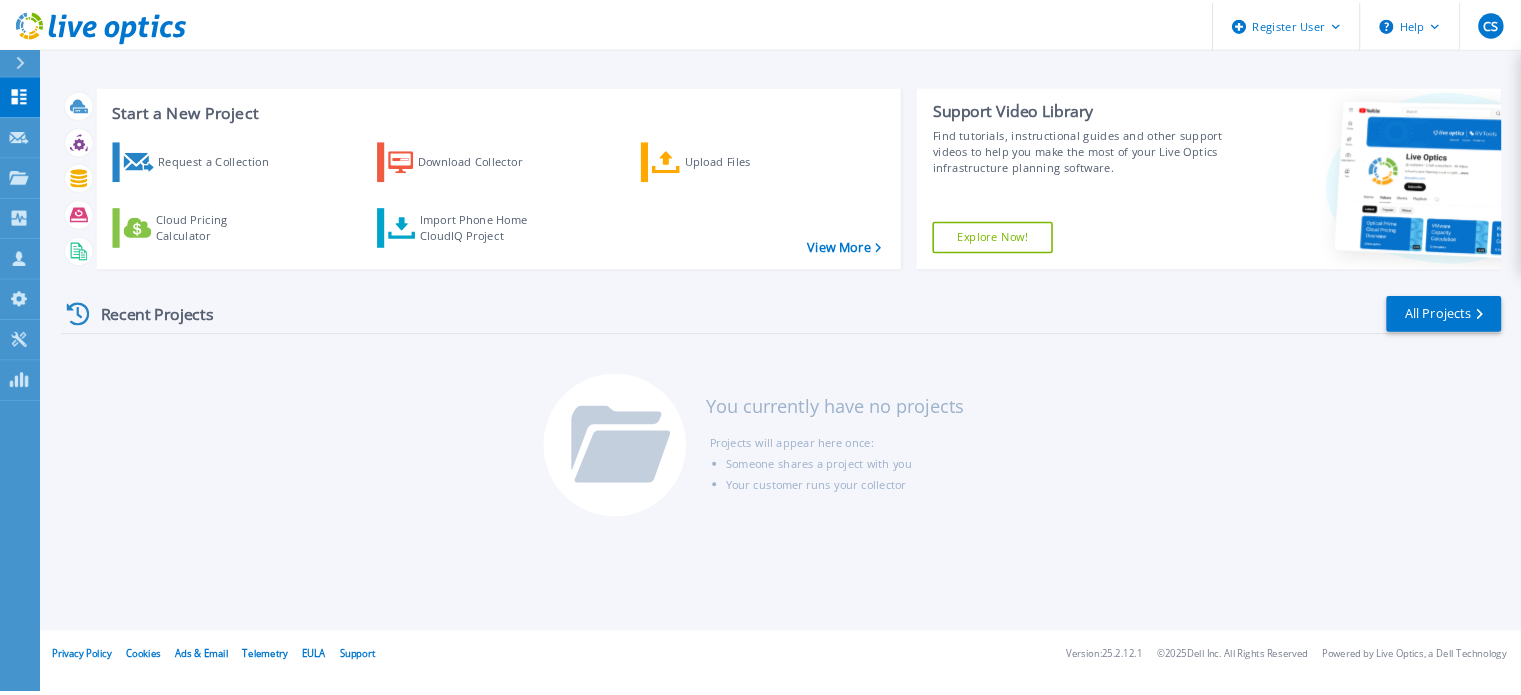 scroll, scrollTop: 0, scrollLeft: 0, axis: both 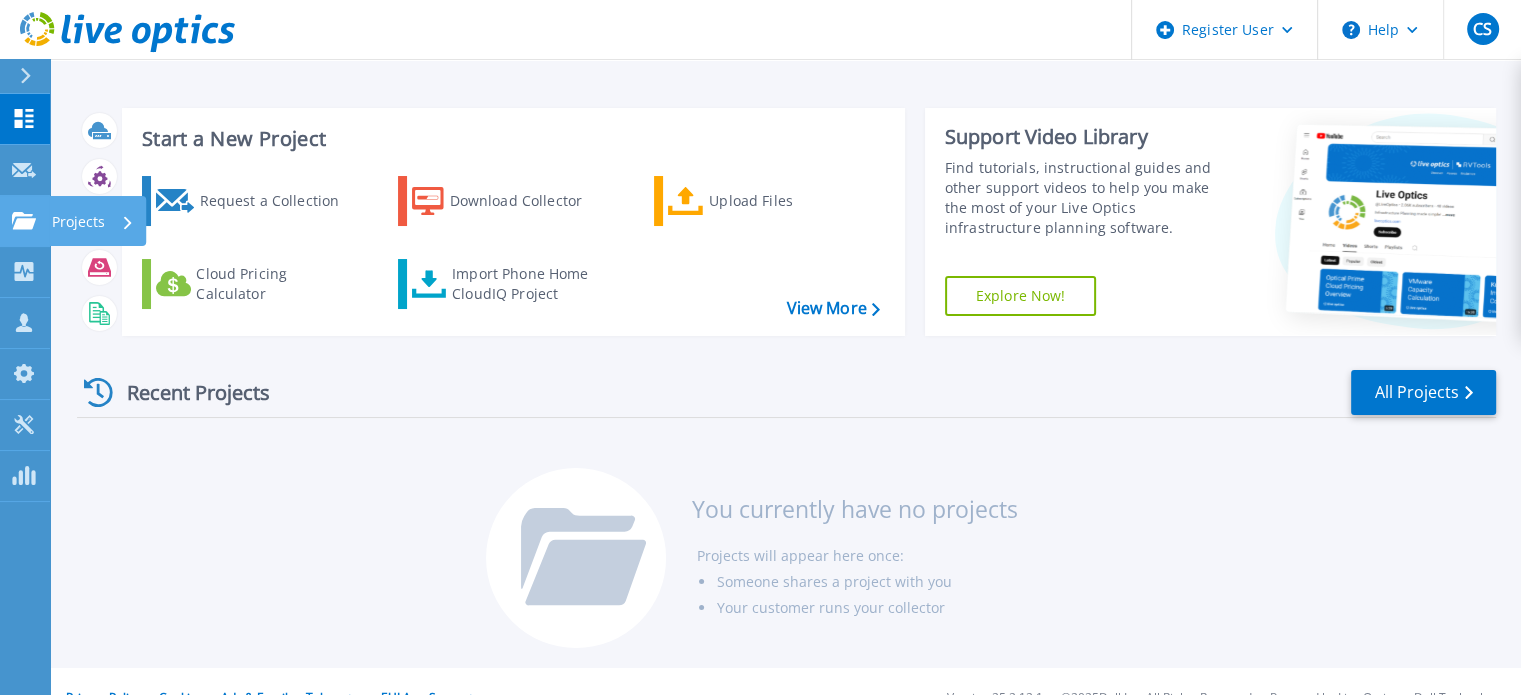 click 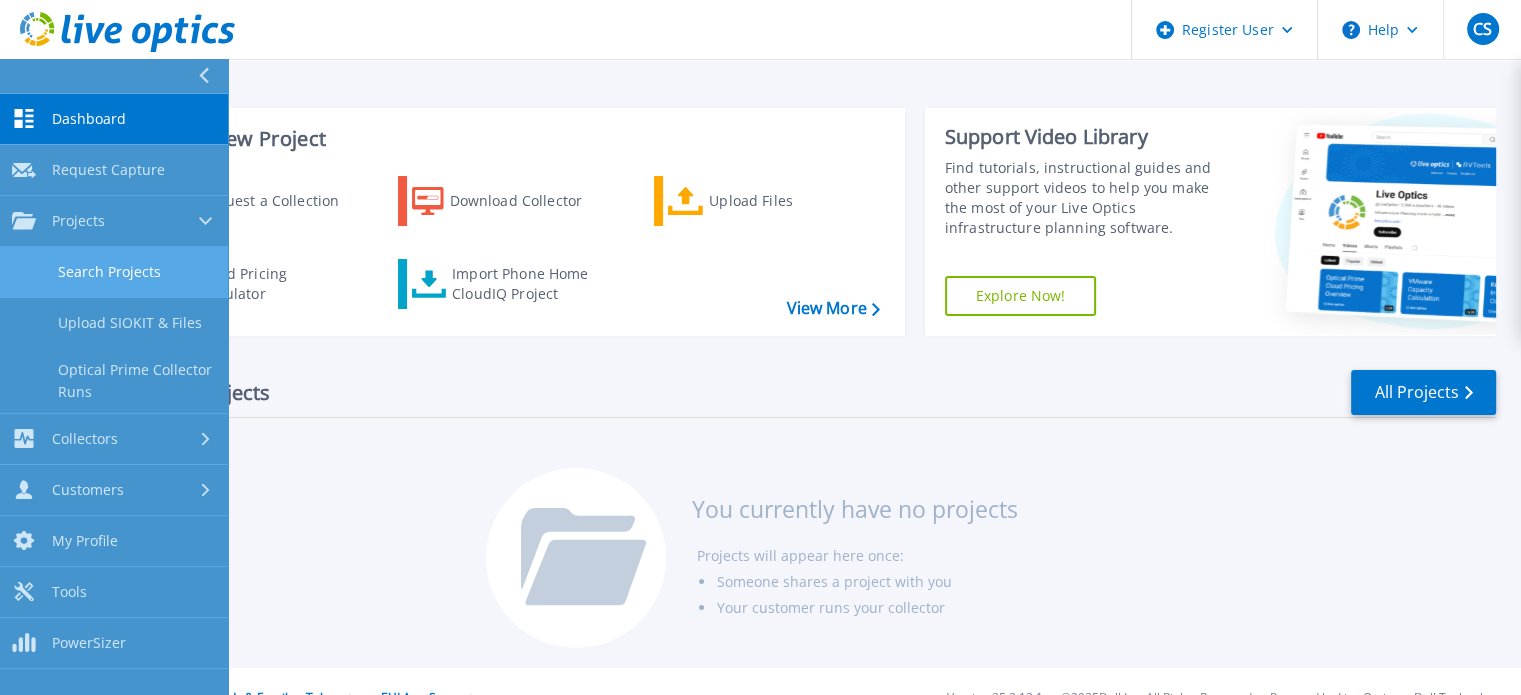 click on "Search Projects" at bounding box center (114, 272) 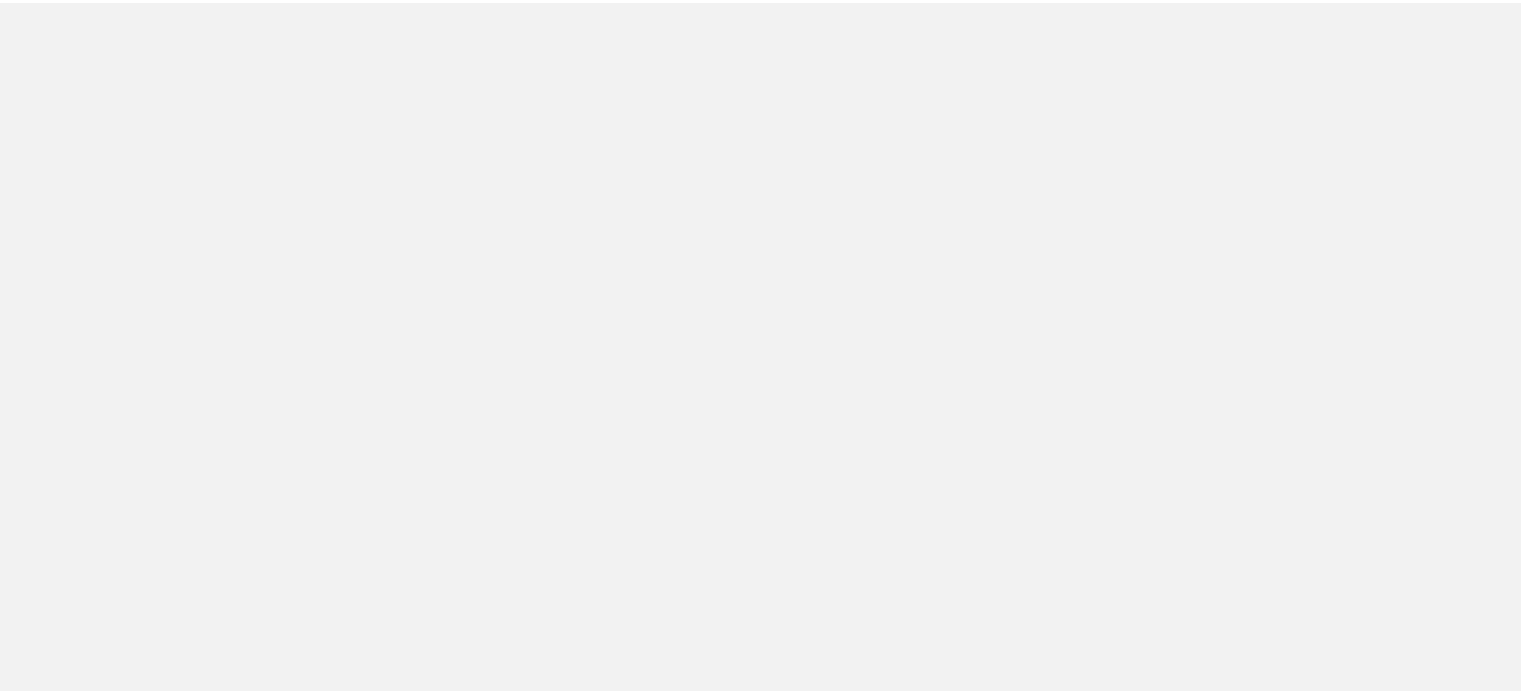 scroll, scrollTop: 0, scrollLeft: 0, axis: both 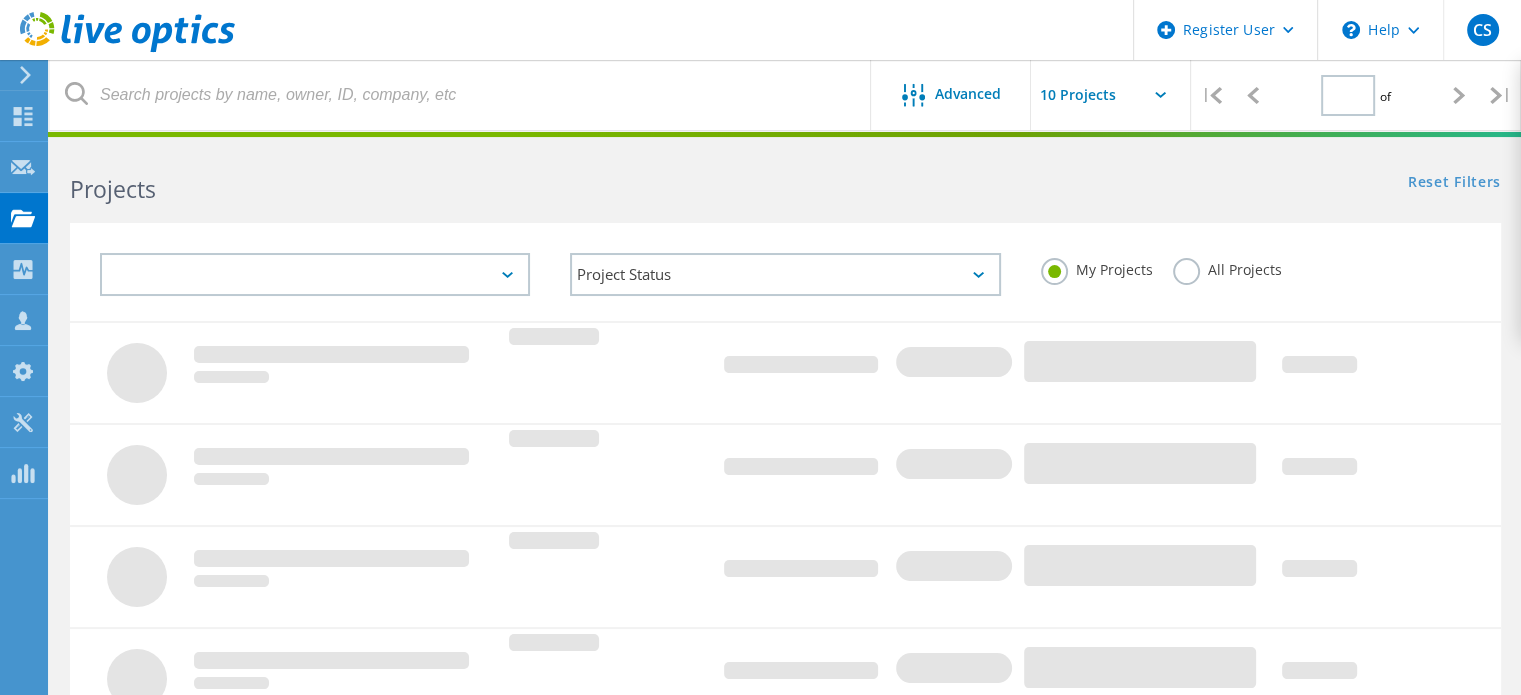 type on "1" 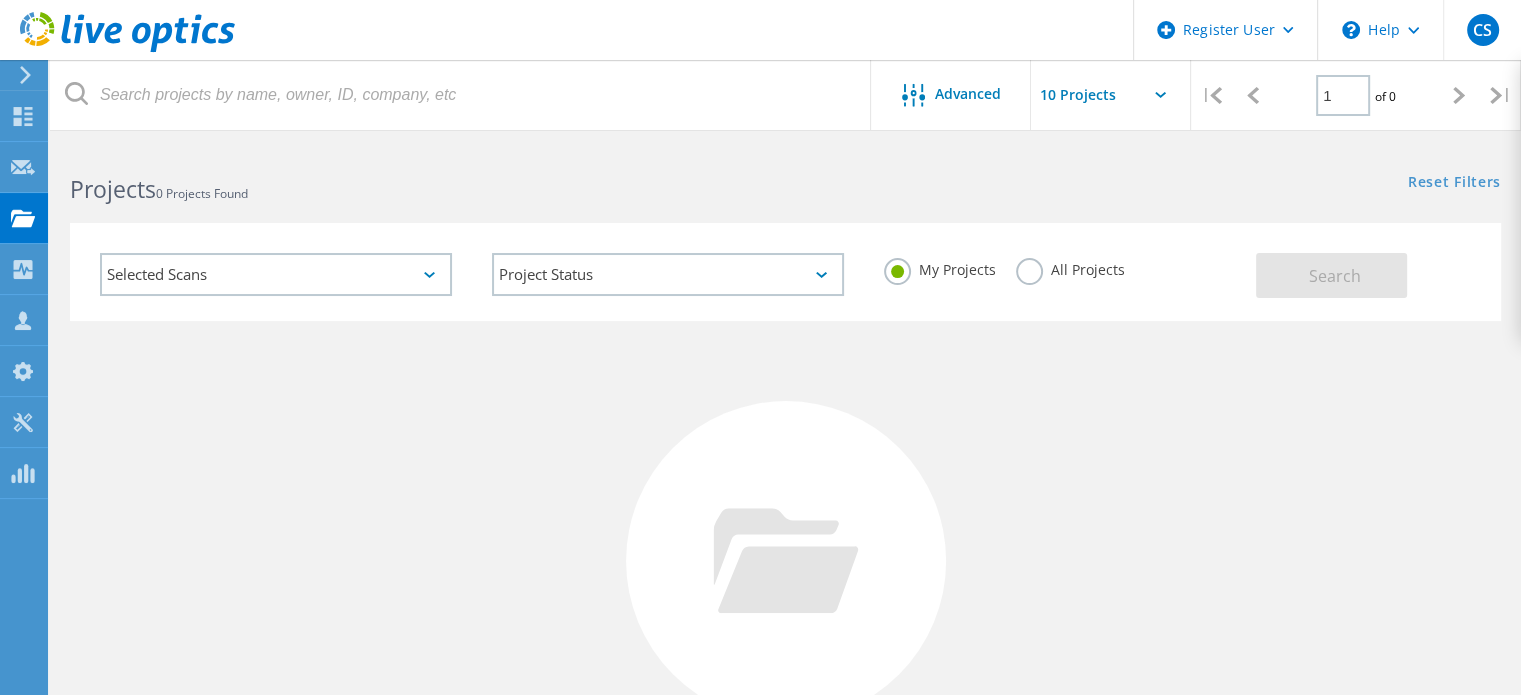 click on "Selected Scans" 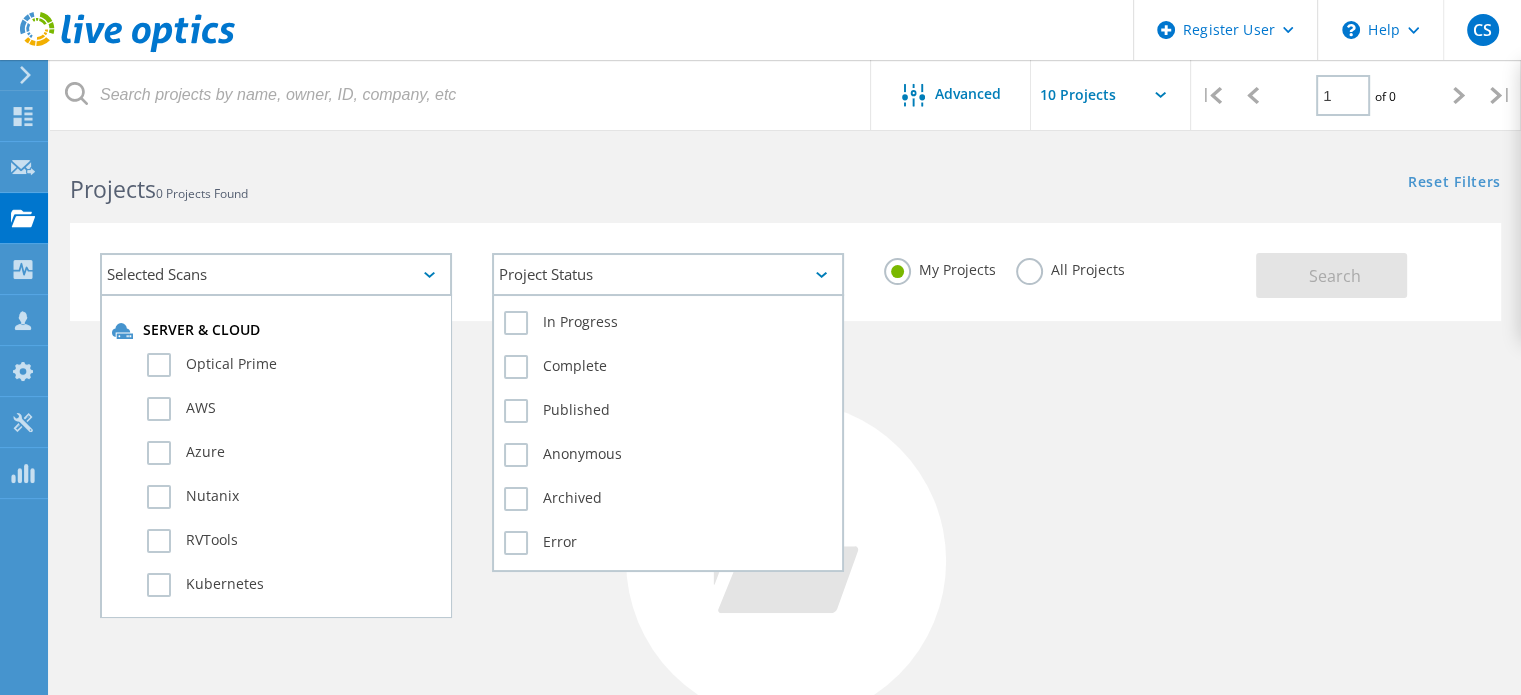 click on "Project Status" 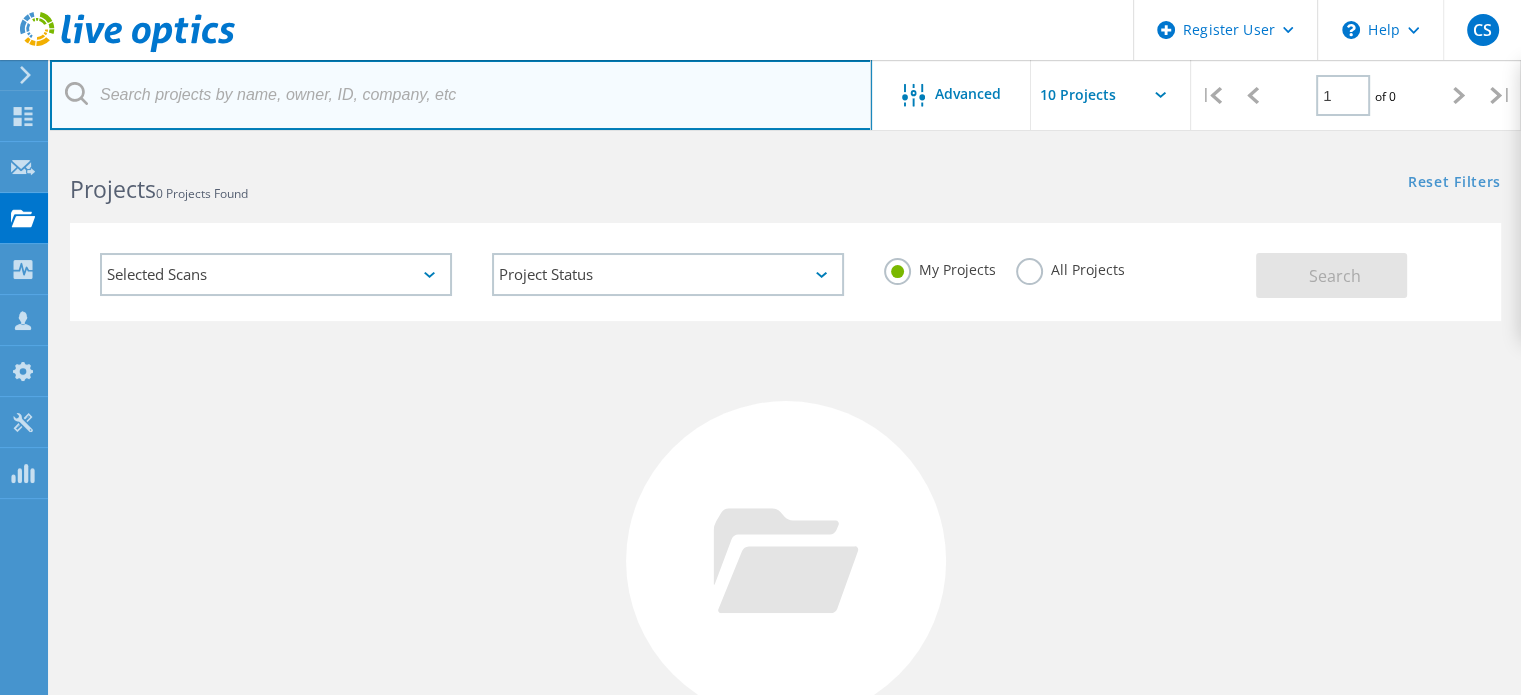 click at bounding box center [461, 95] 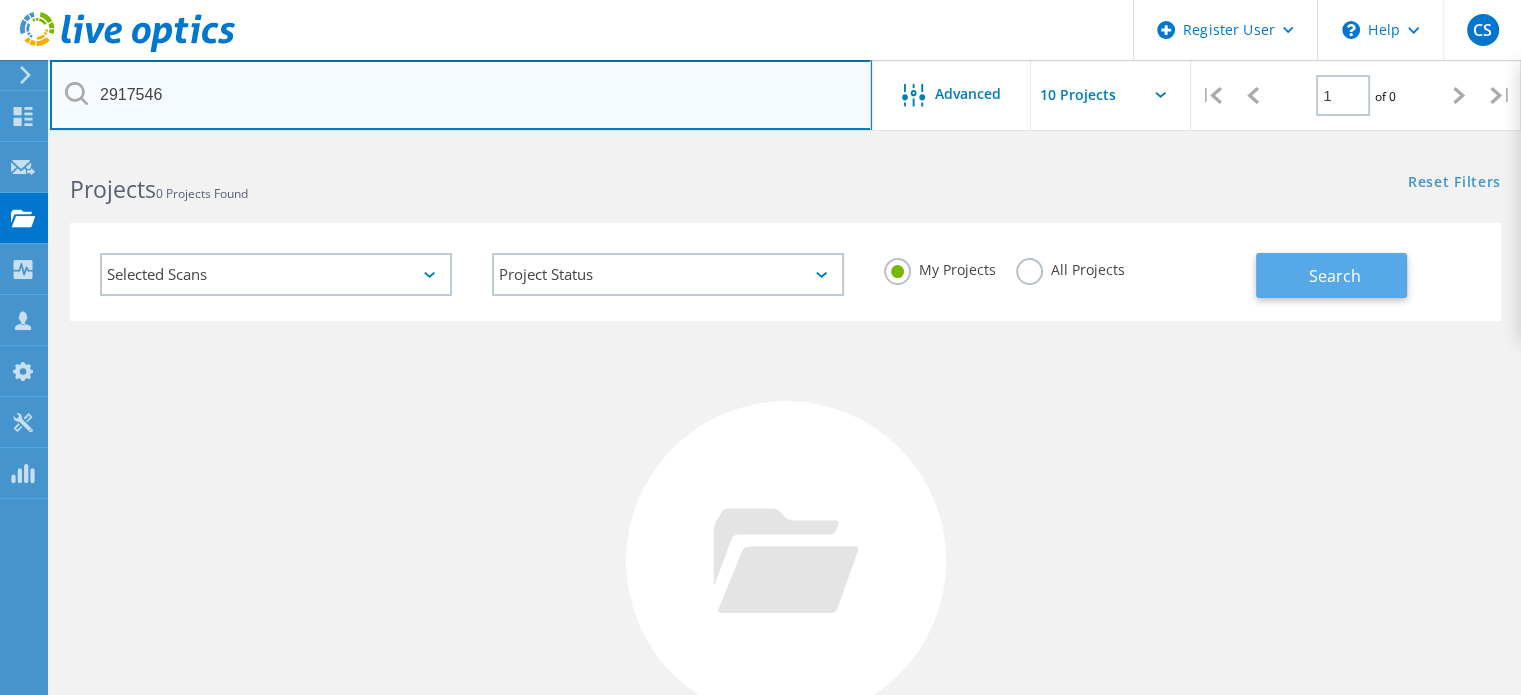 type on "2917546" 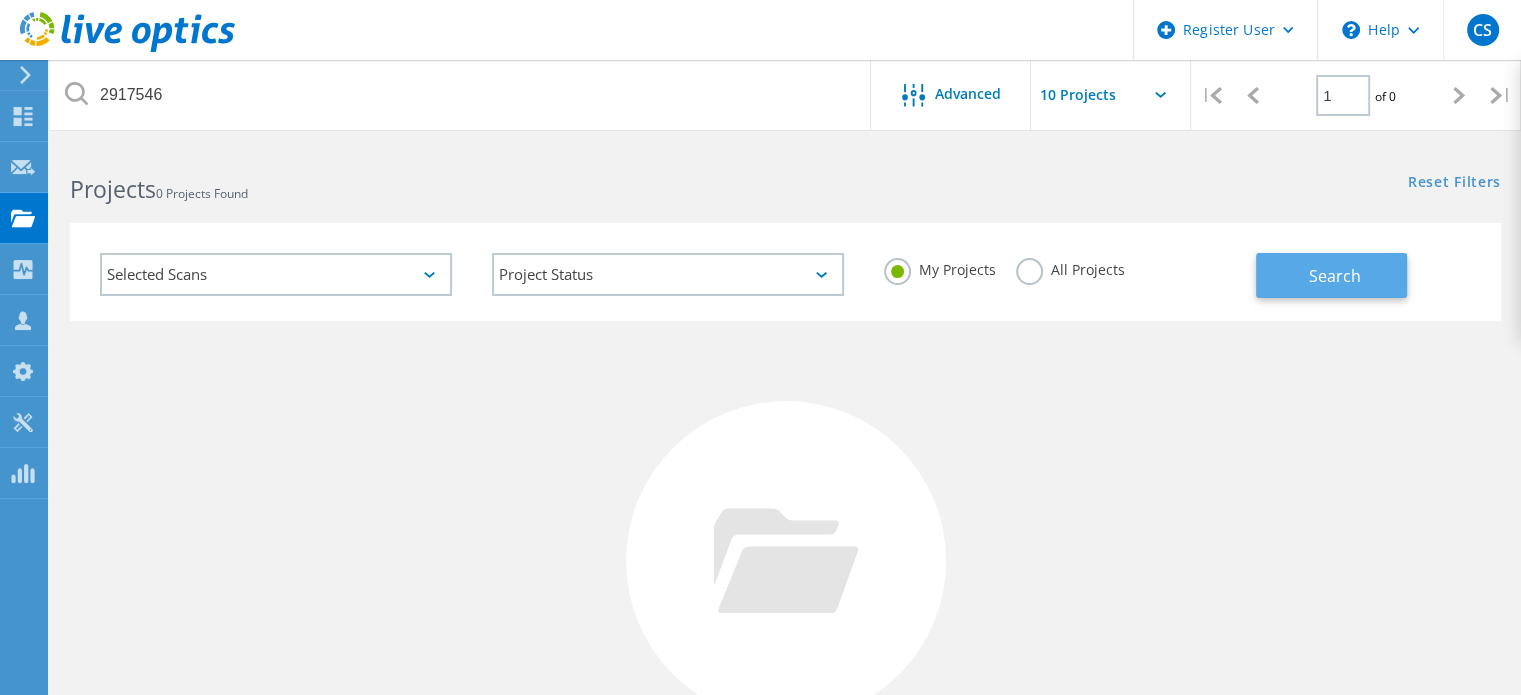 click on "Search" 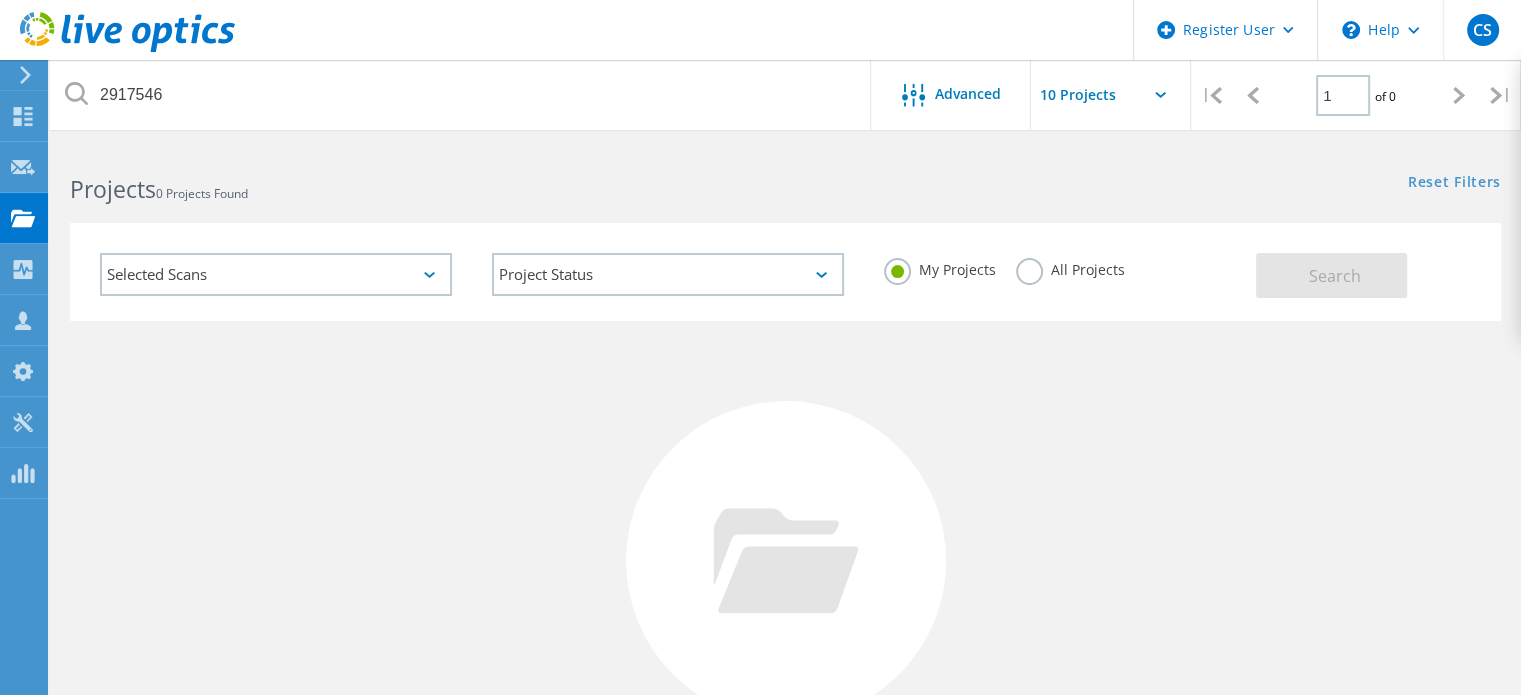 click on "All Projects" 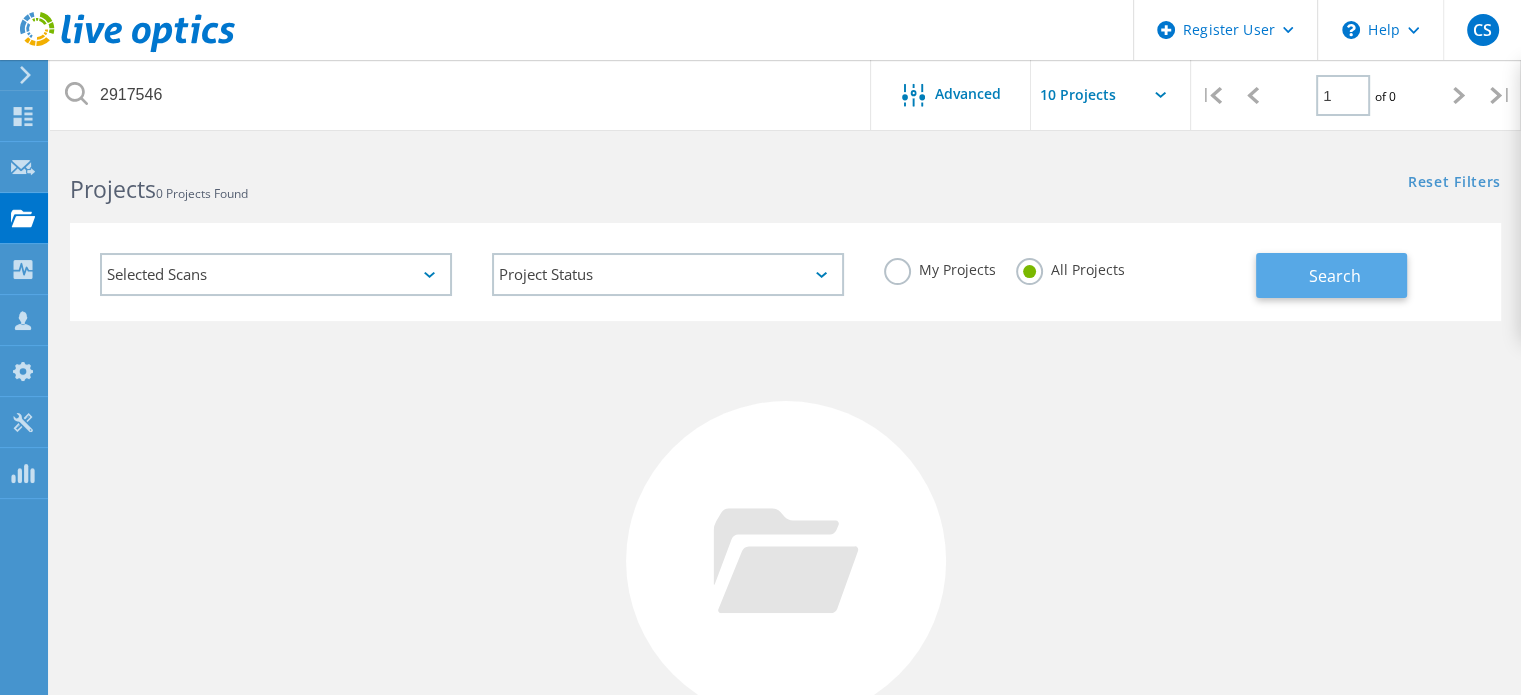 click on "Search" 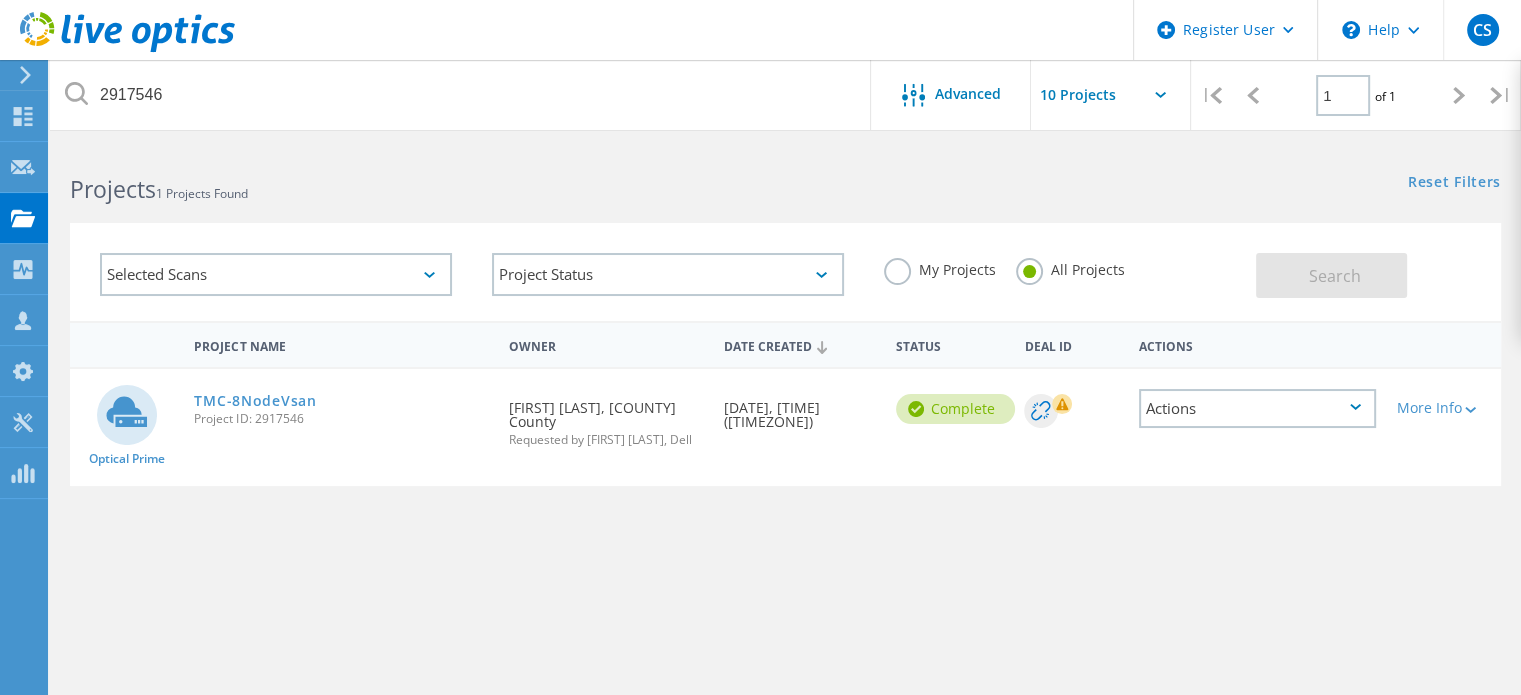 click on "Optical Prime" 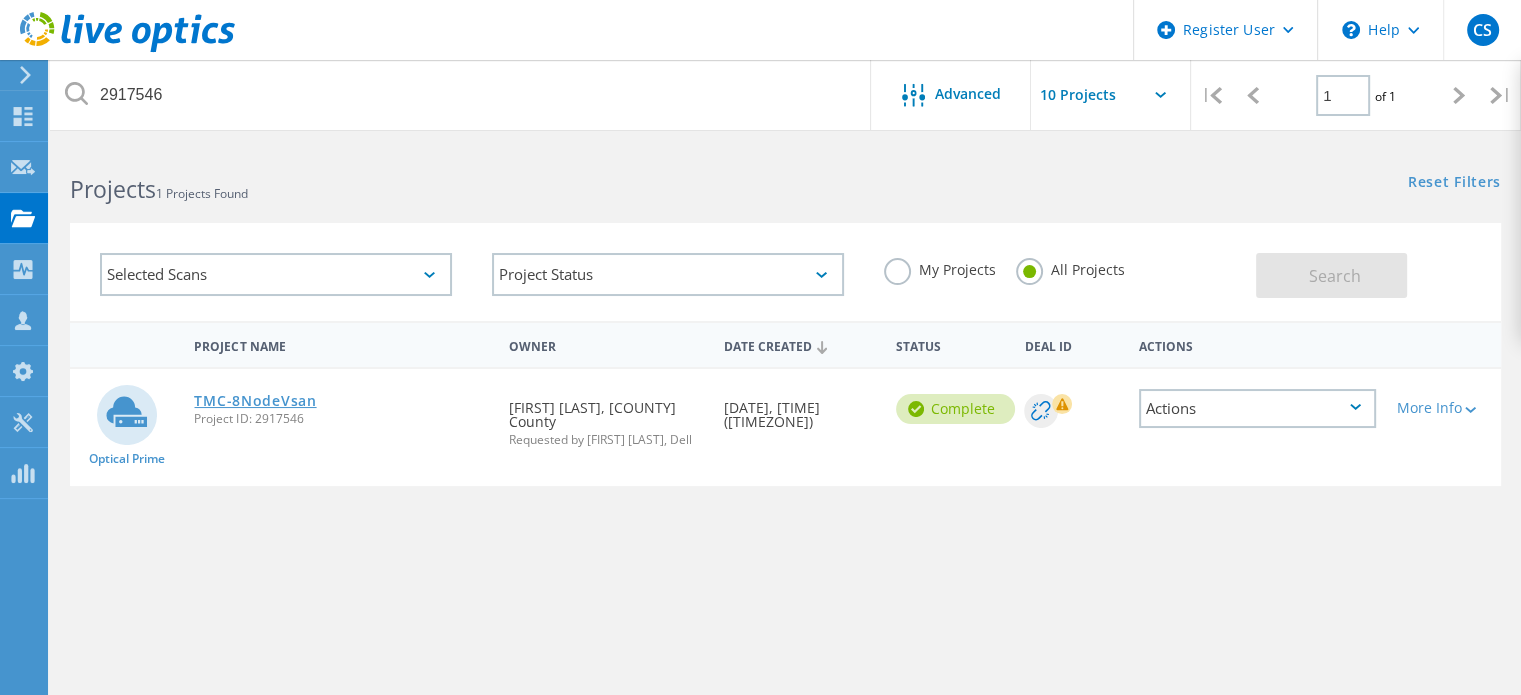 click on "TMC-8NodeVsan" 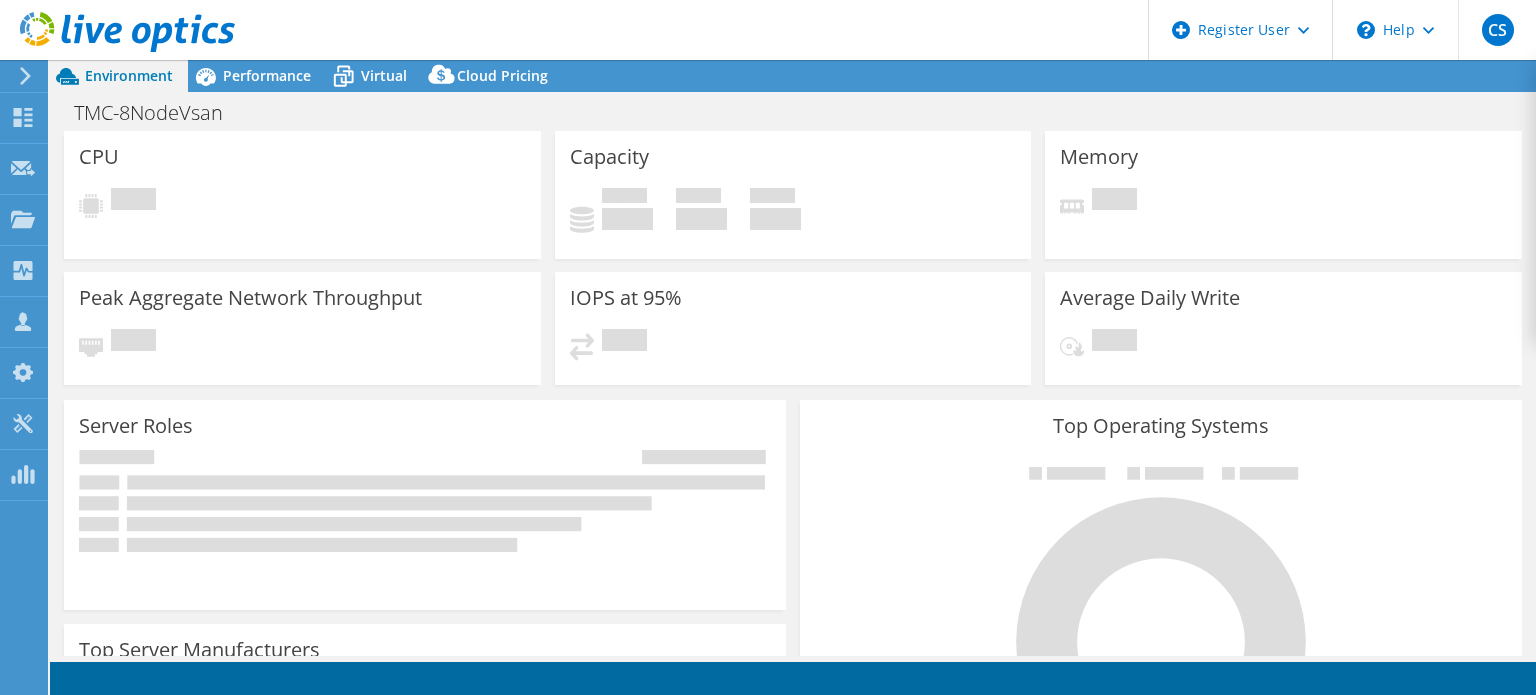 scroll, scrollTop: 0, scrollLeft: 0, axis: both 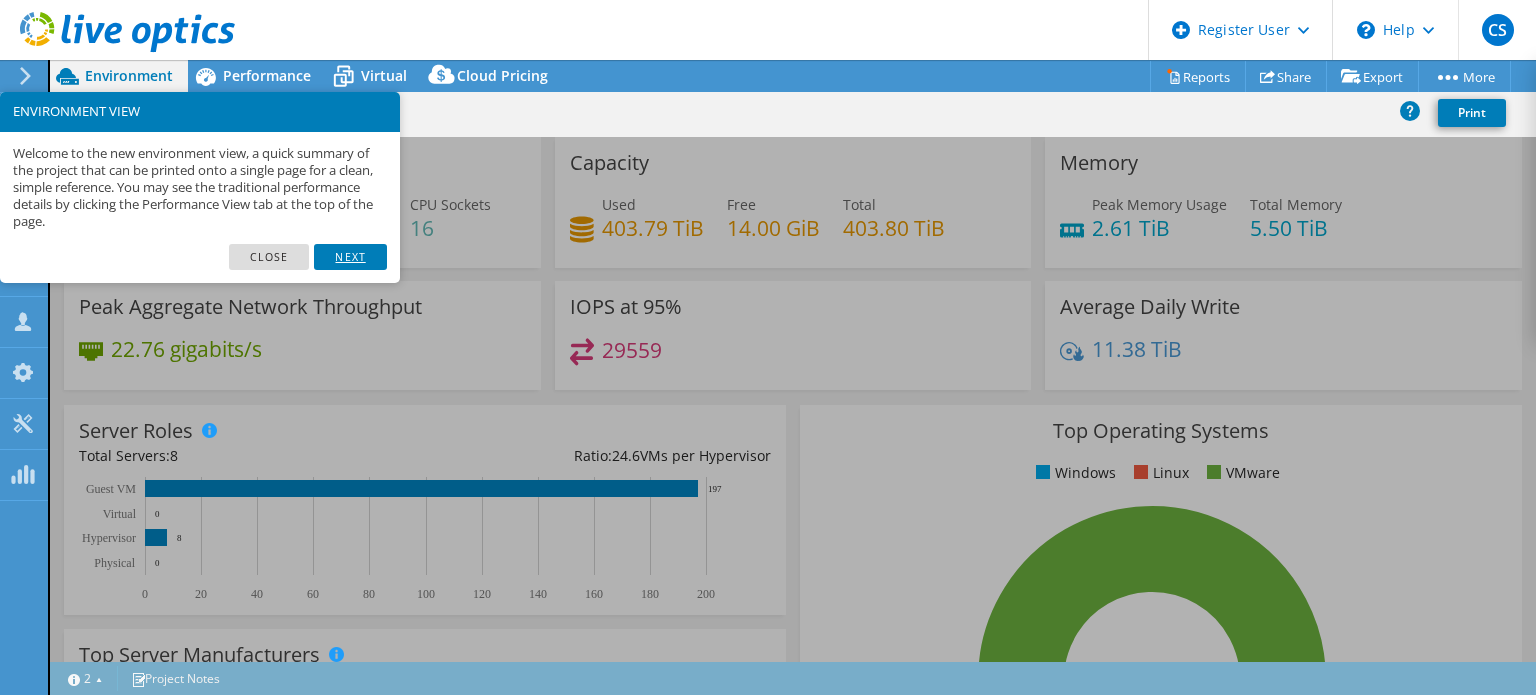 click on "Next" at bounding box center (350, 257) 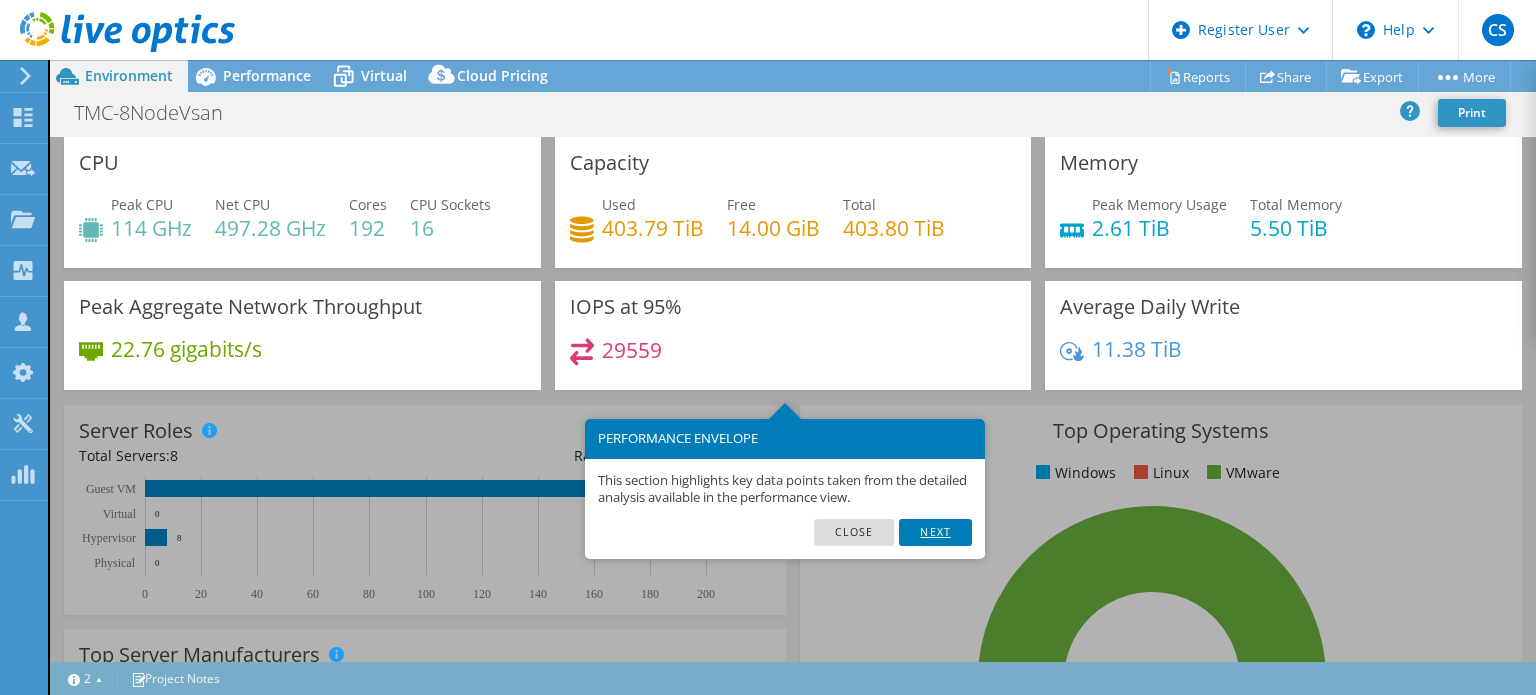 click on "Next" at bounding box center [935, 532] 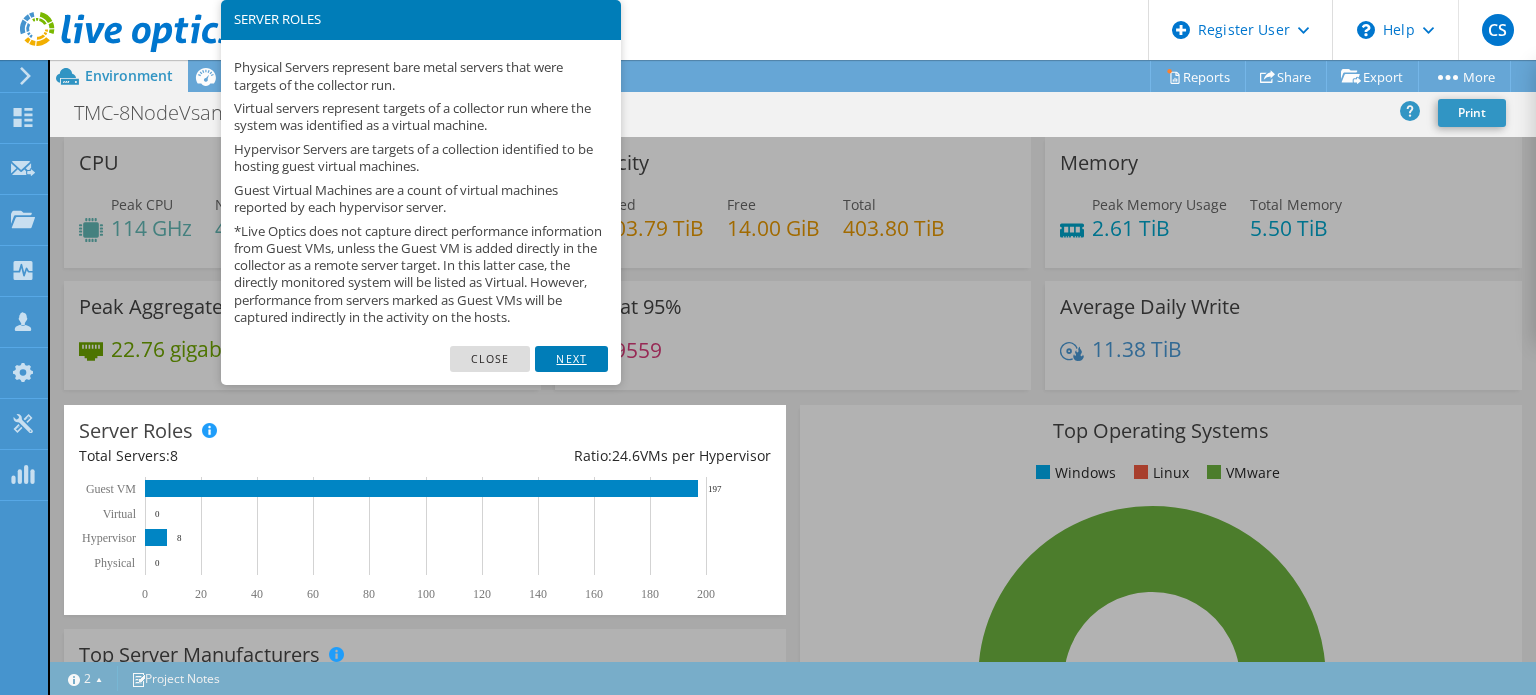 click on "Next" at bounding box center (571, 359) 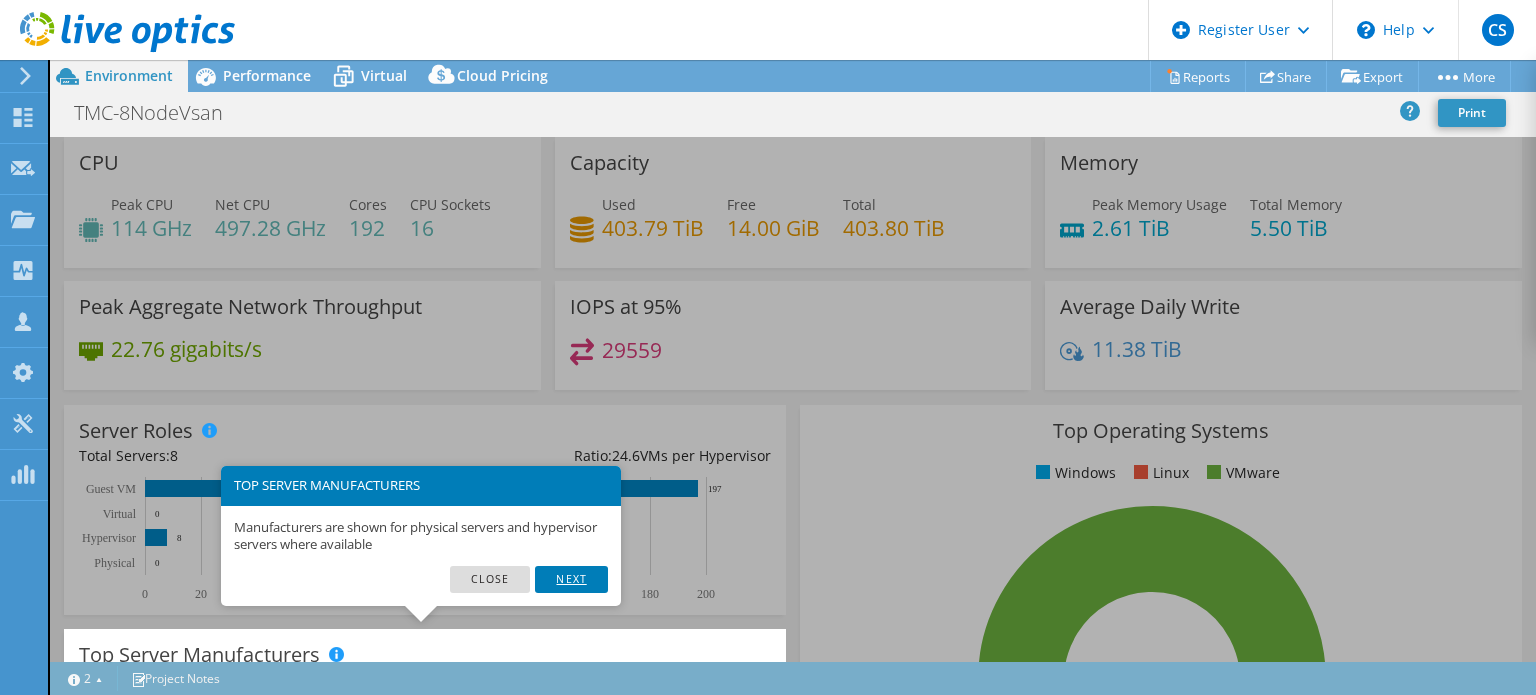 click on "Next" at bounding box center (571, 579) 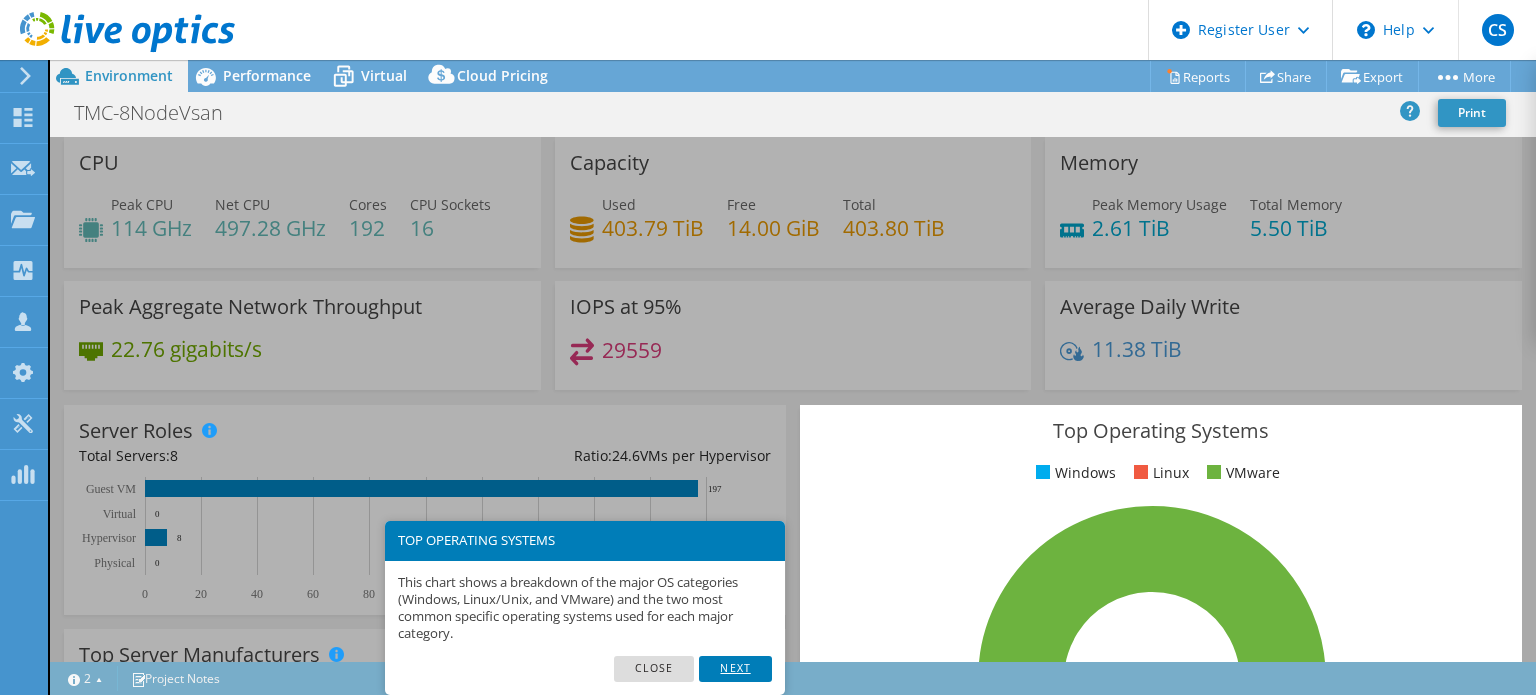 click on "Next" at bounding box center [735, 669] 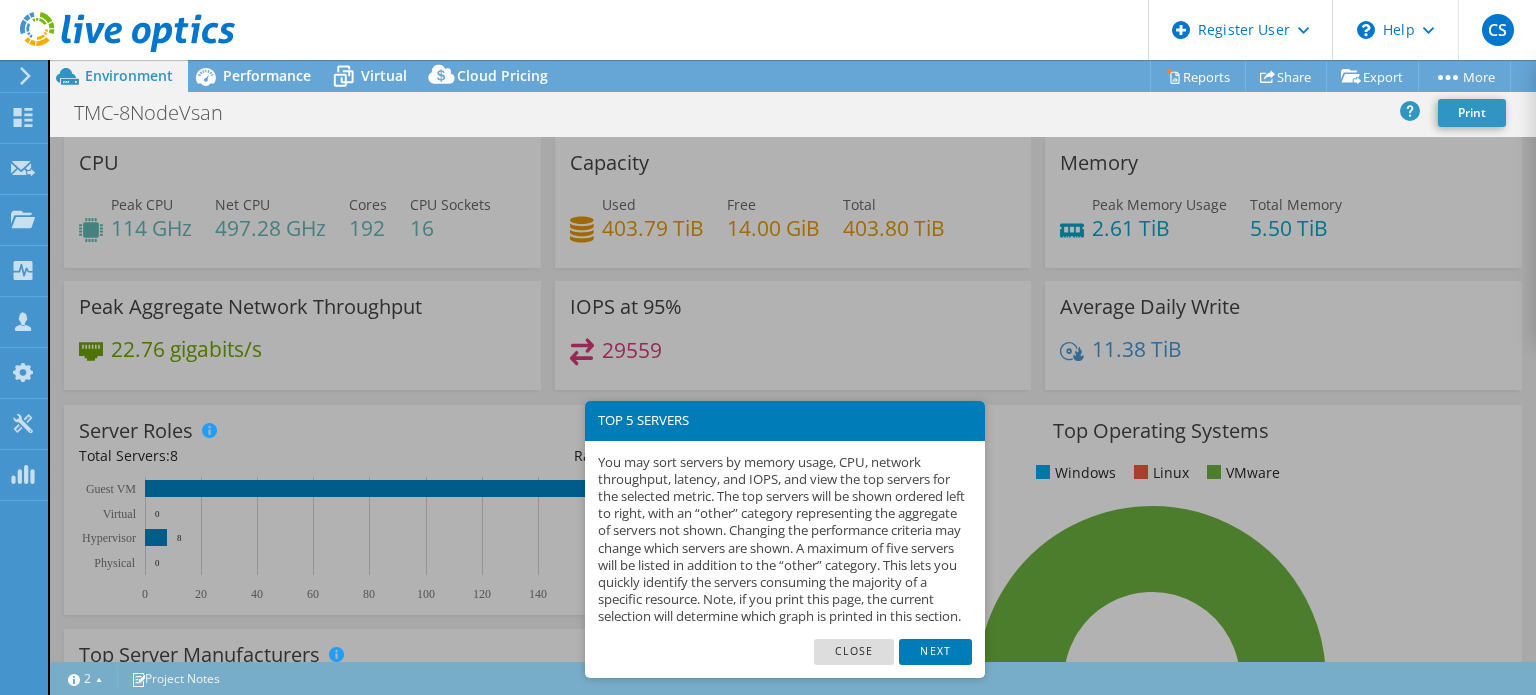 scroll, scrollTop: 639, scrollLeft: 0, axis: vertical 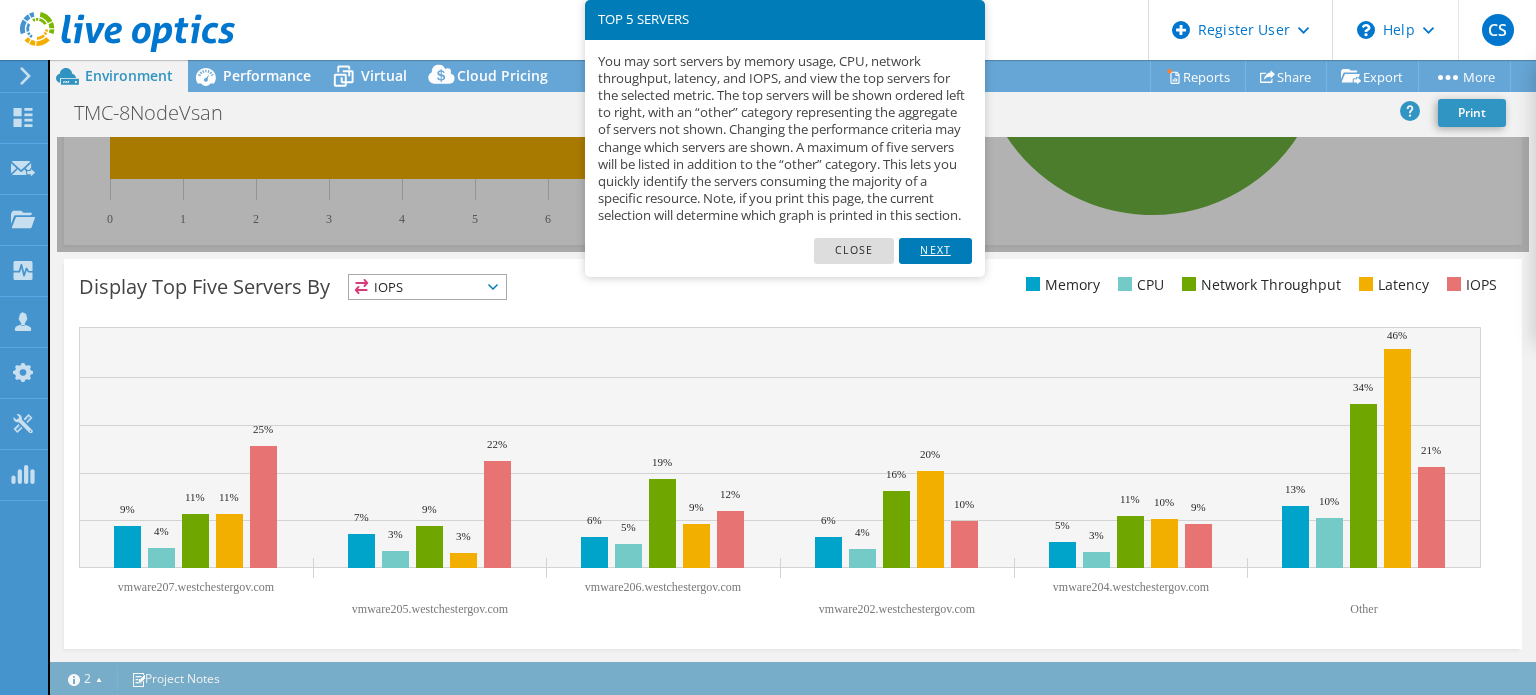 click on "Next" at bounding box center (935, 251) 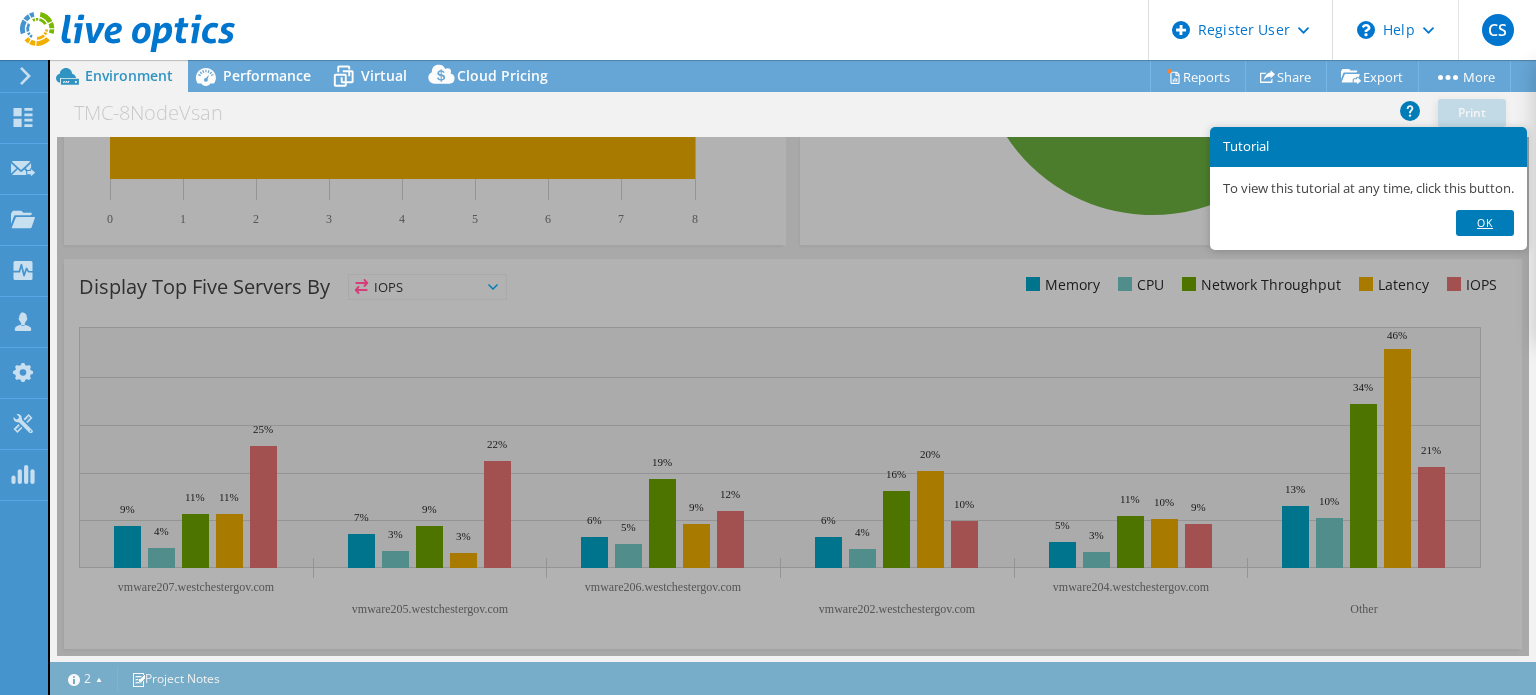 click on "Ok" at bounding box center [1485, 223] 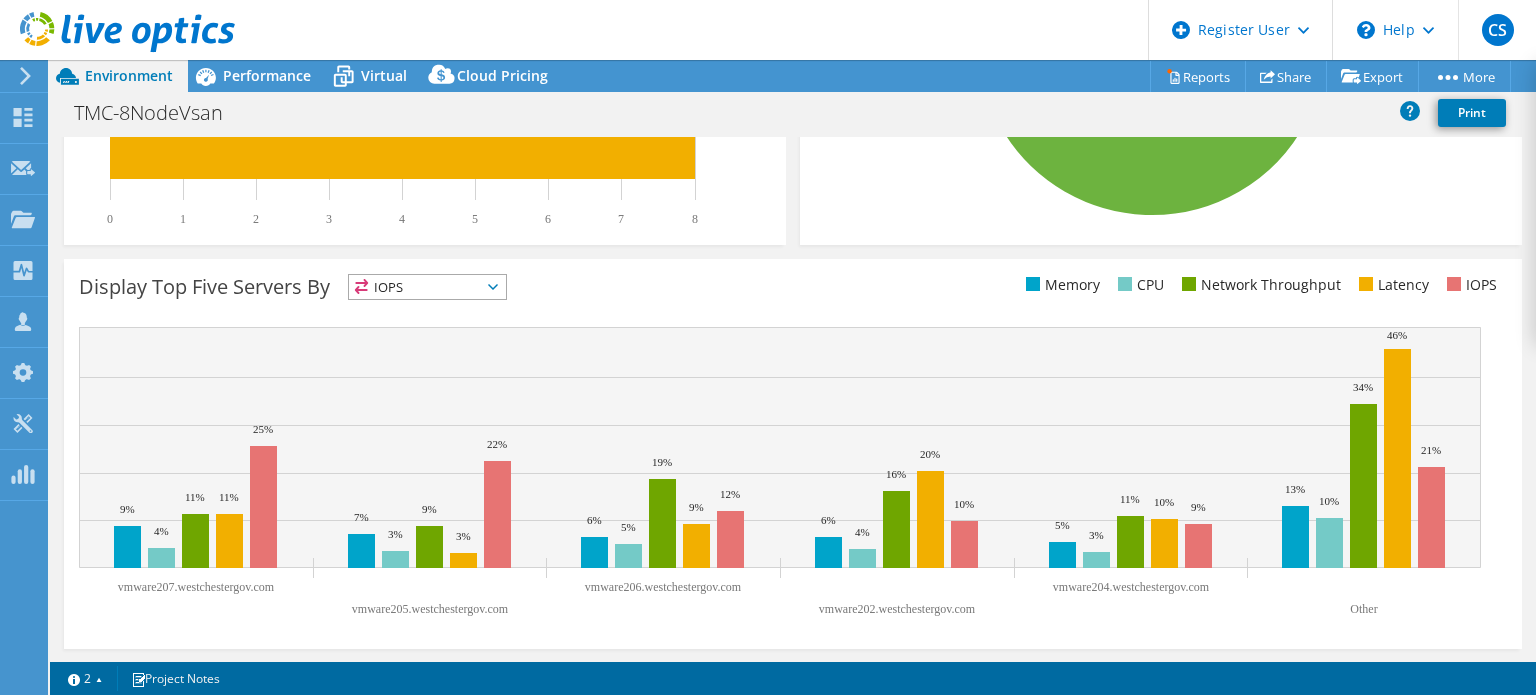 scroll, scrollTop: 0, scrollLeft: 0, axis: both 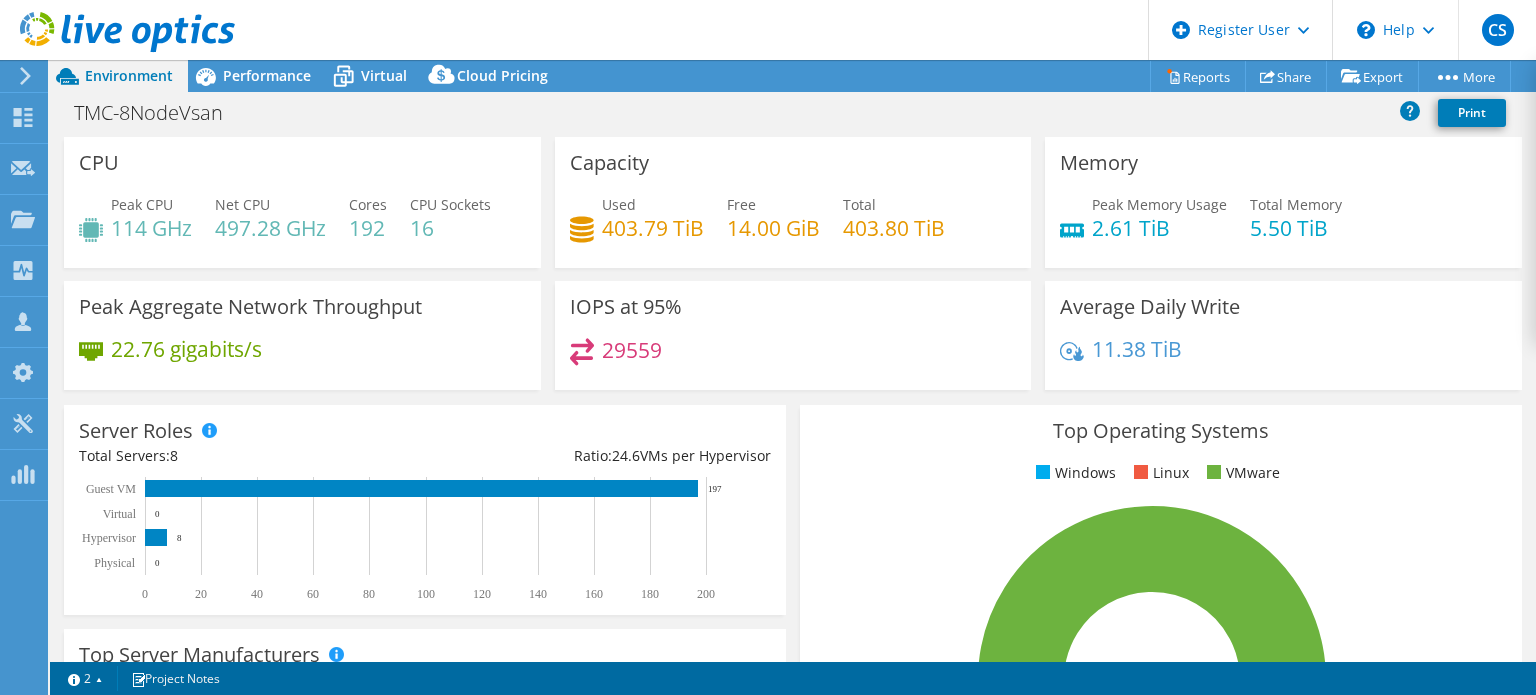 click on "Environment" at bounding box center (119, 76) 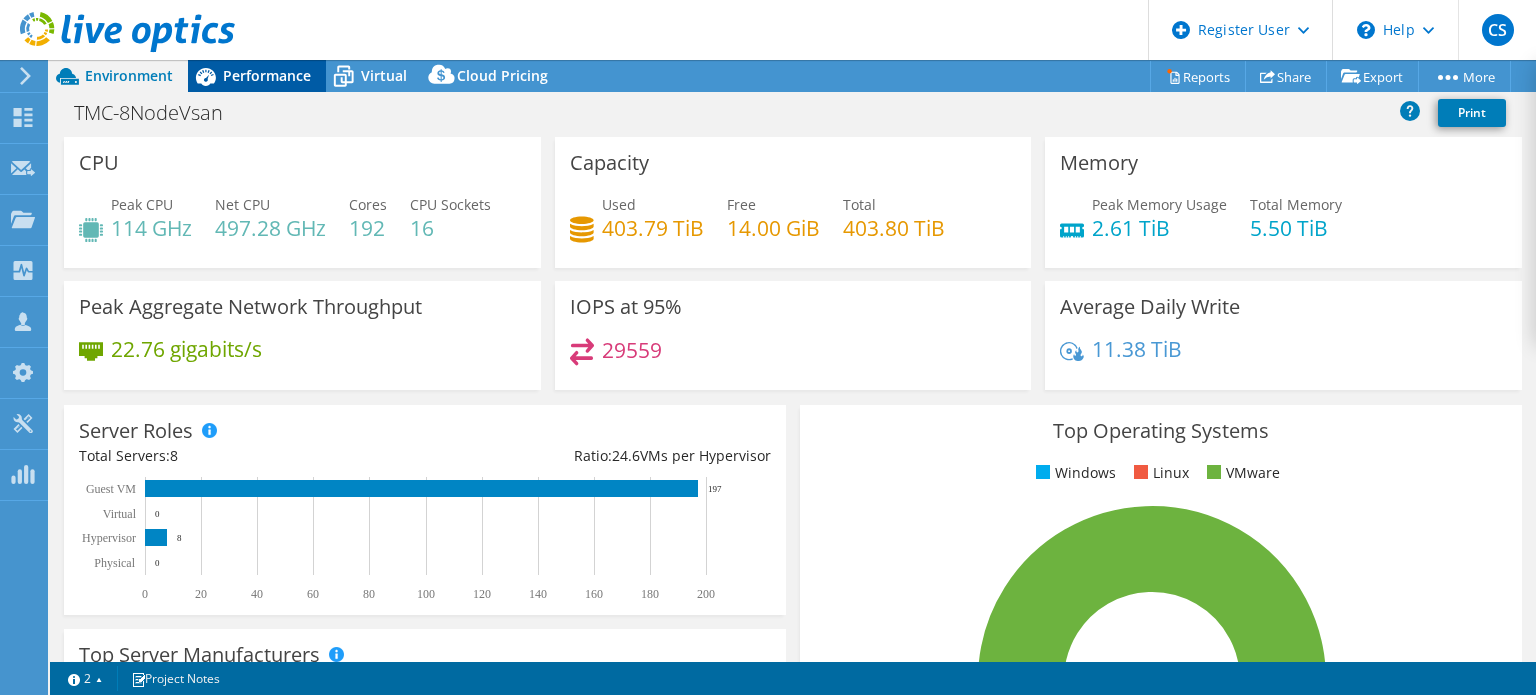 click on "Performance" at bounding box center [267, 75] 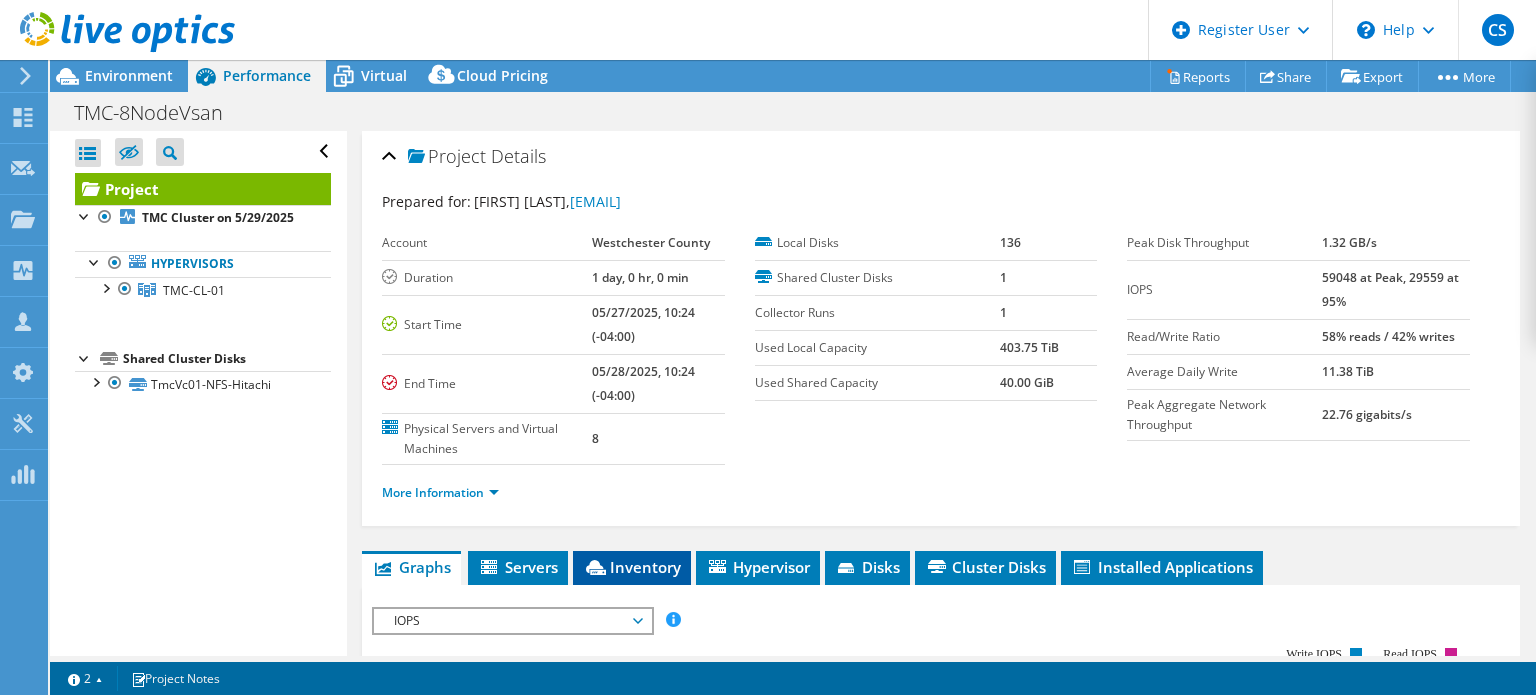 click on "Inventory" at bounding box center (632, 568) 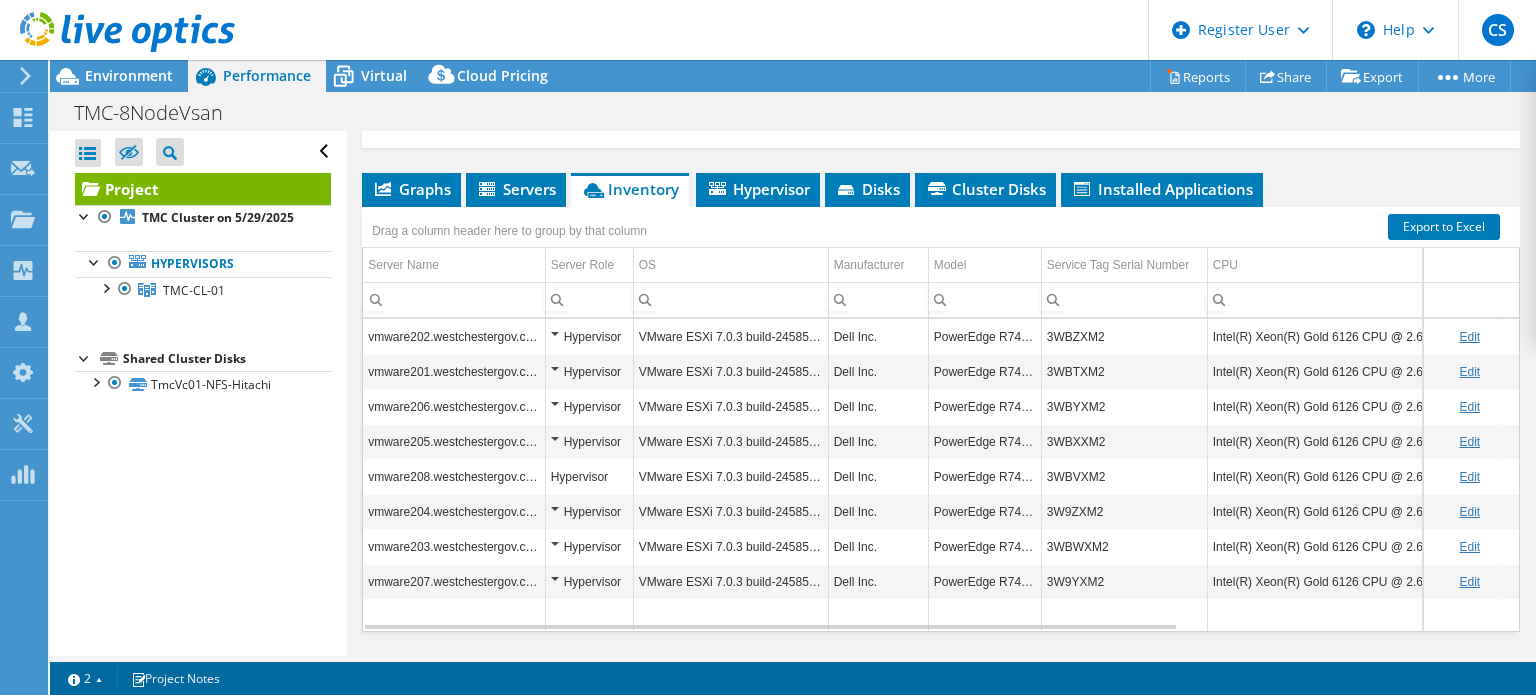scroll, scrollTop: 385, scrollLeft: 0, axis: vertical 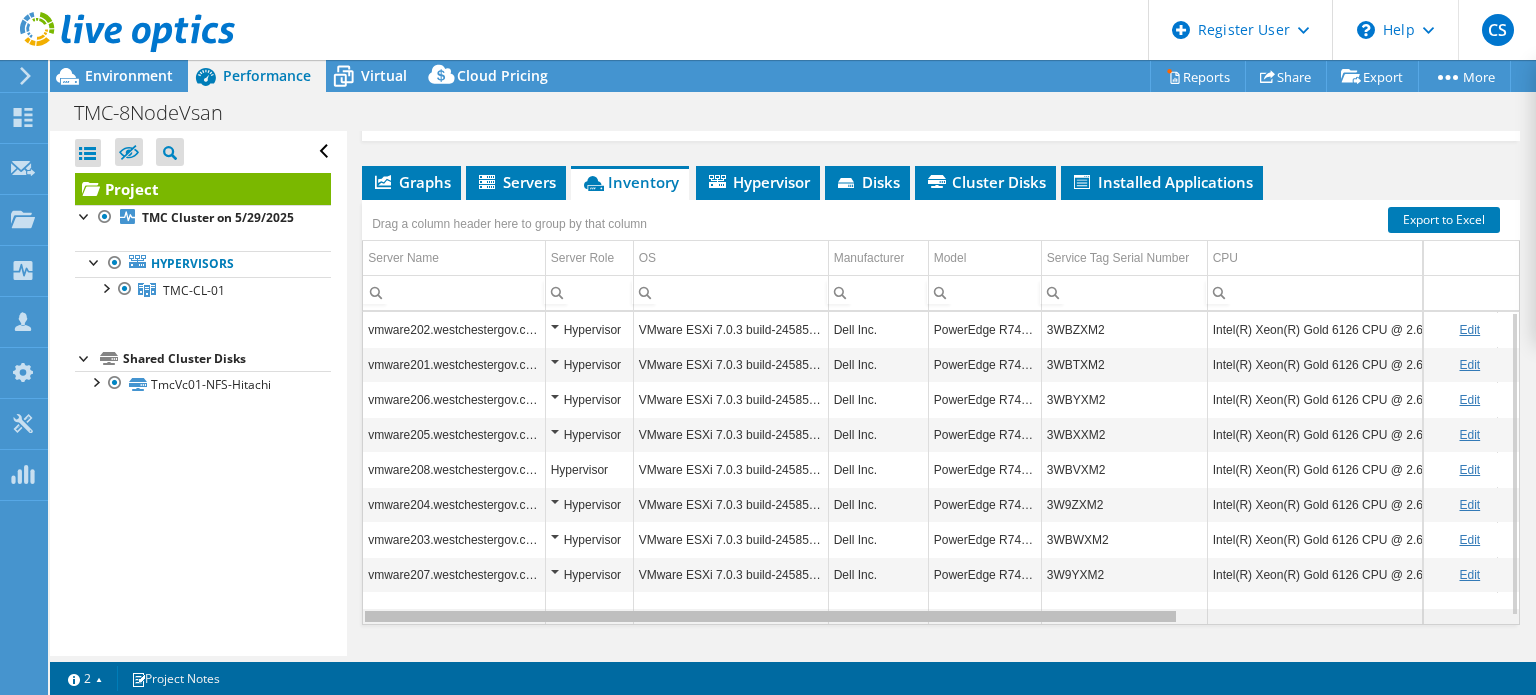 drag, startPoint x: 1094, startPoint y: 617, endPoint x: 938, endPoint y: 493, distance: 199.2787 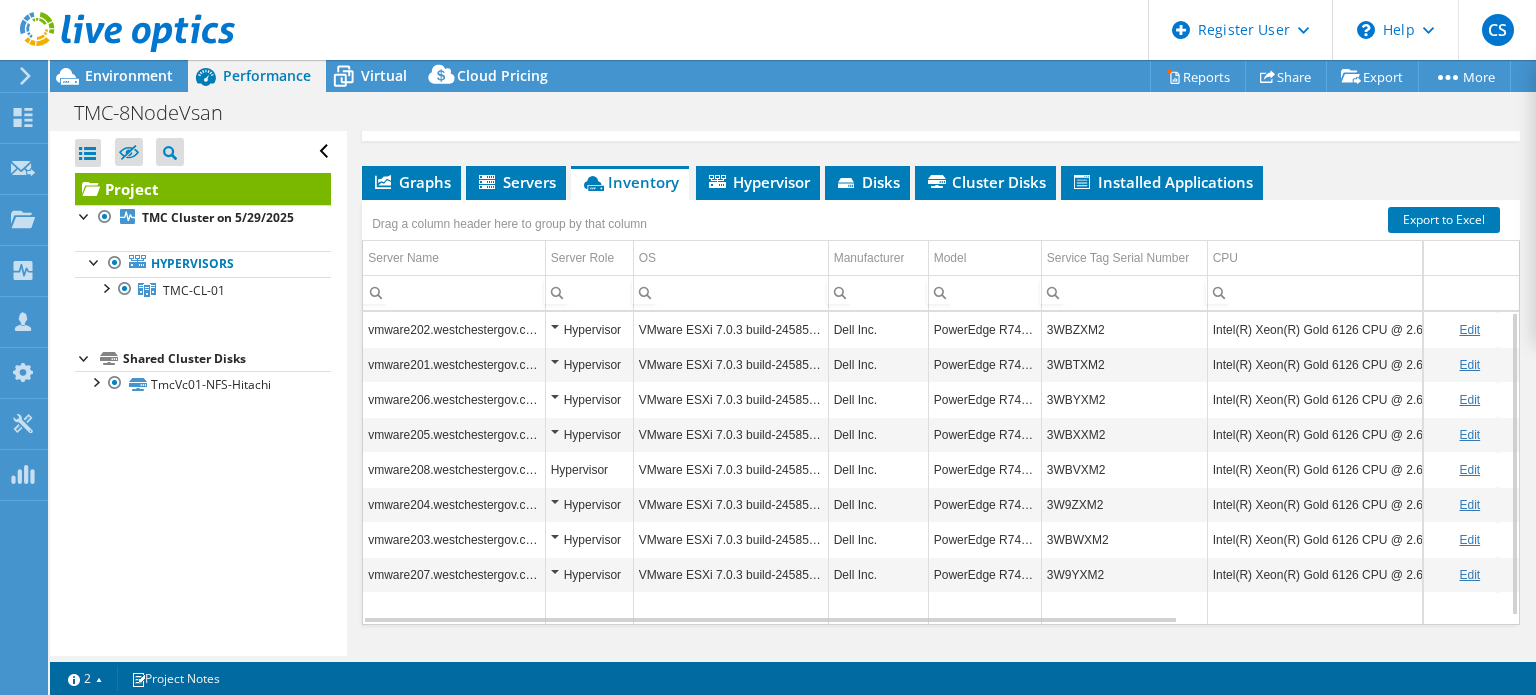 scroll, scrollTop: 7, scrollLeft: 0, axis: vertical 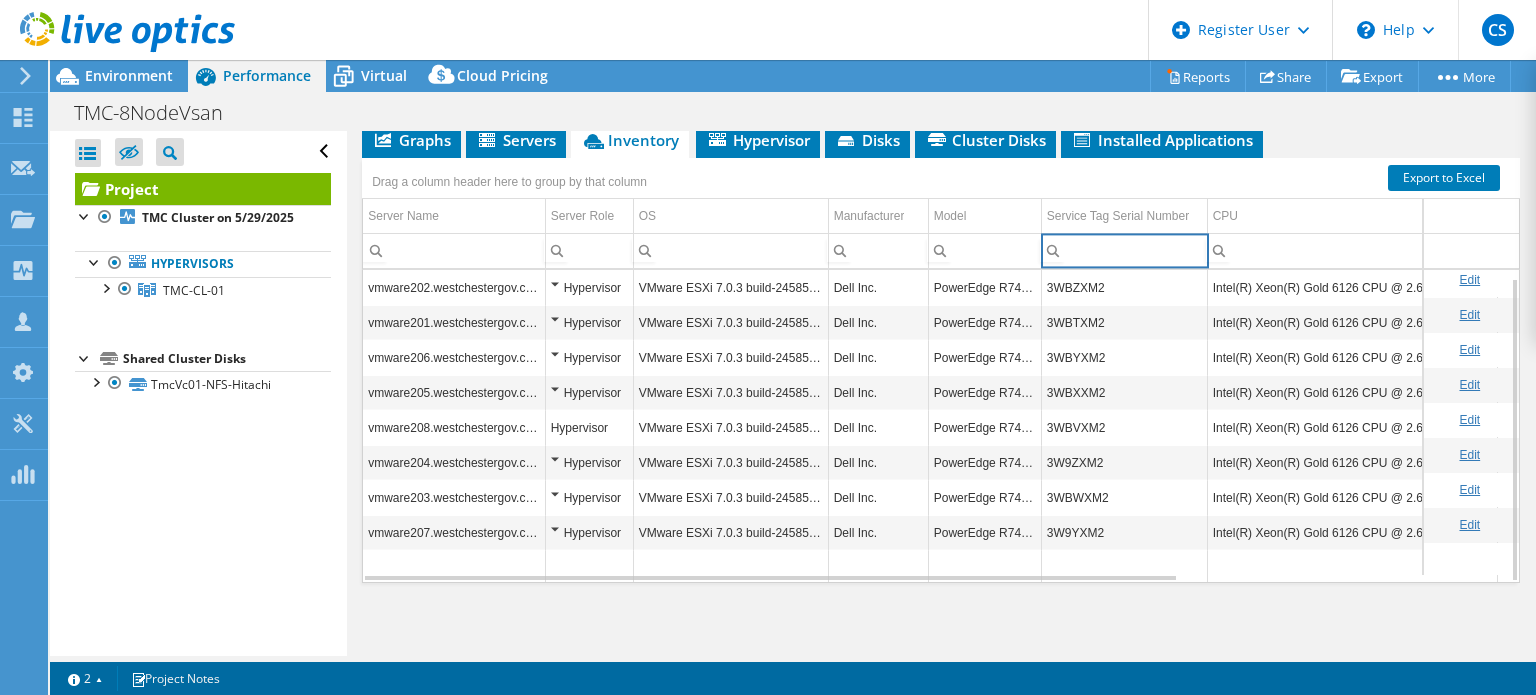 click at bounding box center [1124, 251] 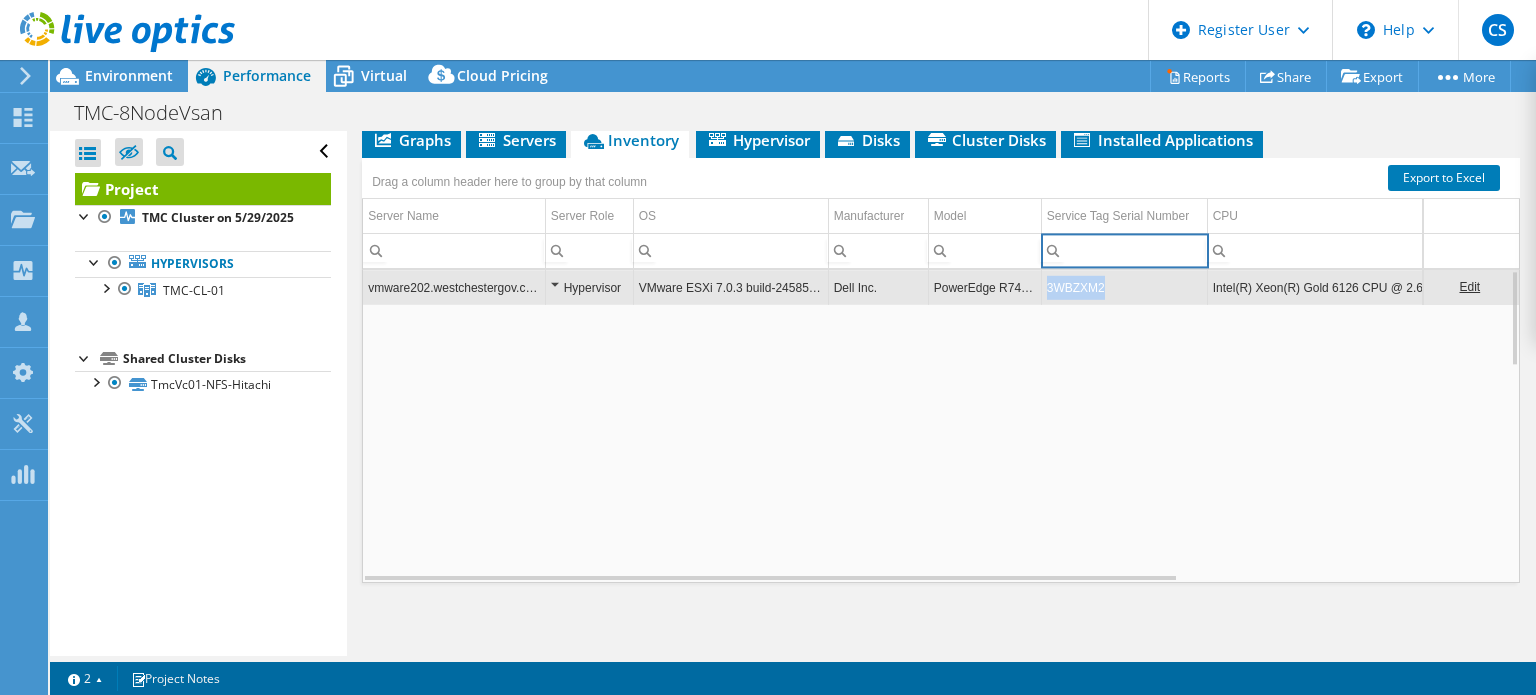 scroll, scrollTop: 1, scrollLeft: 0, axis: vertical 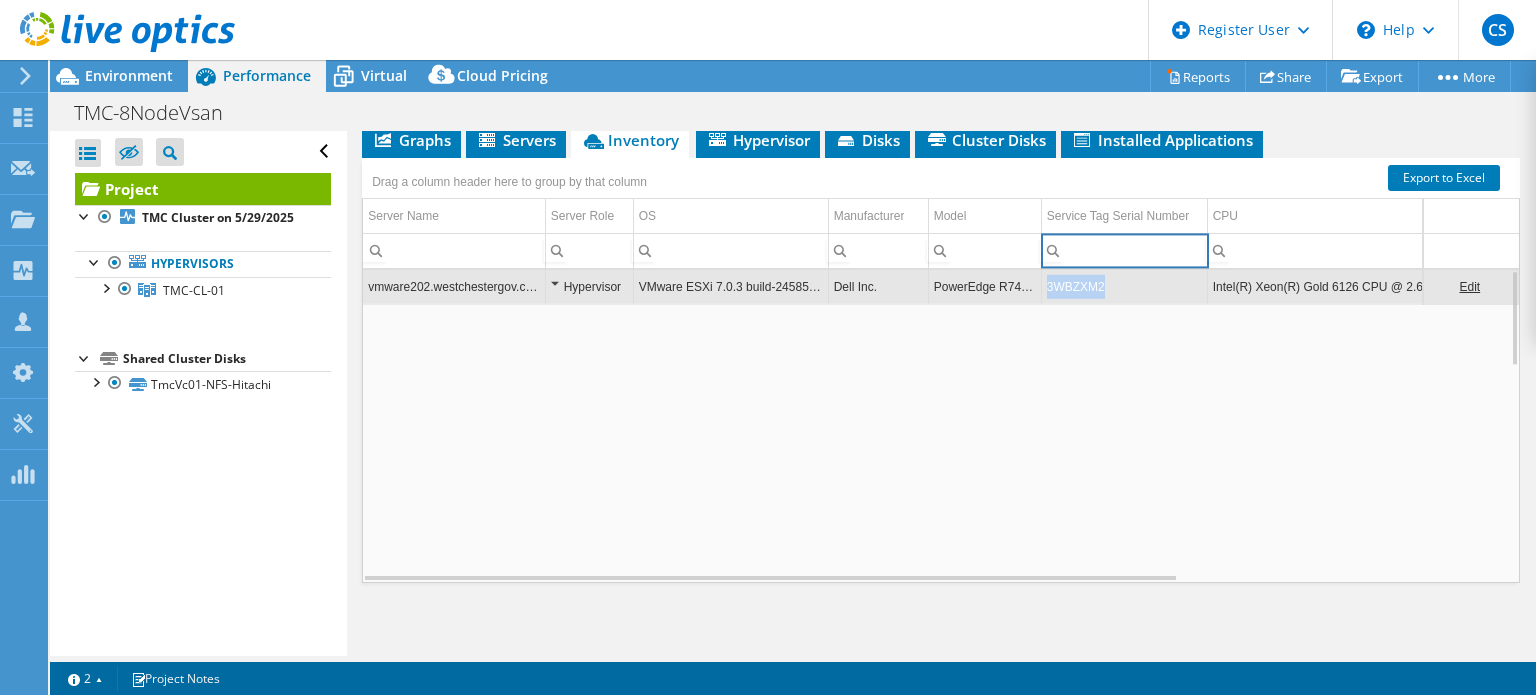 click on "3WBZXM2" at bounding box center [1124, 286] 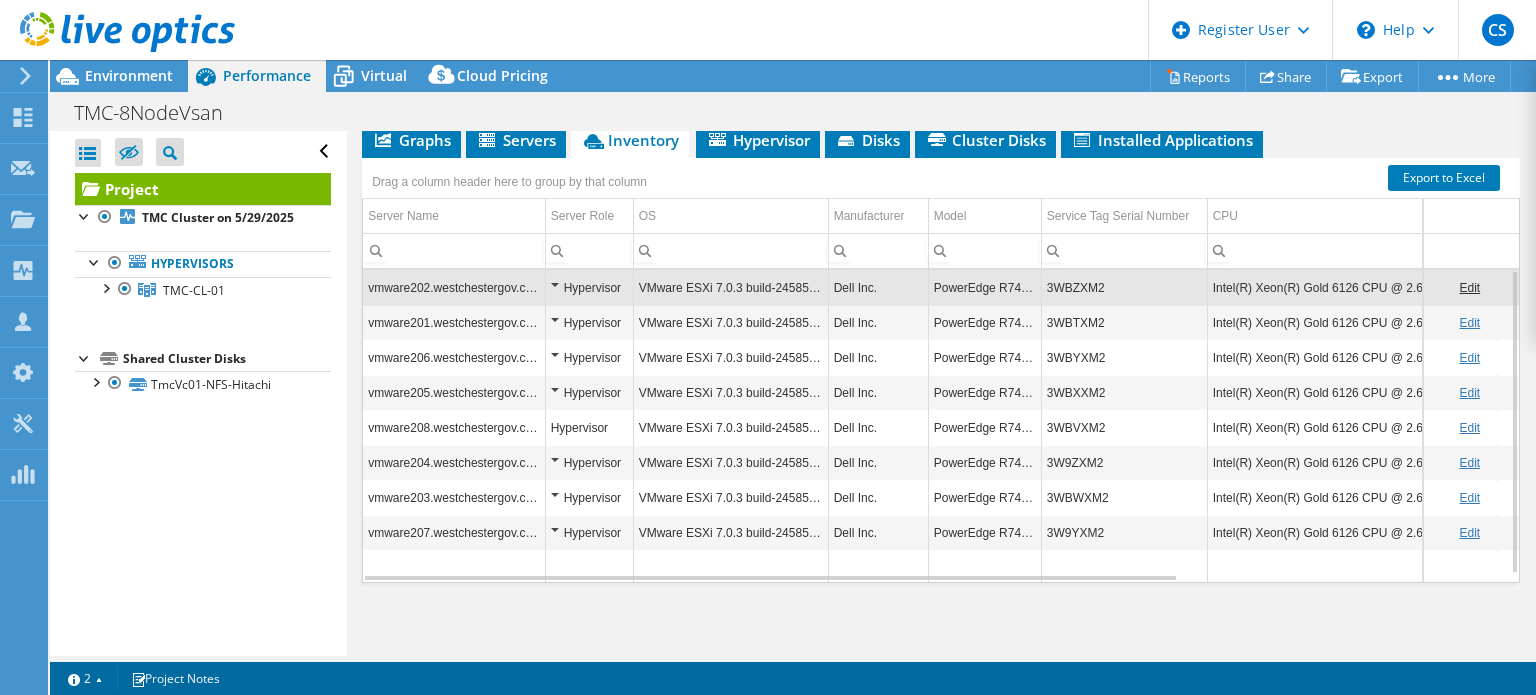 click on "3WBZXM2" at bounding box center [1124, 287] 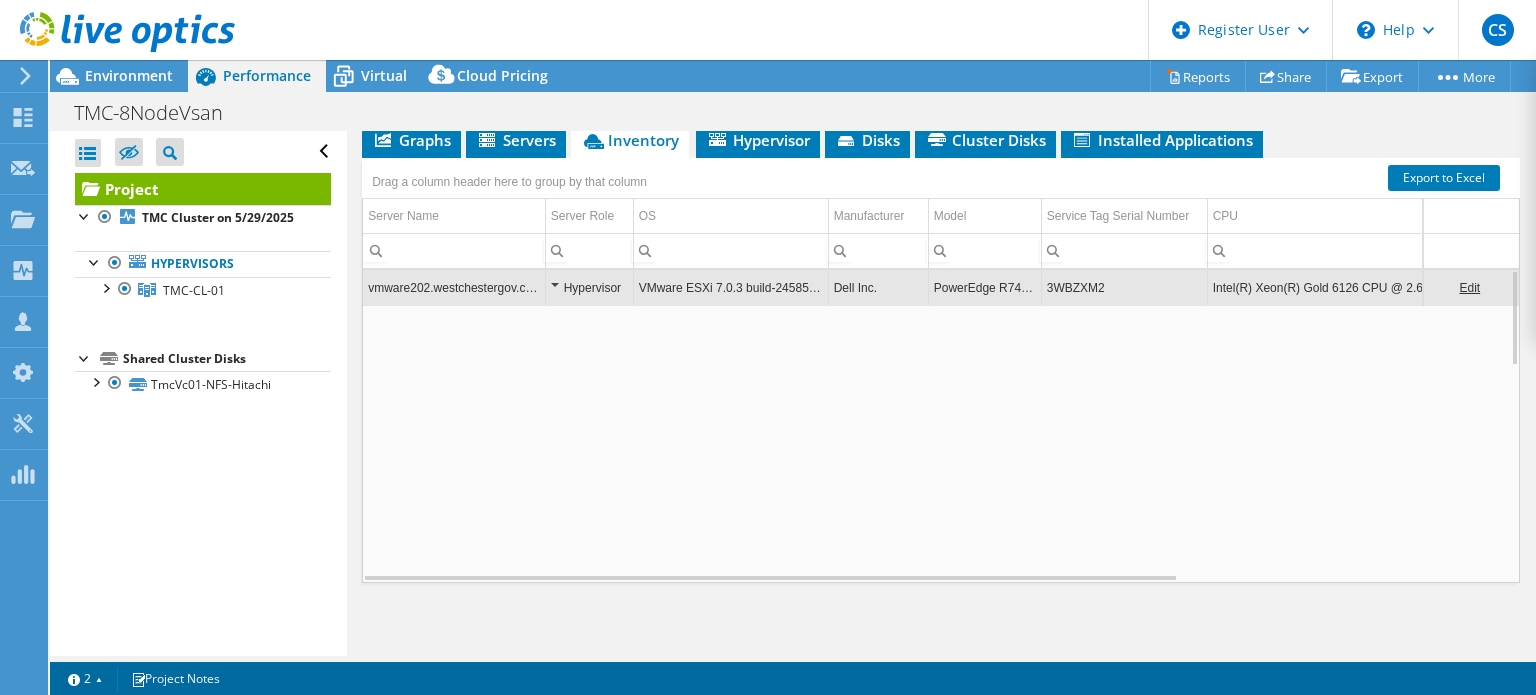 click on "3WBZXM2" at bounding box center [1124, 287] 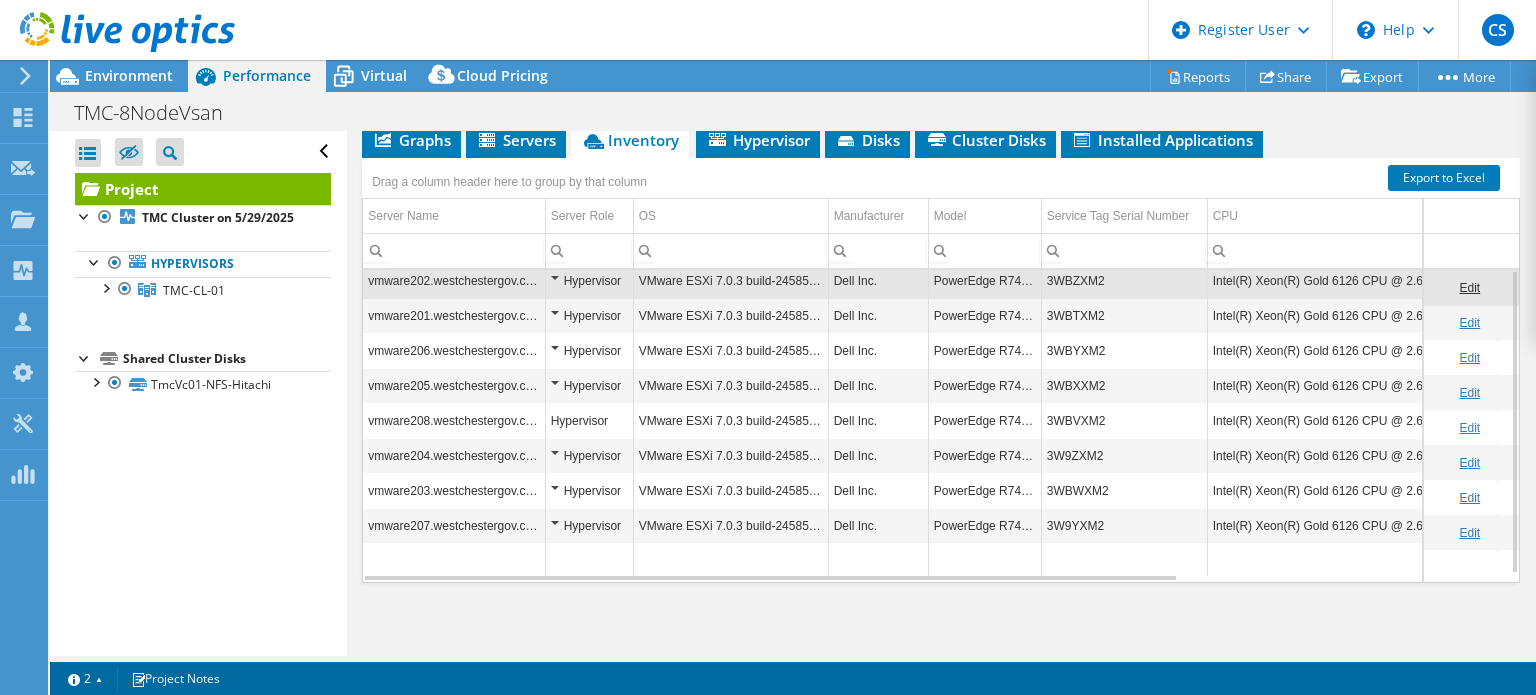 scroll, scrollTop: 0, scrollLeft: 0, axis: both 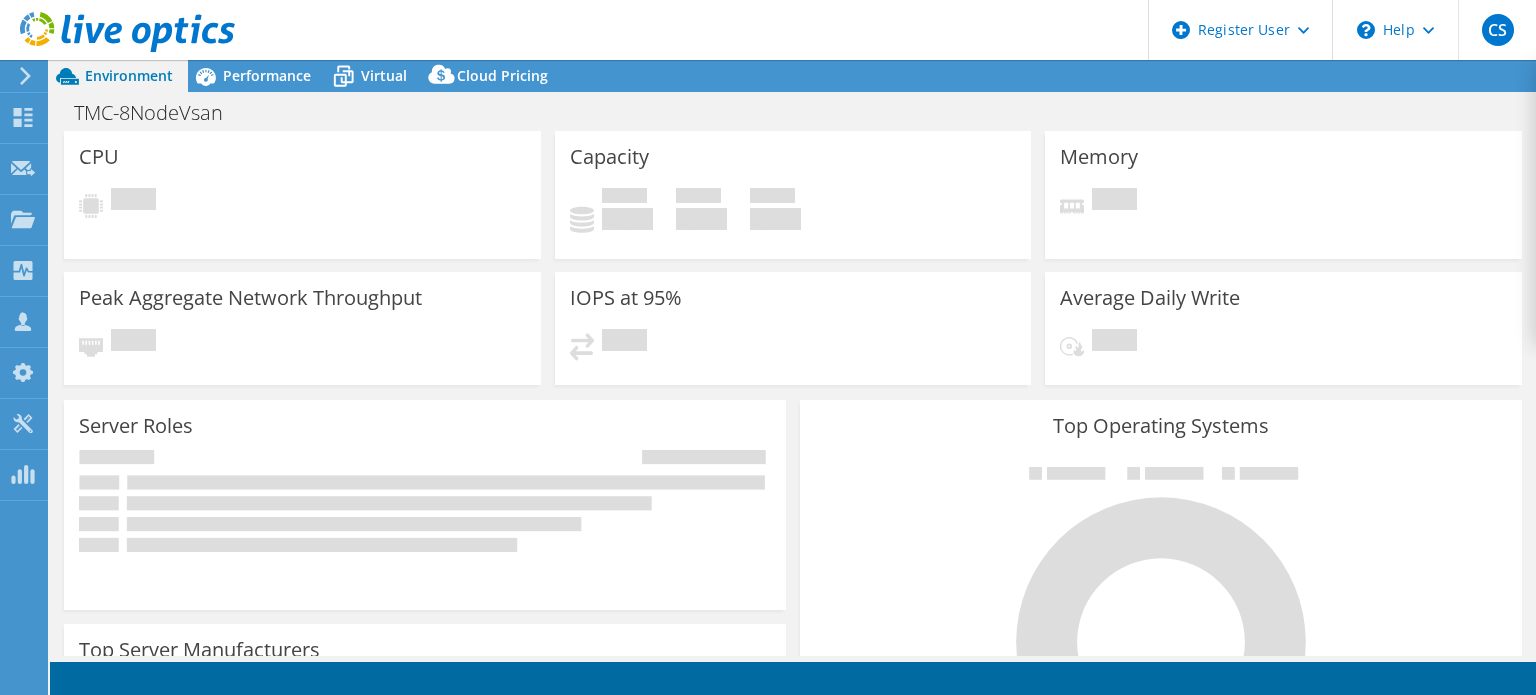 select on "USD" 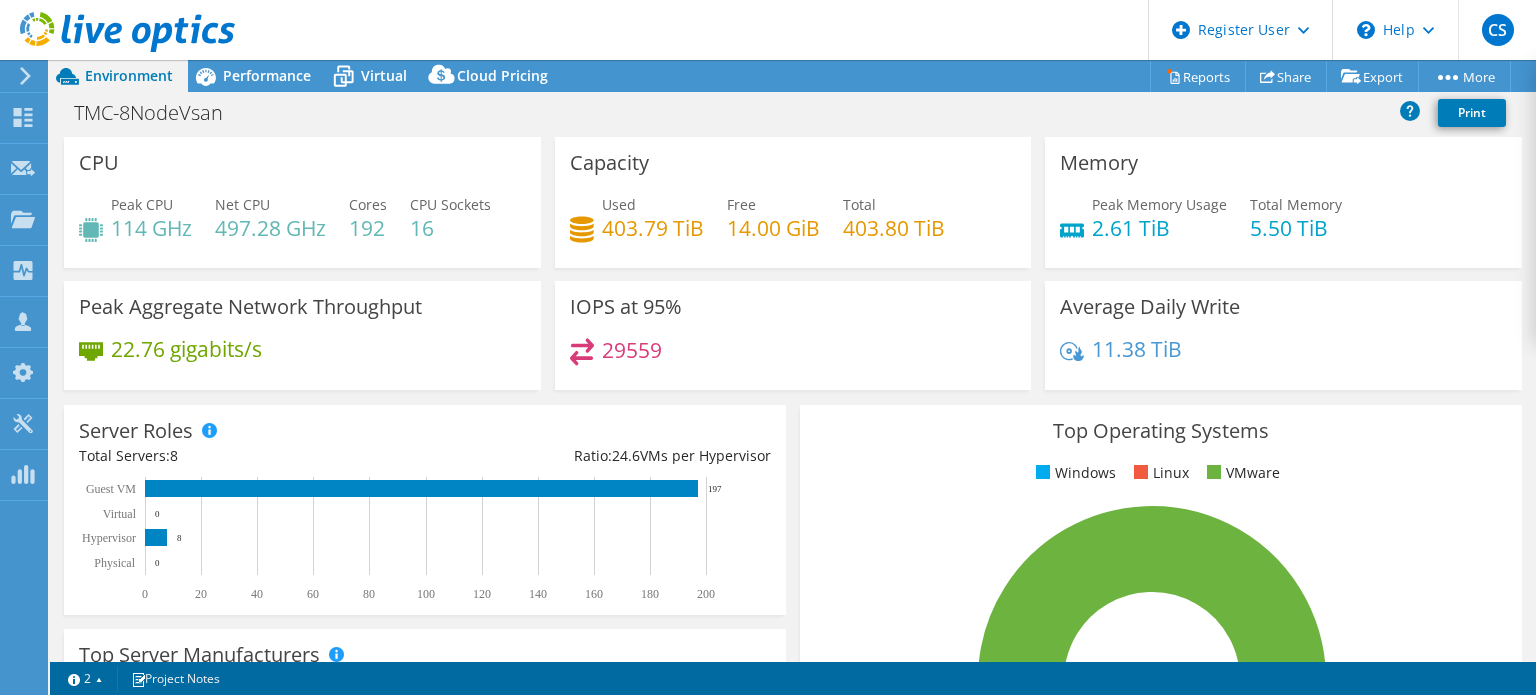 drag, startPoint x: 1535, startPoint y: 302, endPoint x: 1532, endPoint y: 403, distance: 101.04455 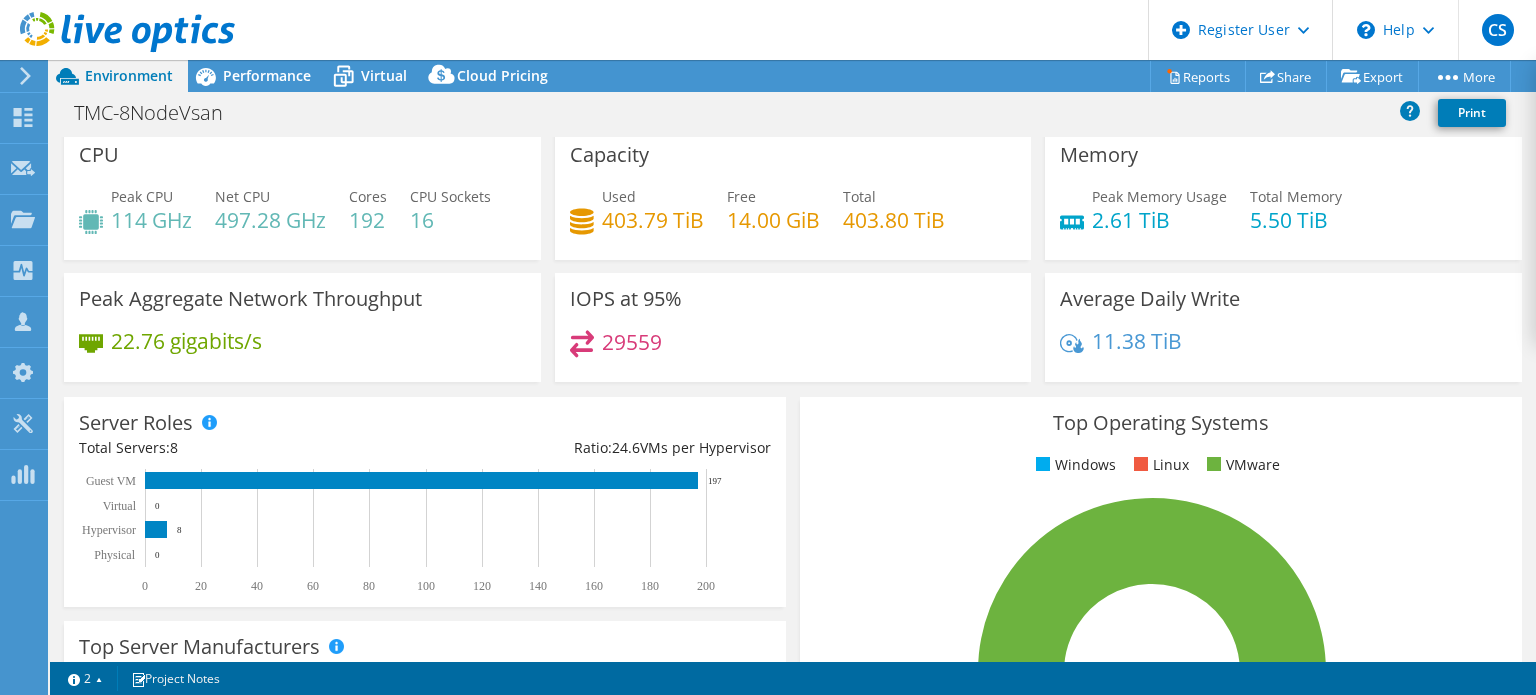 scroll, scrollTop: 0, scrollLeft: 0, axis: both 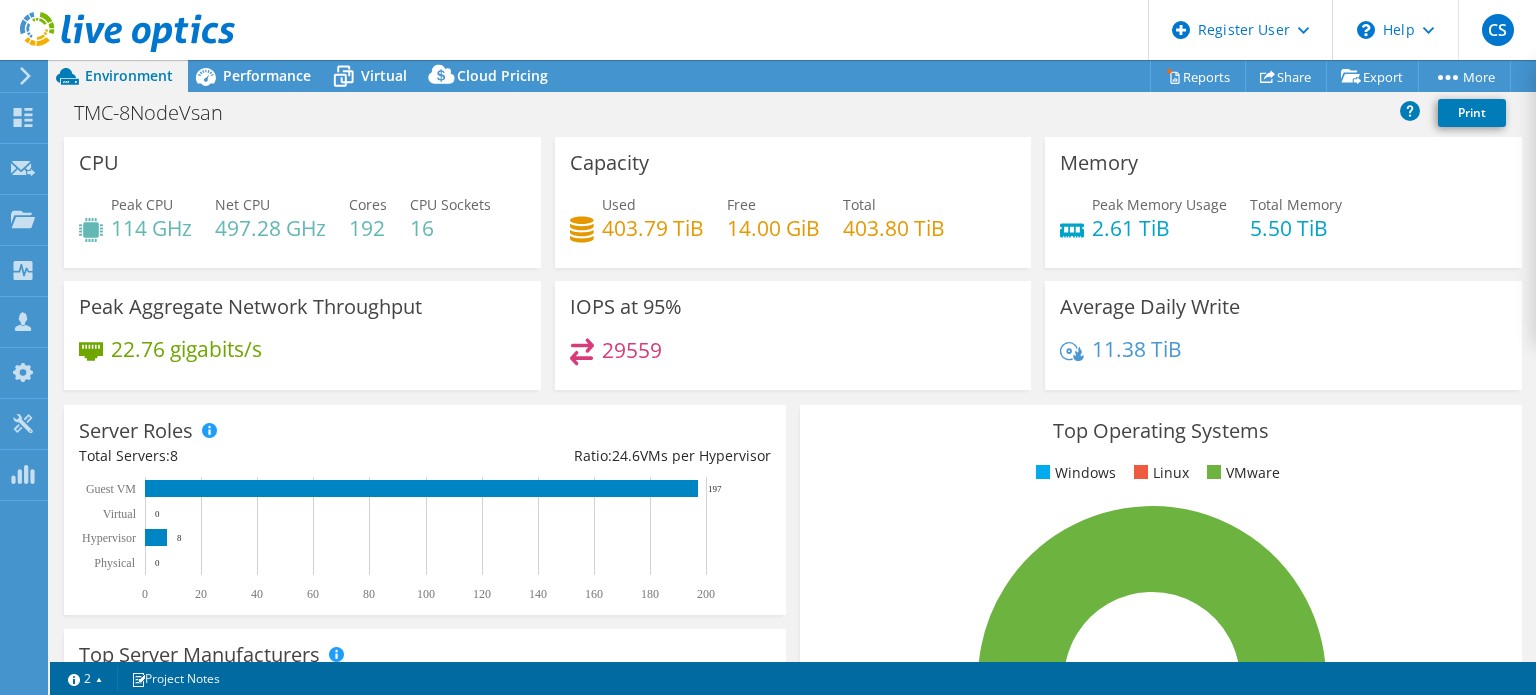 click on "Memory
Peak Memory Usage
2.61 TiB
Total Memory
5.50 TiB" at bounding box center [1283, 202] 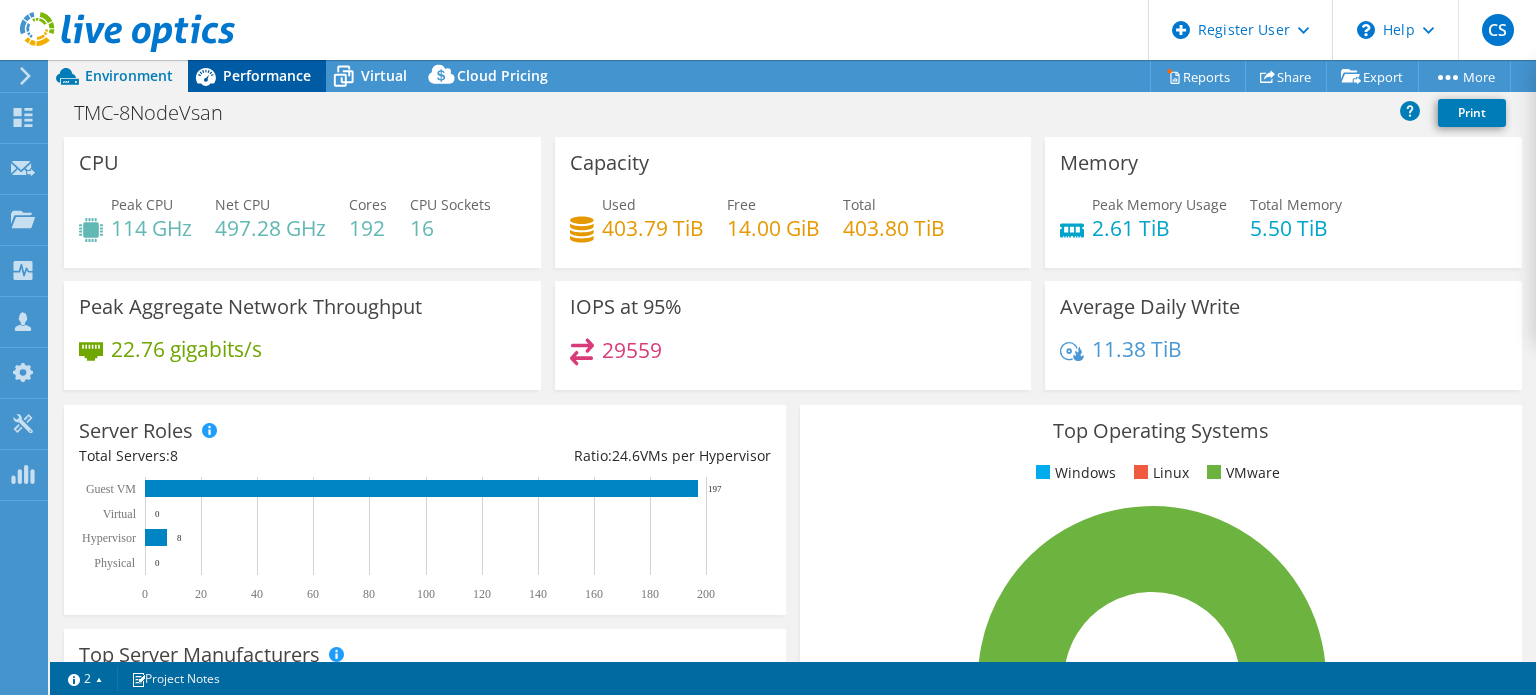 click on "Performance" at bounding box center (267, 75) 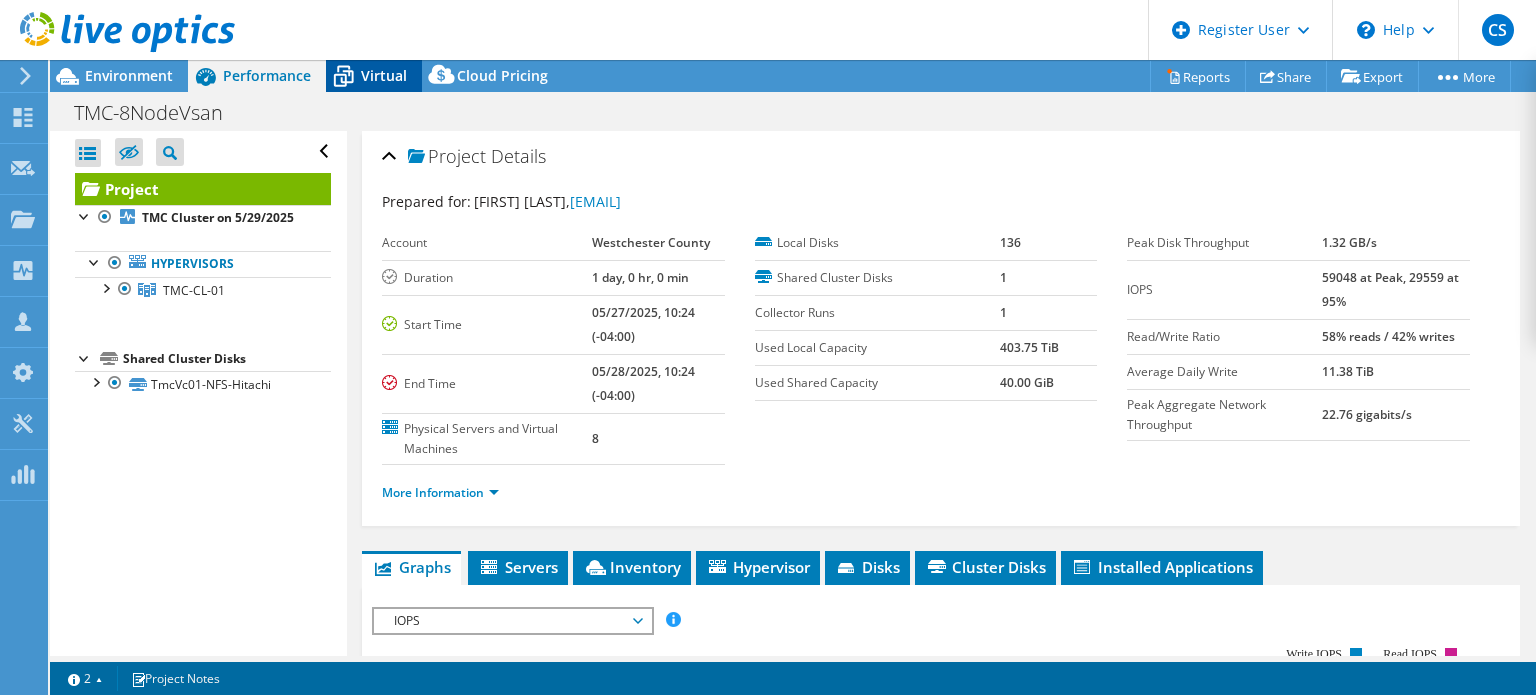 click 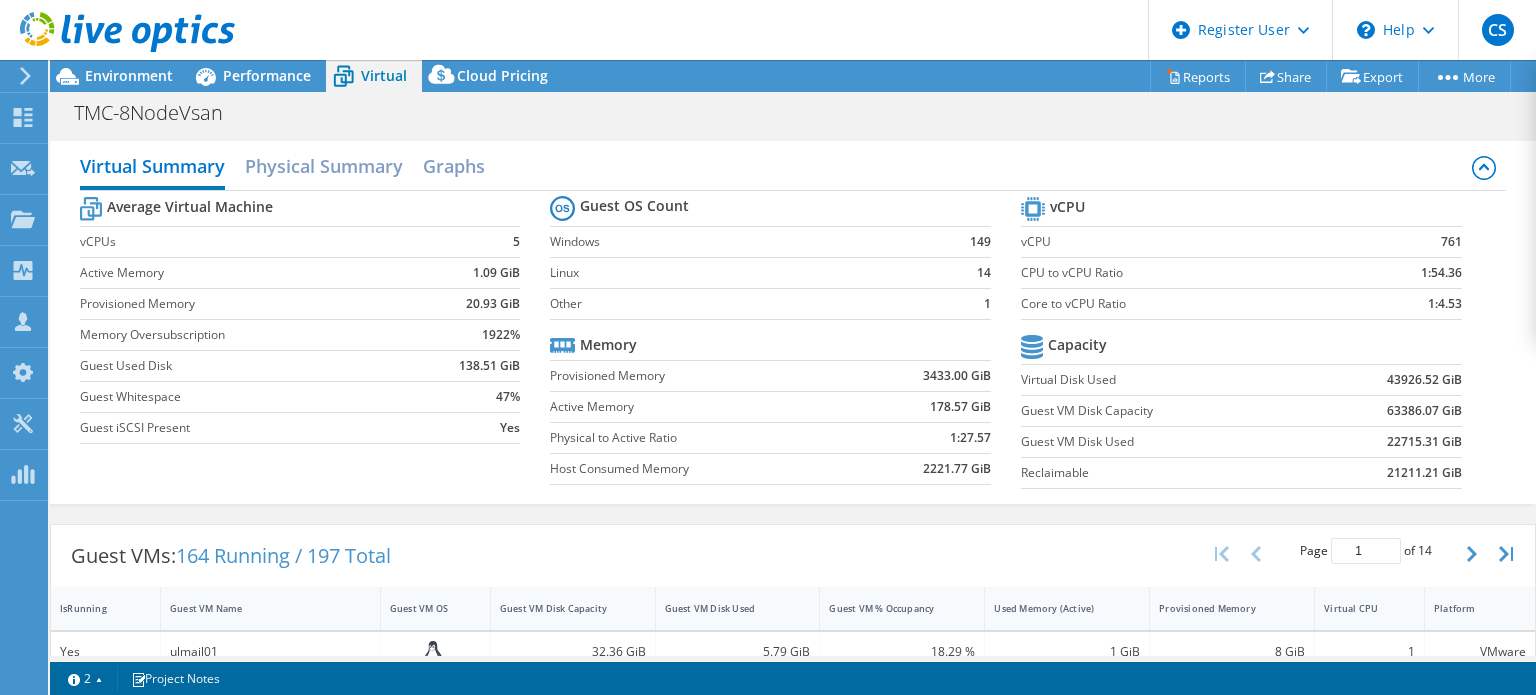 drag, startPoint x: 1535, startPoint y: 252, endPoint x: 1535, endPoint y: 319, distance: 67 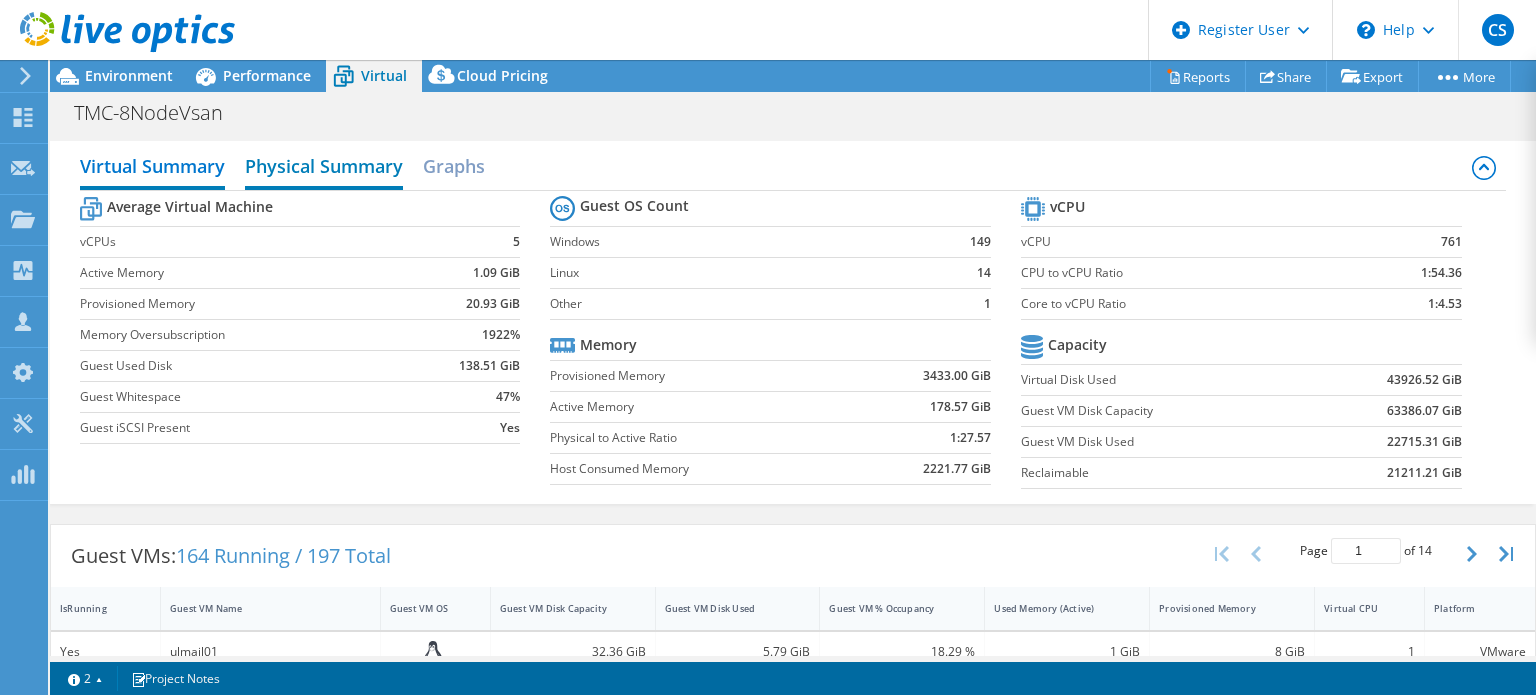 click on "Physical Summary" at bounding box center [324, 168] 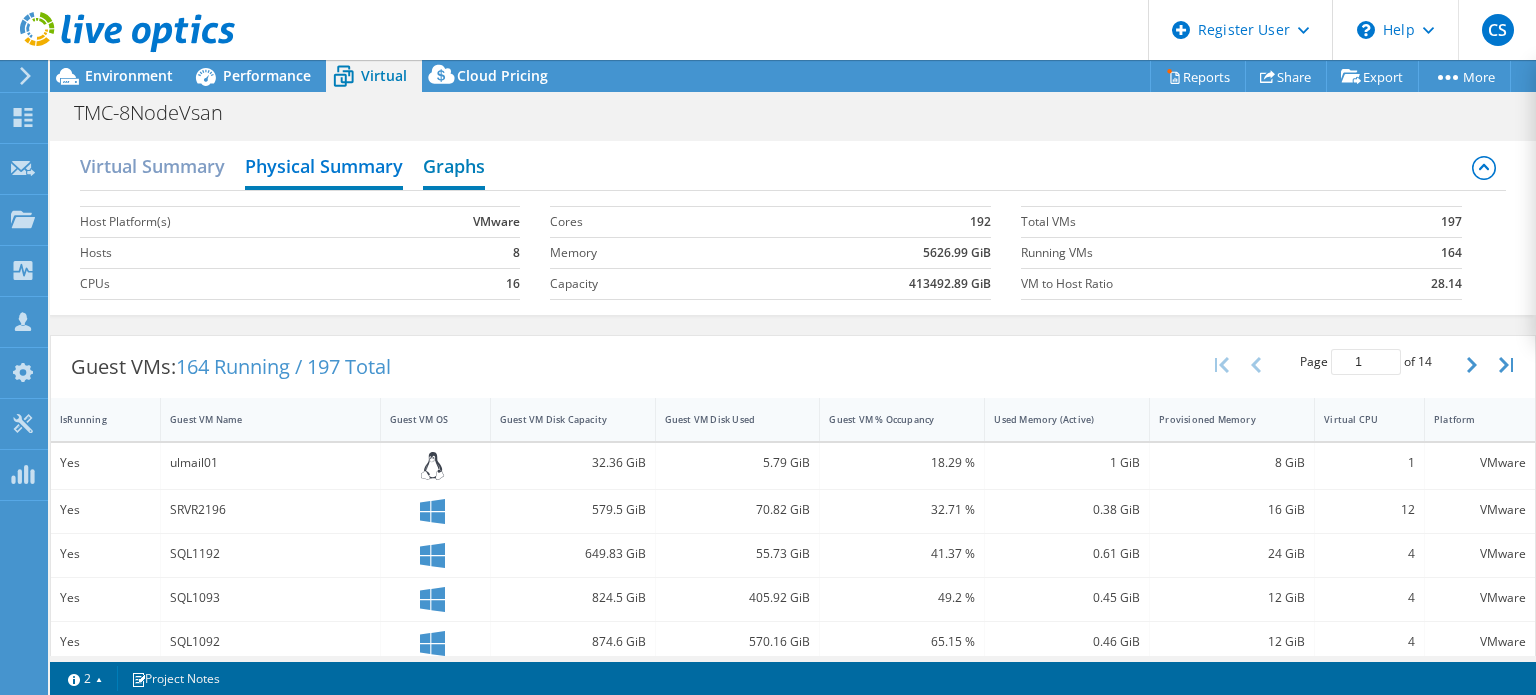 click on "Graphs" at bounding box center [454, 168] 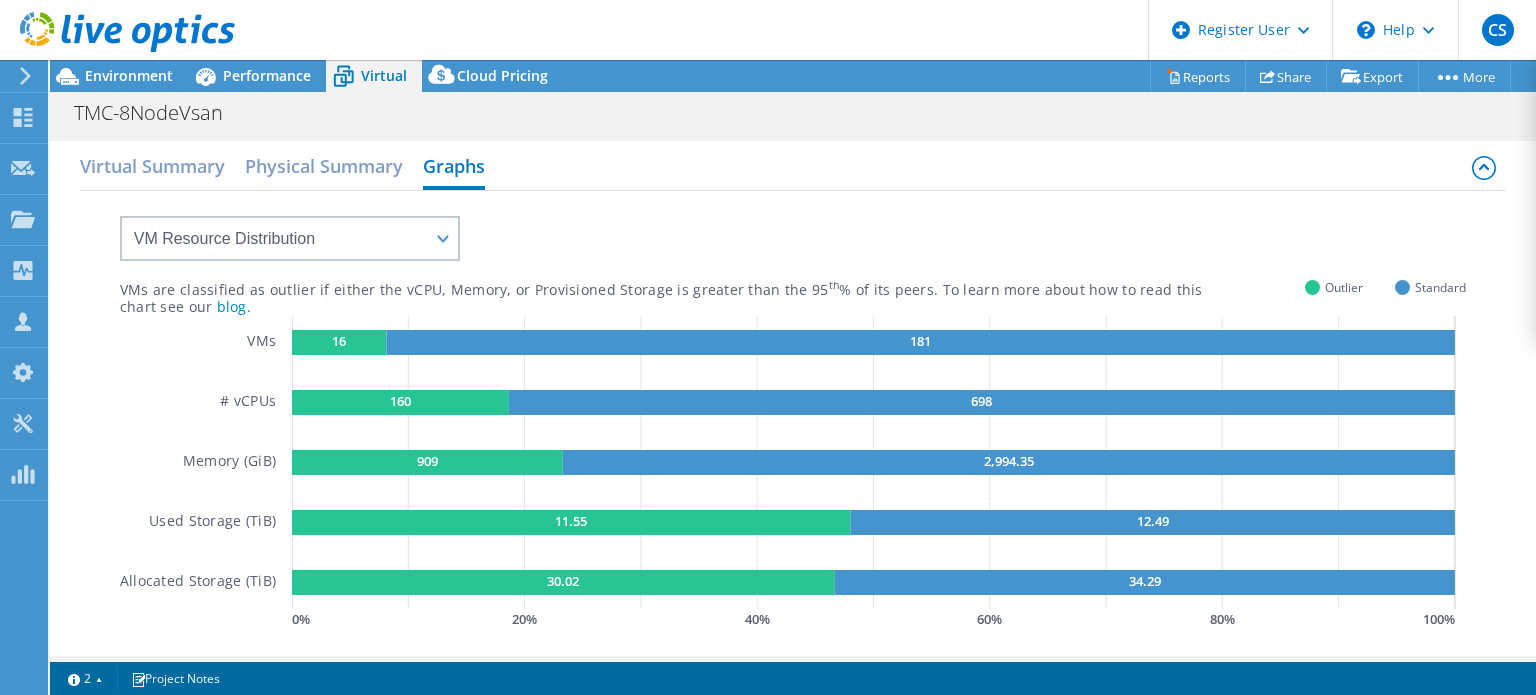 scroll, scrollTop: 767, scrollLeft: 0, axis: vertical 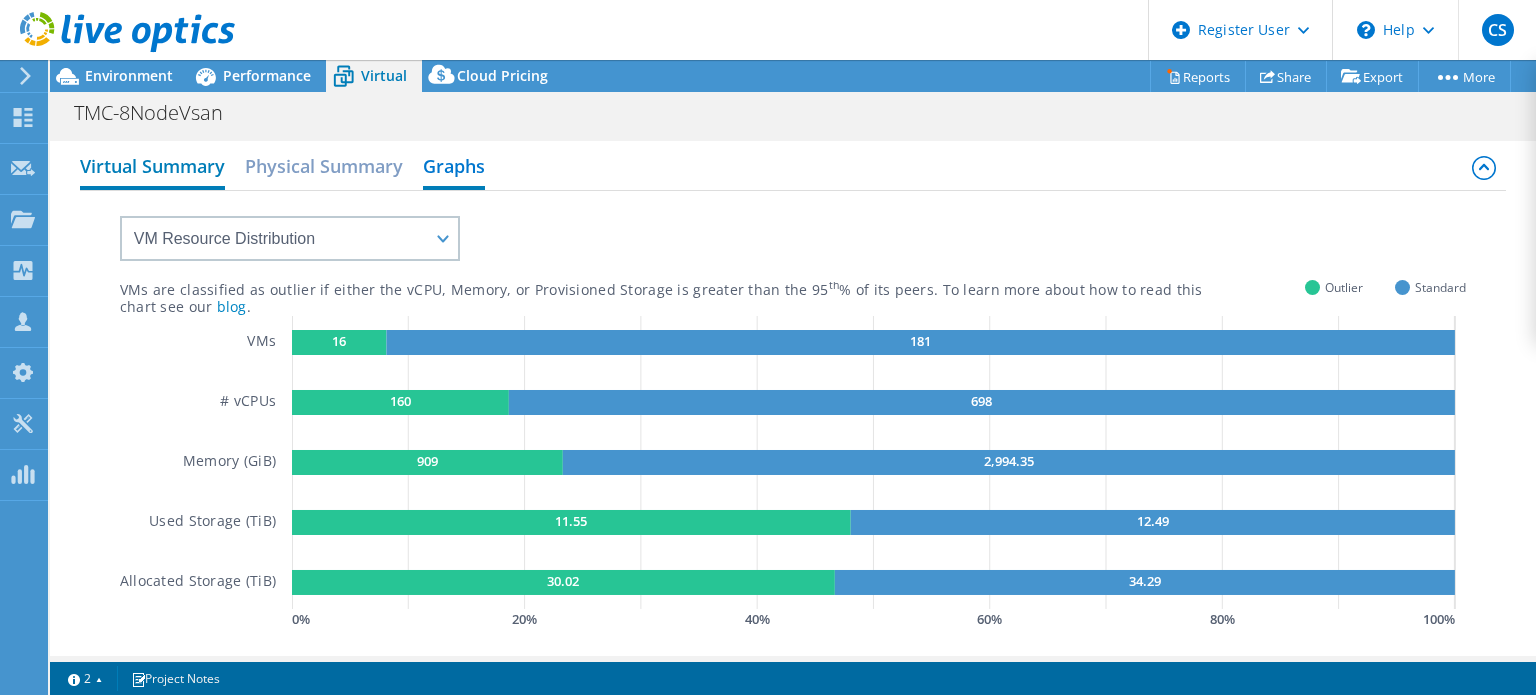 click on "Virtual Summary" at bounding box center [152, 168] 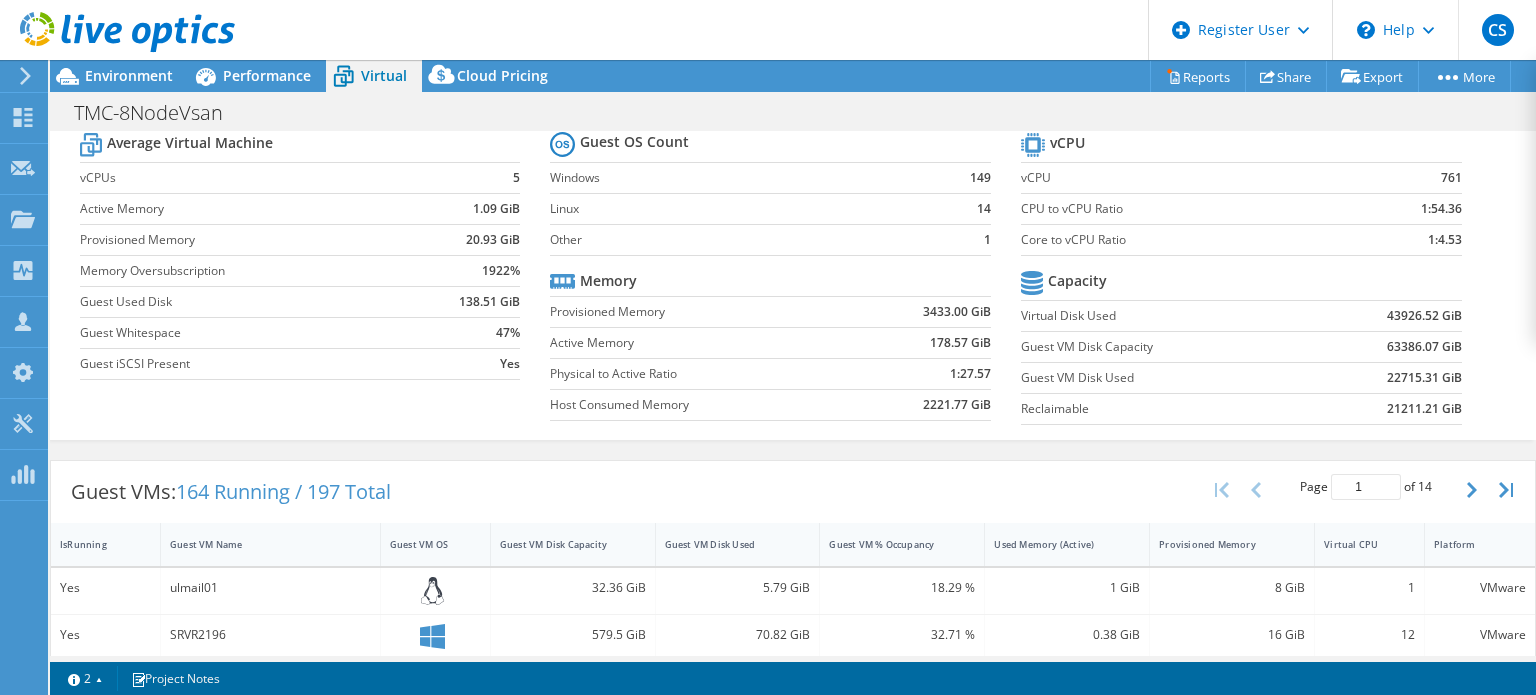 scroll, scrollTop: 0, scrollLeft: 0, axis: both 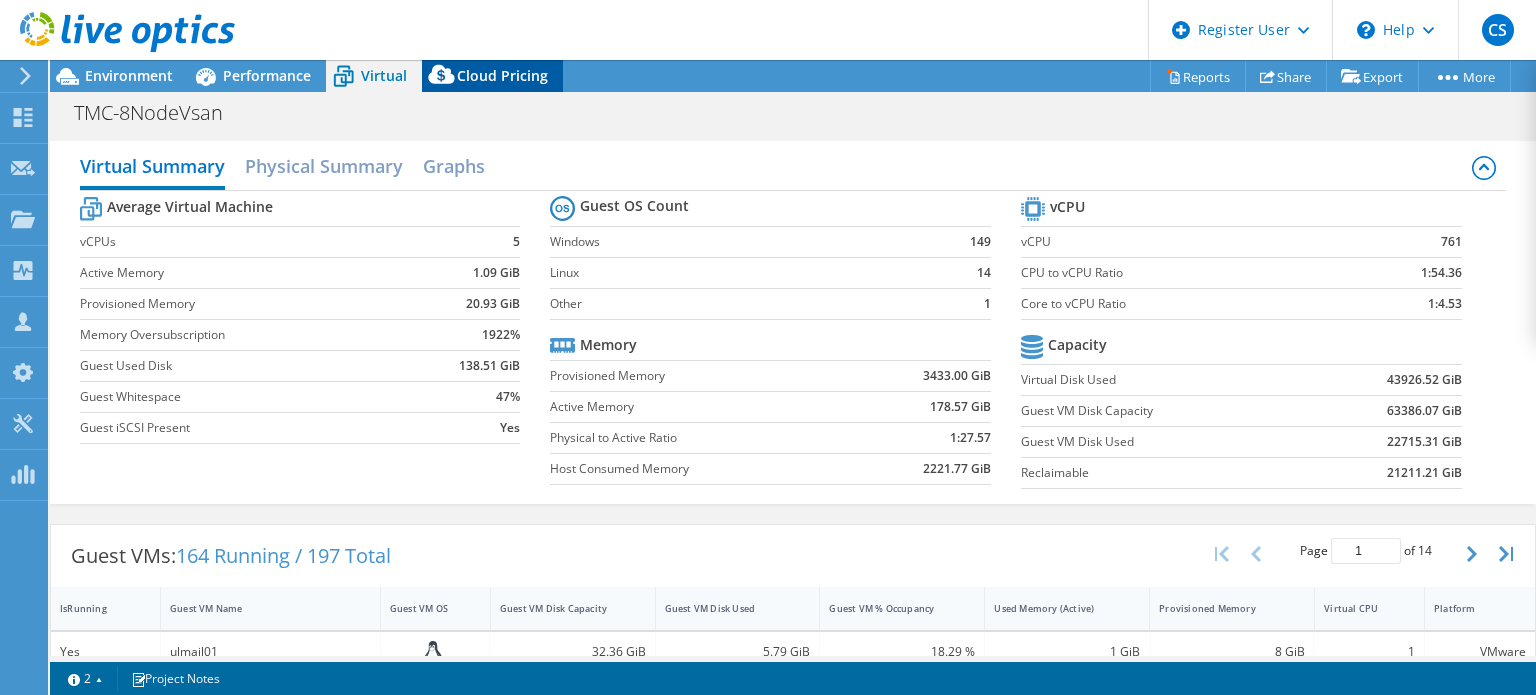 click 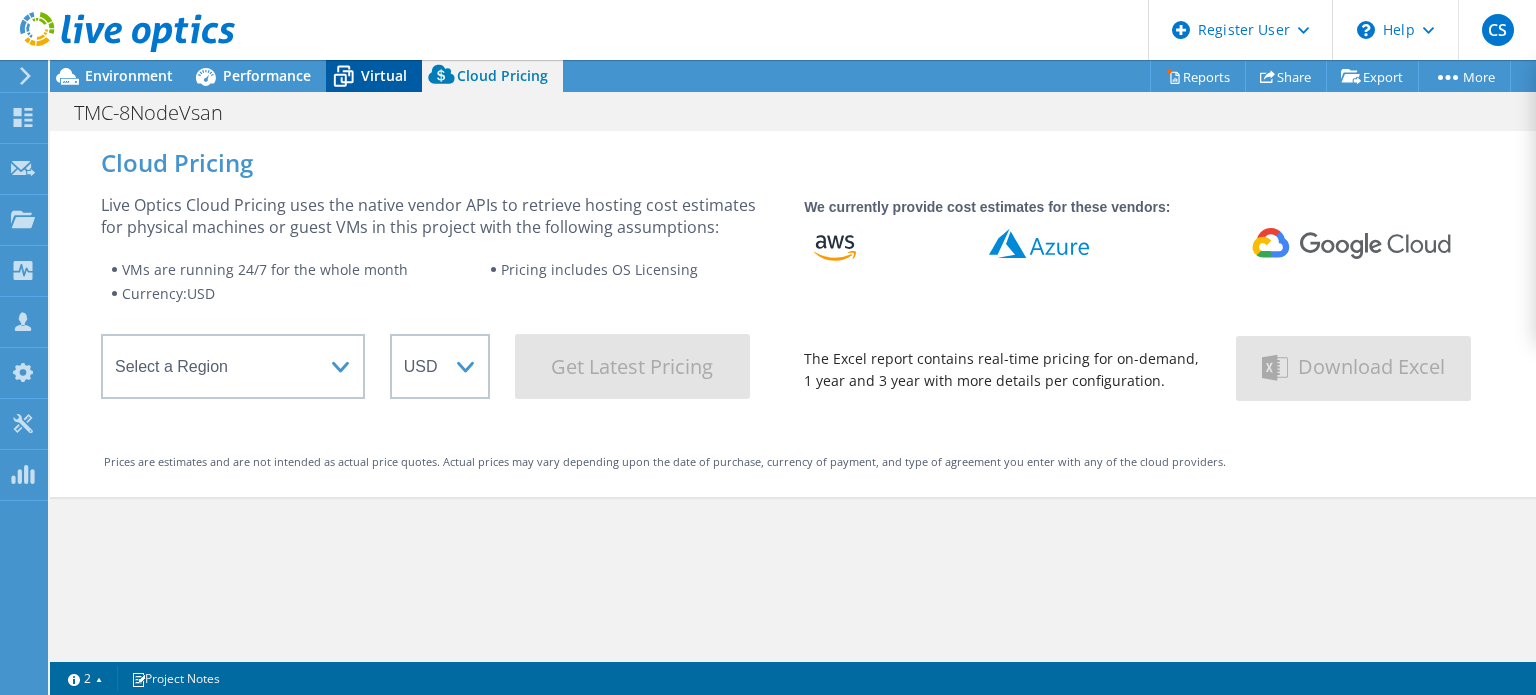 click on "Virtual" at bounding box center (384, 75) 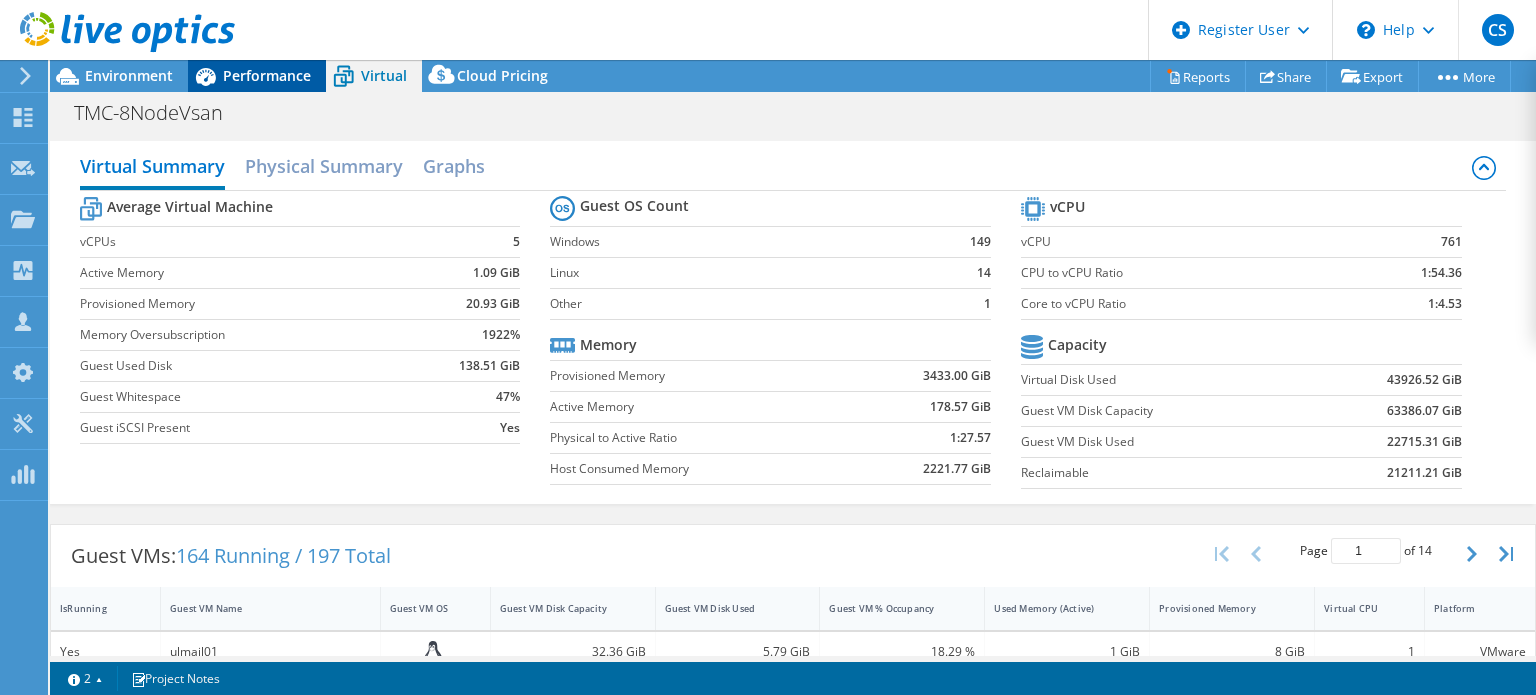 click on "Performance" at bounding box center (267, 75) 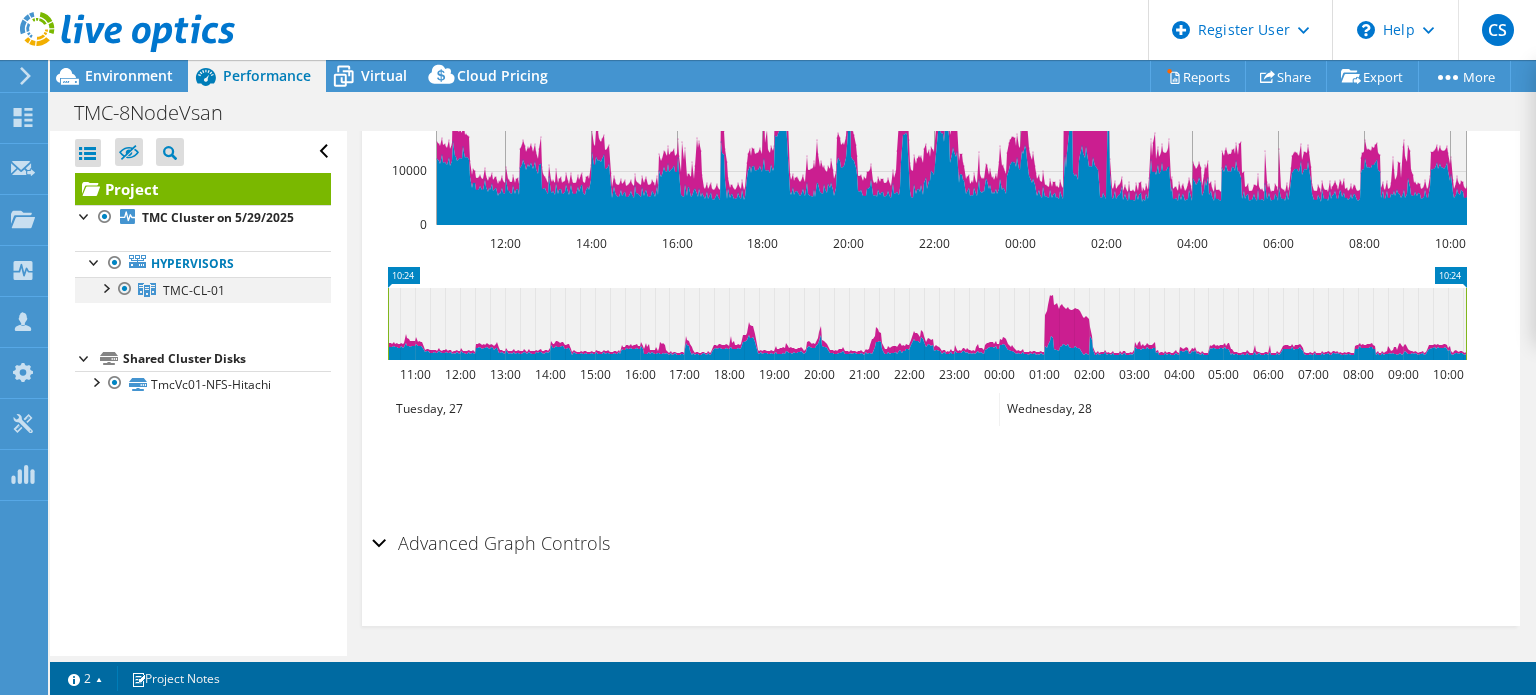 click at bounding box center (105, 287) 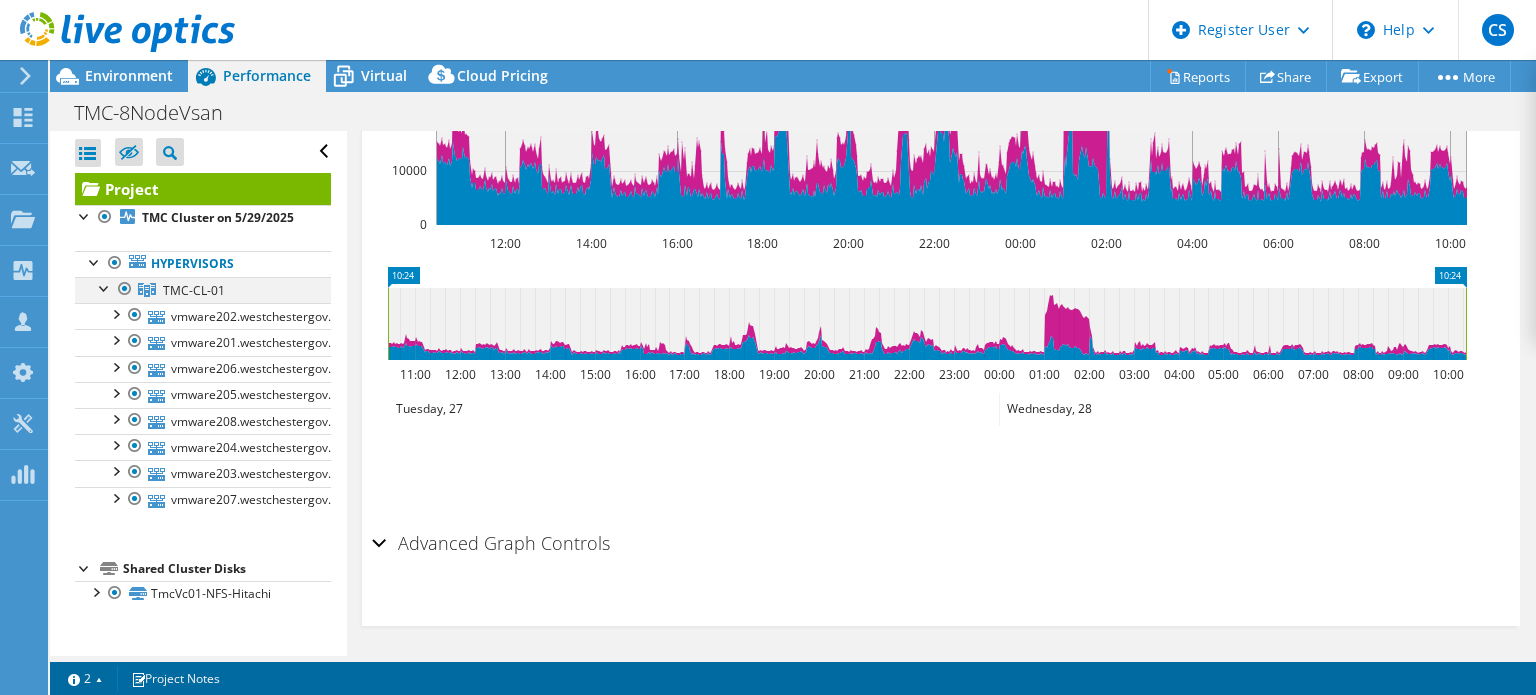 click at bounding box center (105, 287) 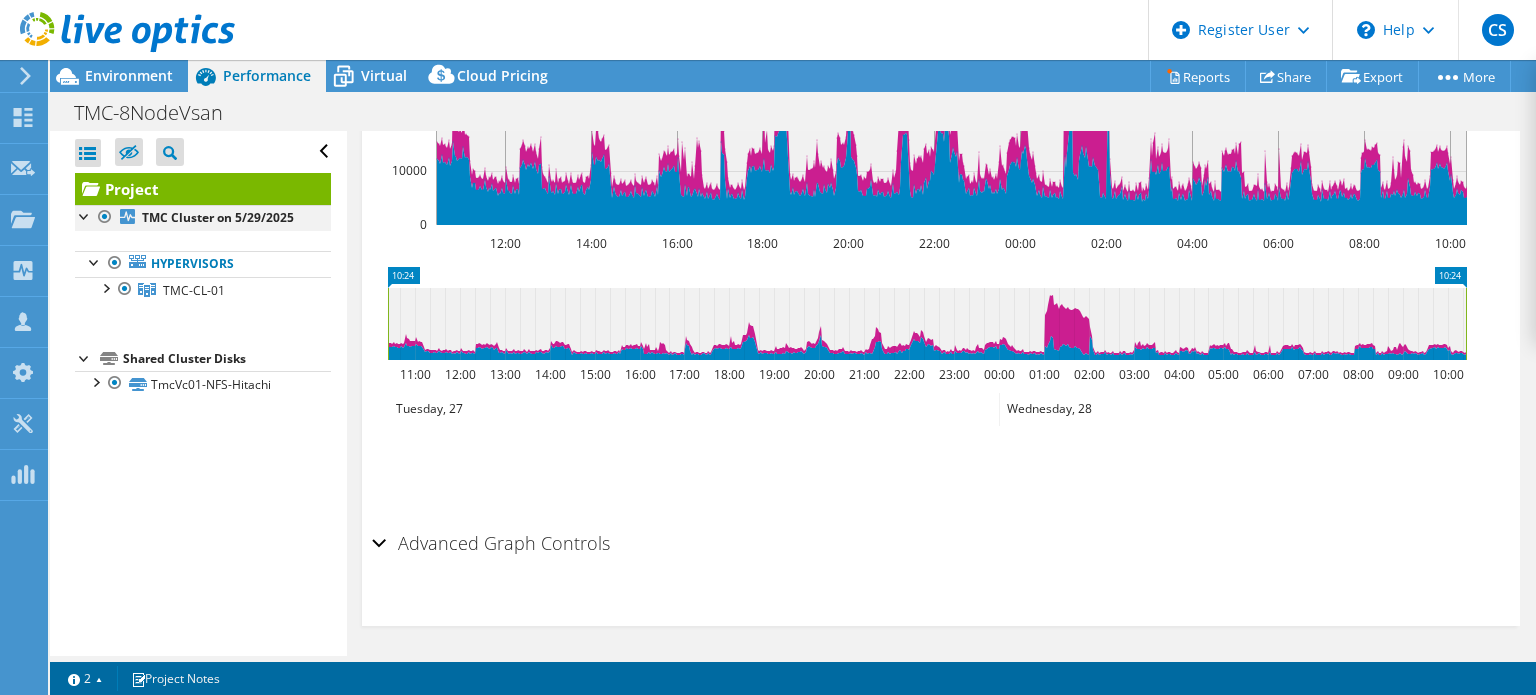 click at bounding box center [85, 215] 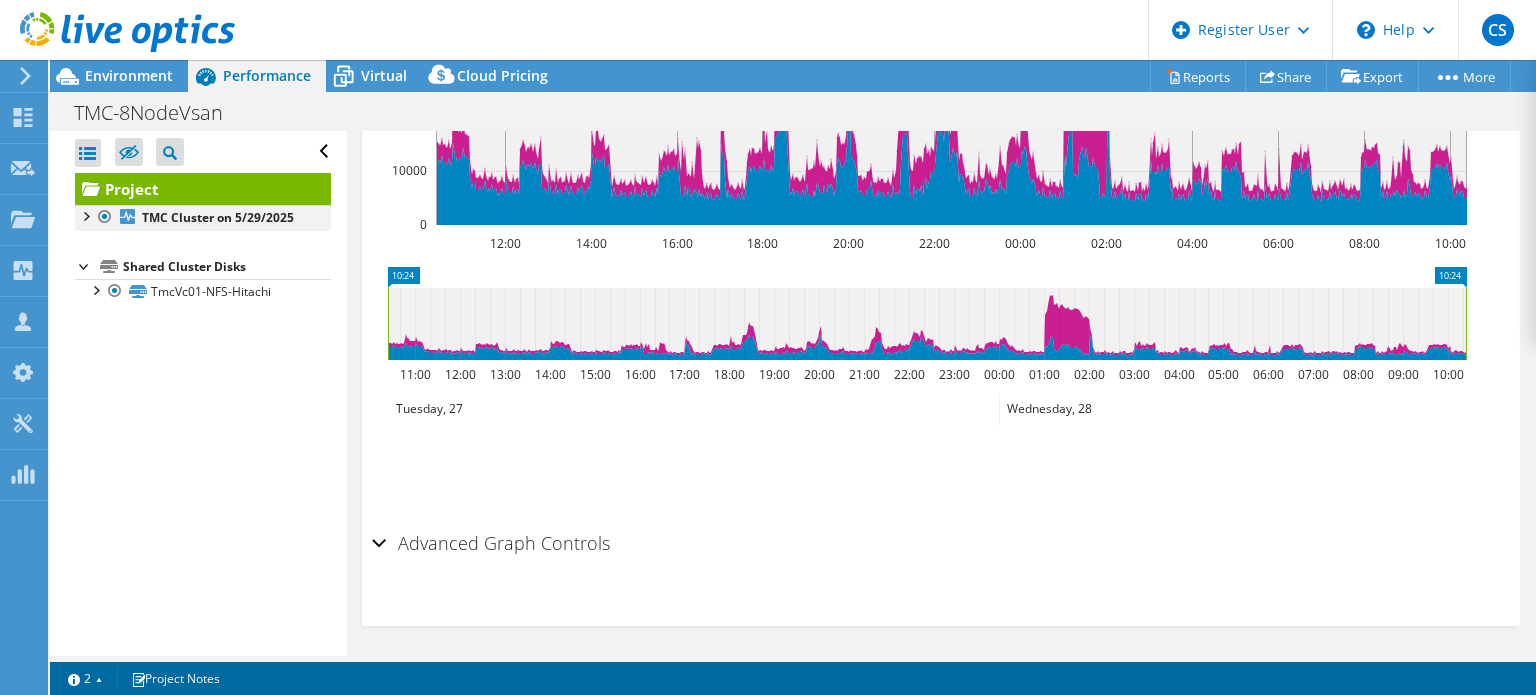 click at bounding box center (85, 215) 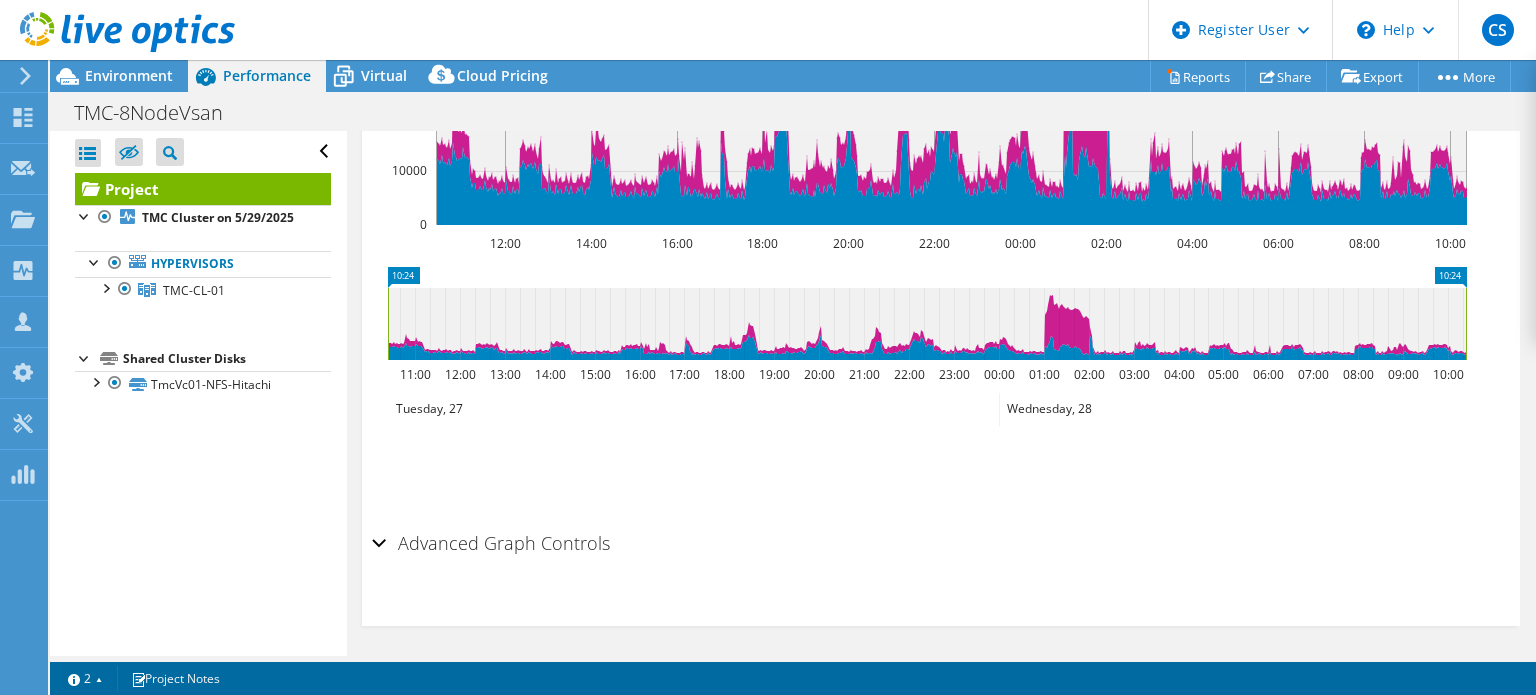 click on "Project" at bounding box center (203, 189) 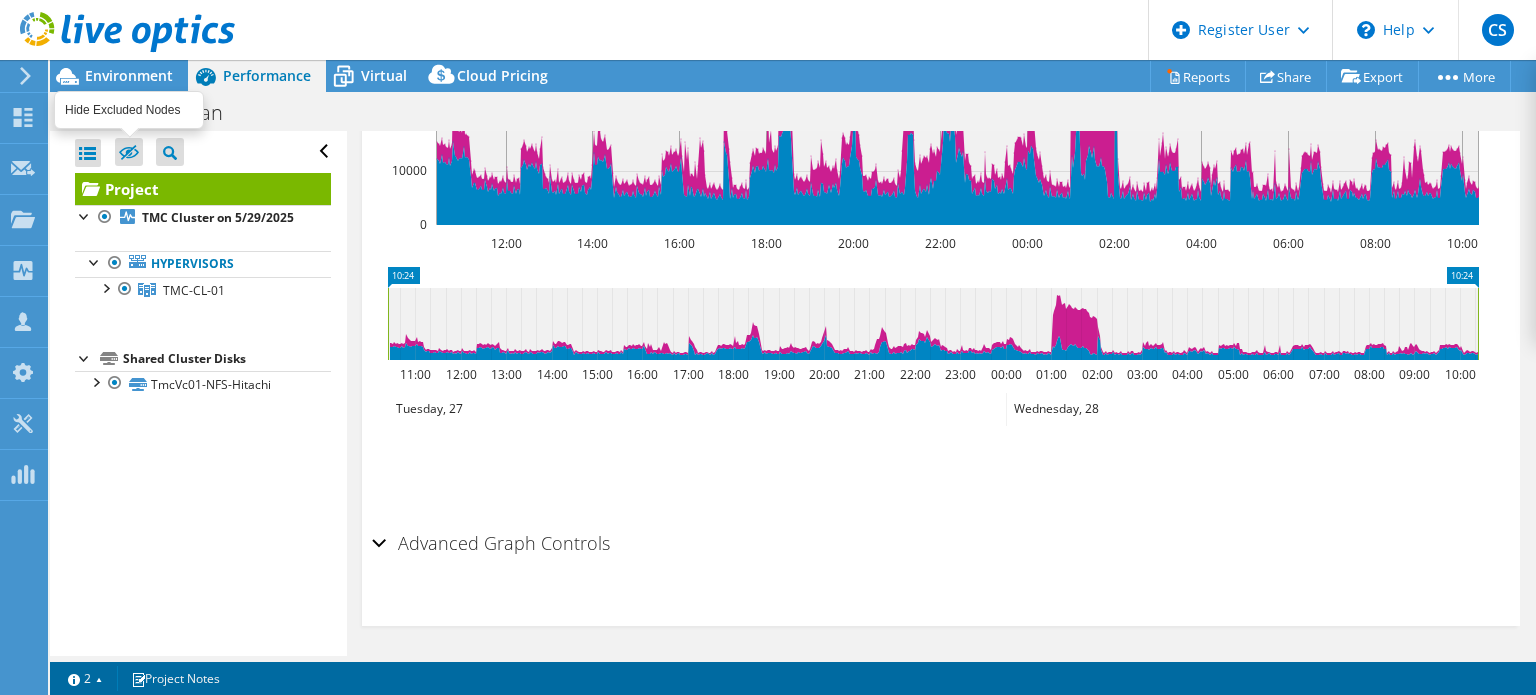 click 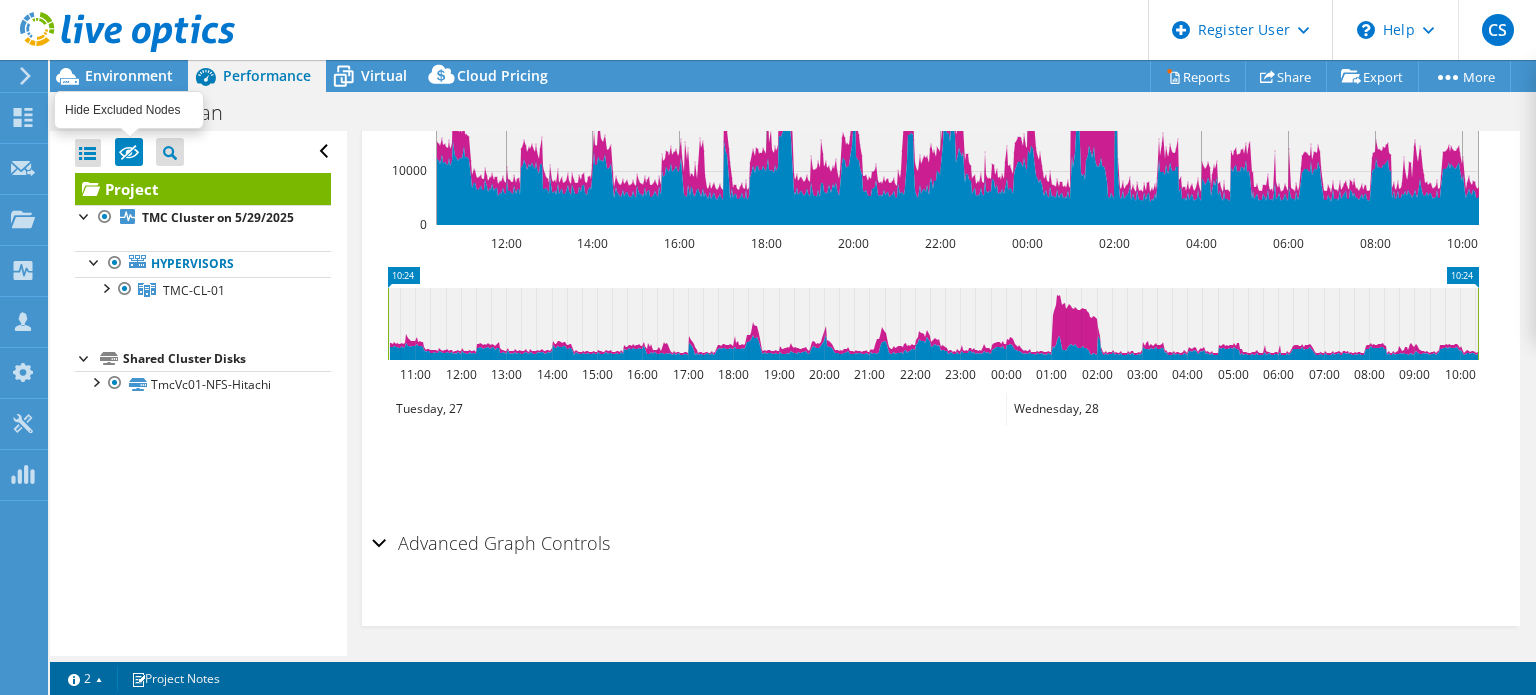 click 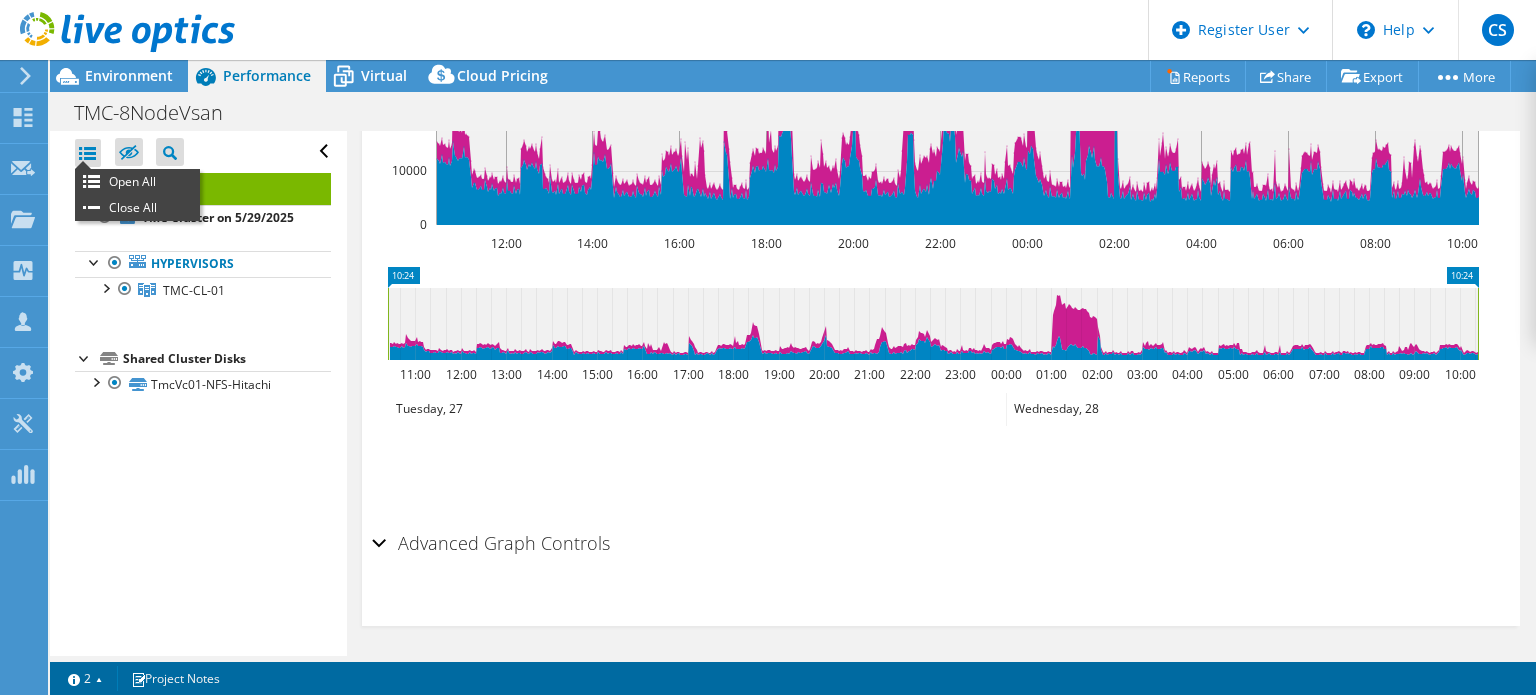 click at bounding box center (88, 153) 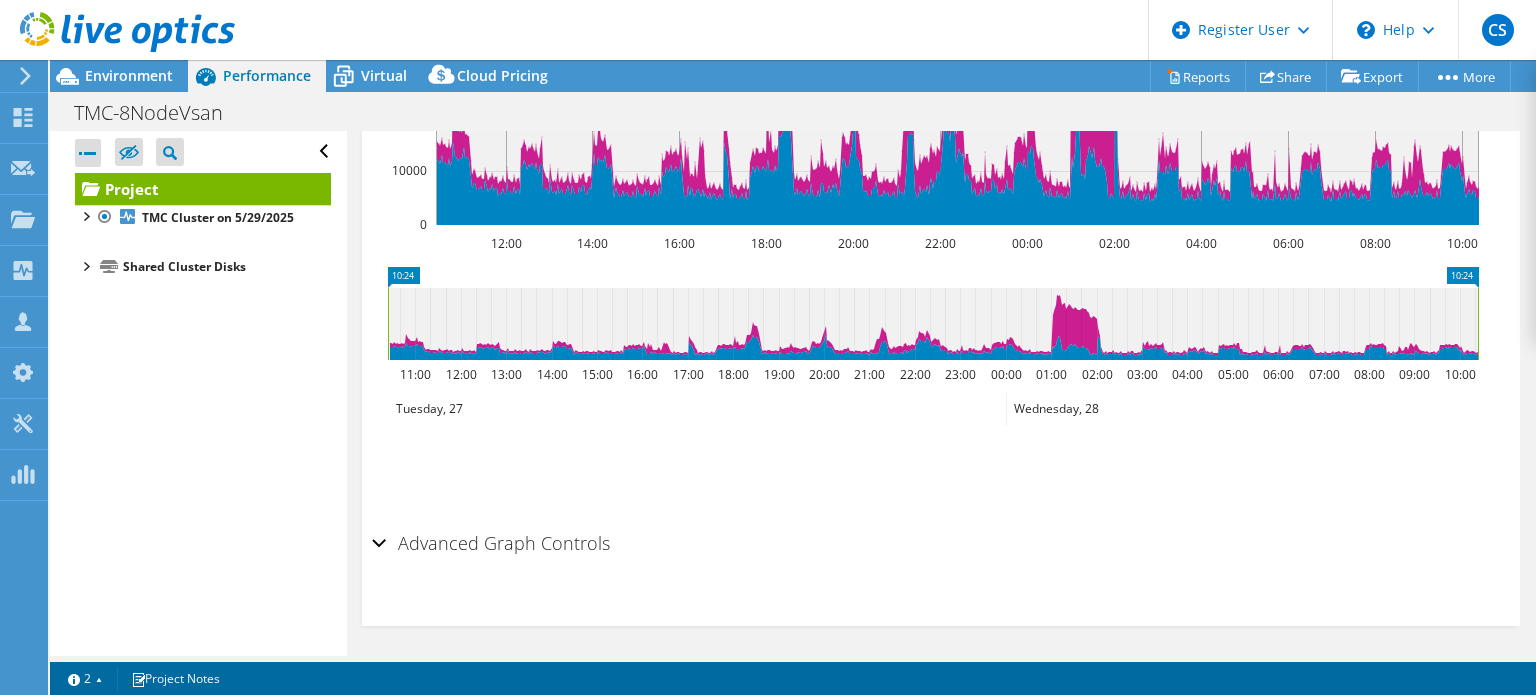 click at bounding box center (88, 153) 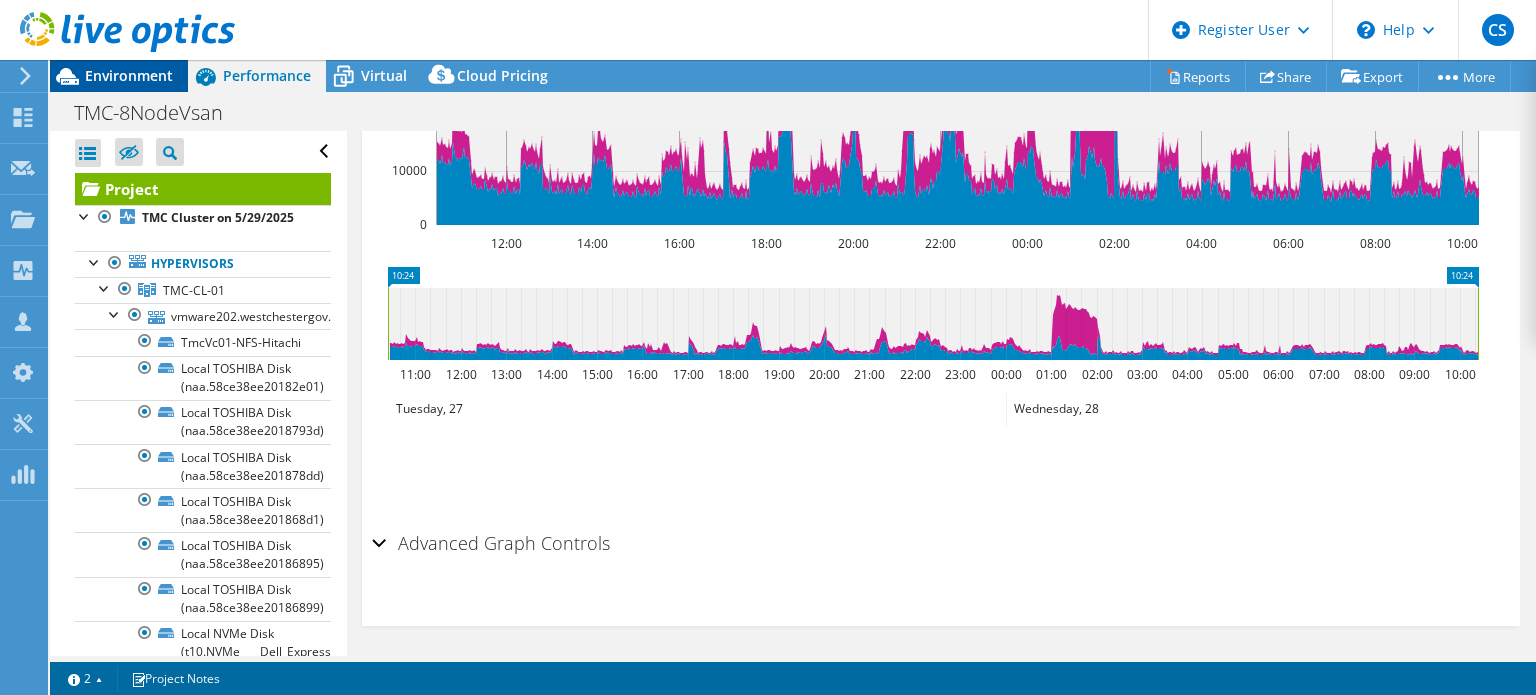 click on "Environment" at bounding box center [129, 75] 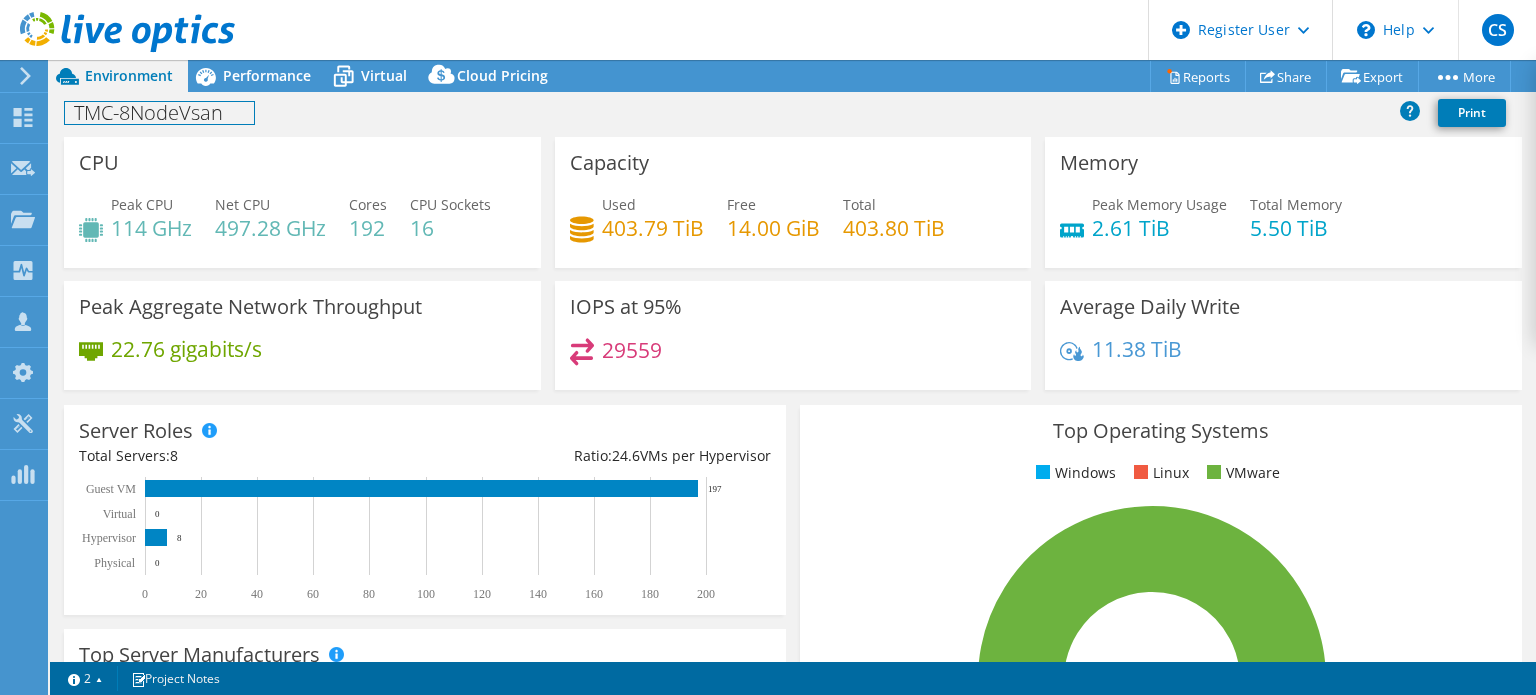 click on "TMC-8NodeVsan" at bounding box center (159, 113) 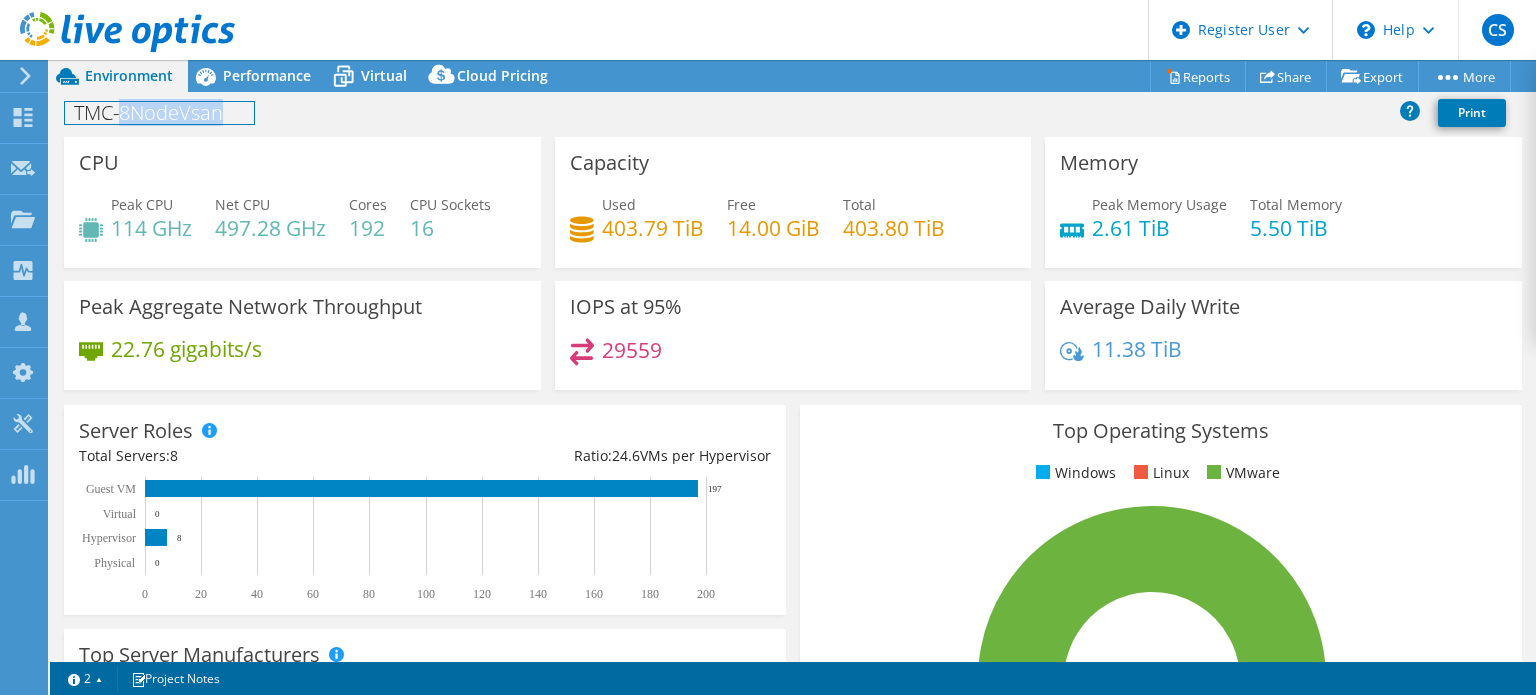 click on "TMC-8NodeVsan" at bounding box center (159, 113) 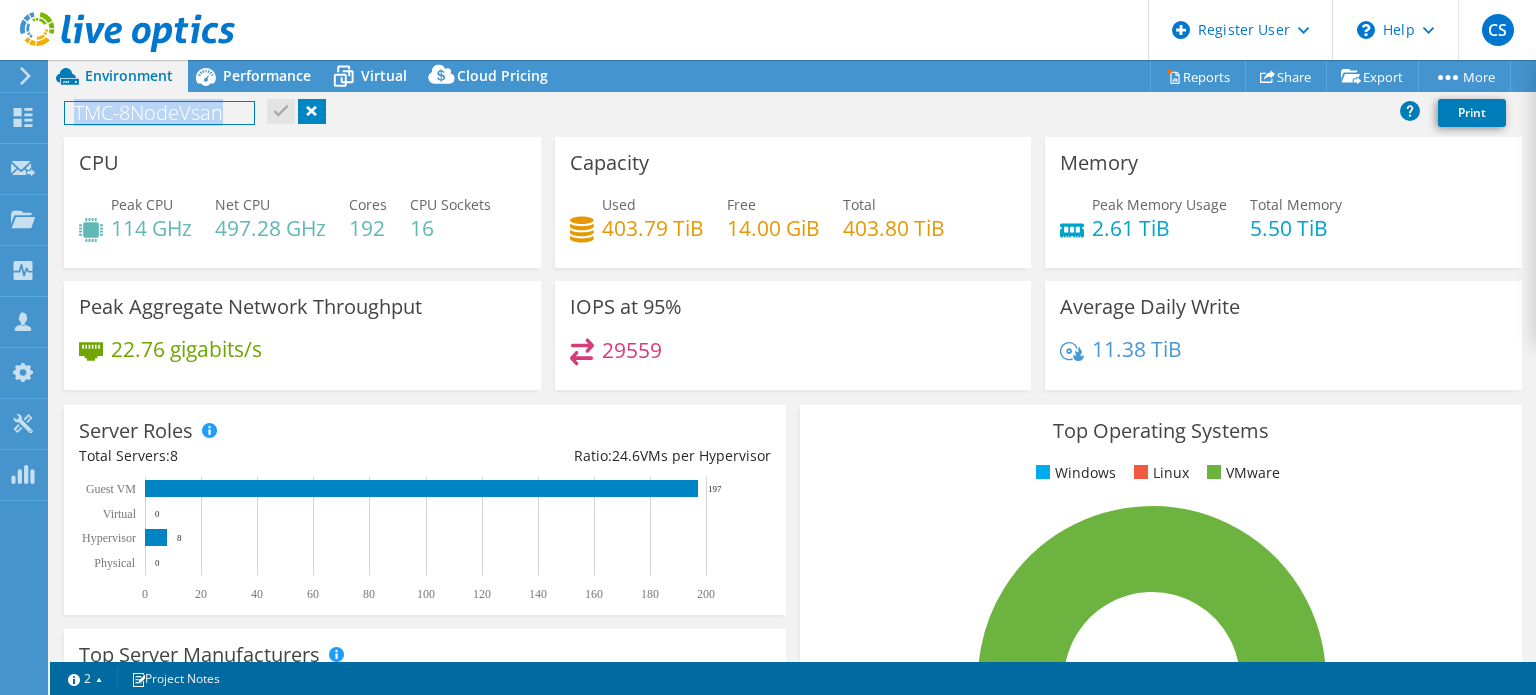 click on "TMC-8NodeVsan" at bounding box center [159, 113] 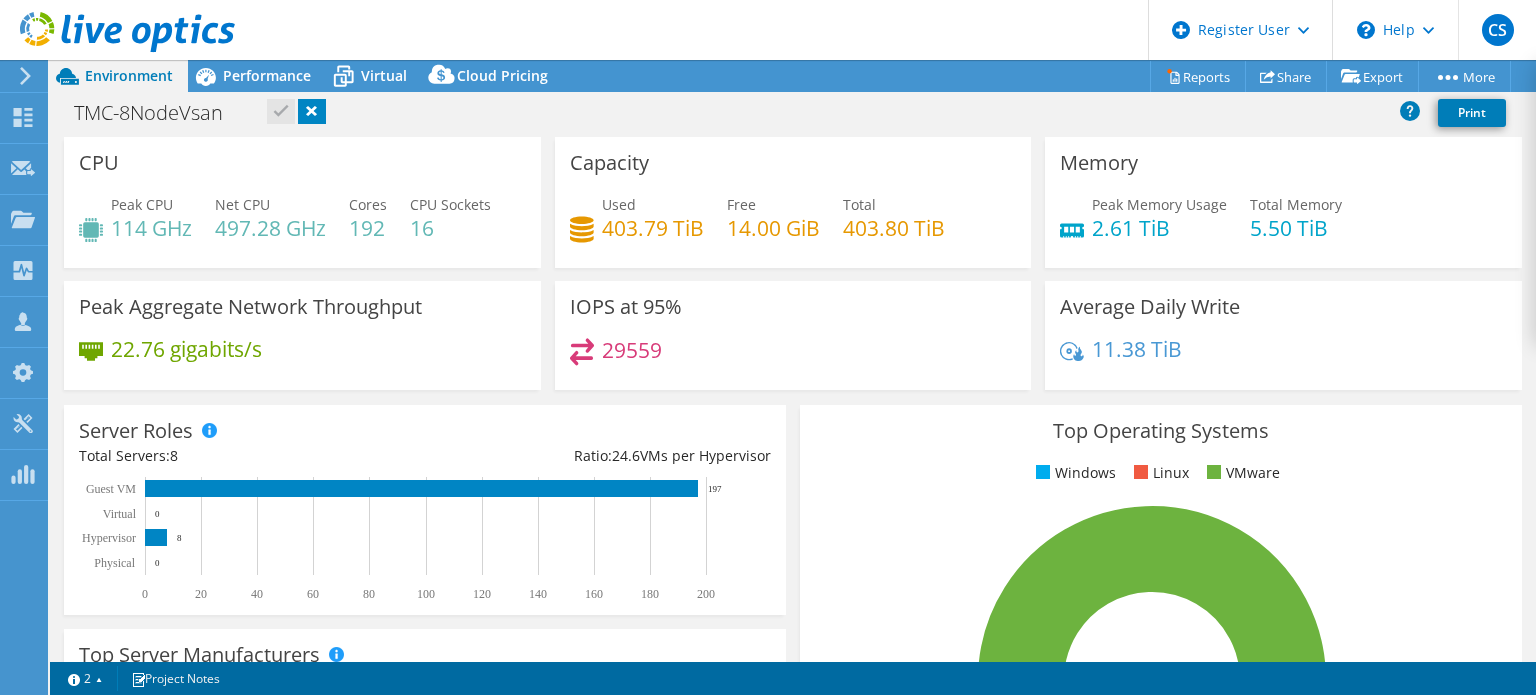 click on "CPU
Peak CPU
114 GHz
Net CPU
497.28 GHz
Cores
192
CPU Sockets
16" at bounding box center [302, 202] 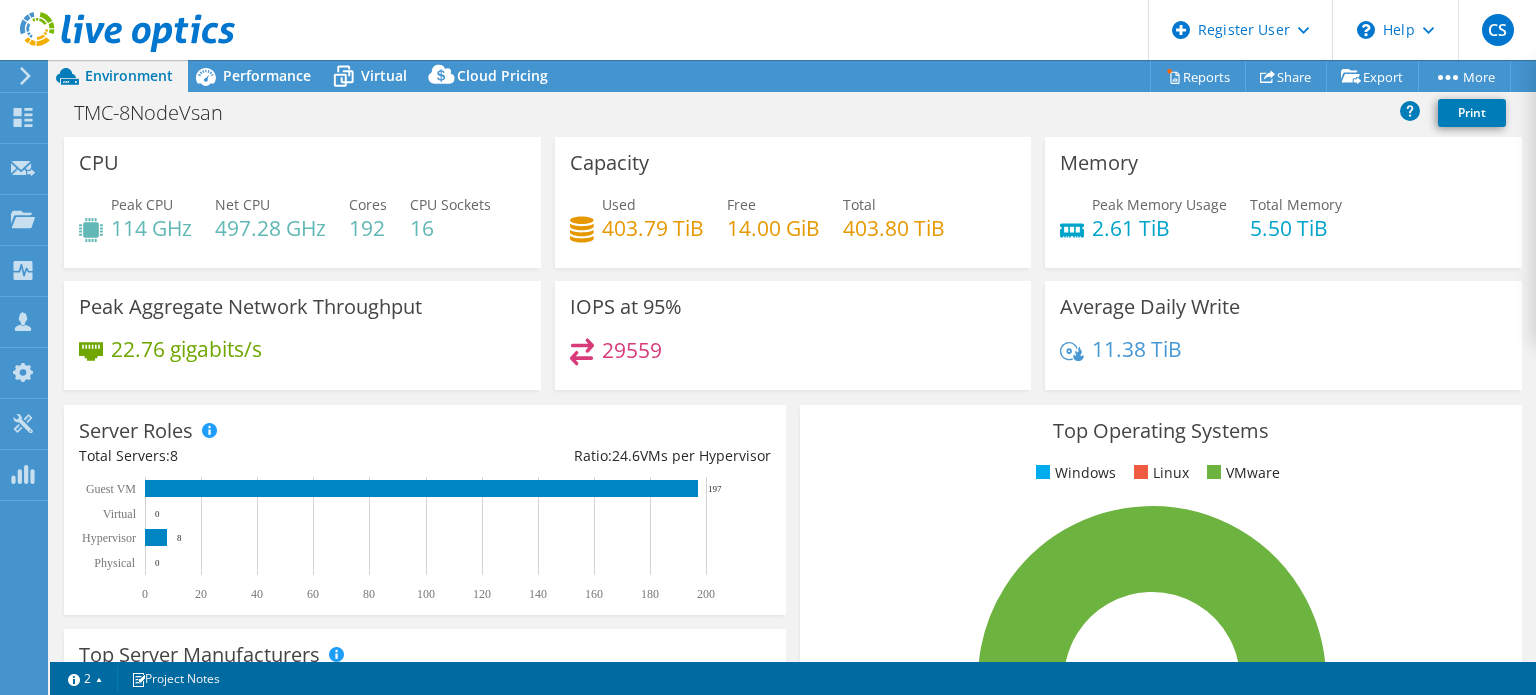 drag, startPoint x: 1535, startPoint y: 238, endPoint x: 1535, endPoint y: 275, distance: 37 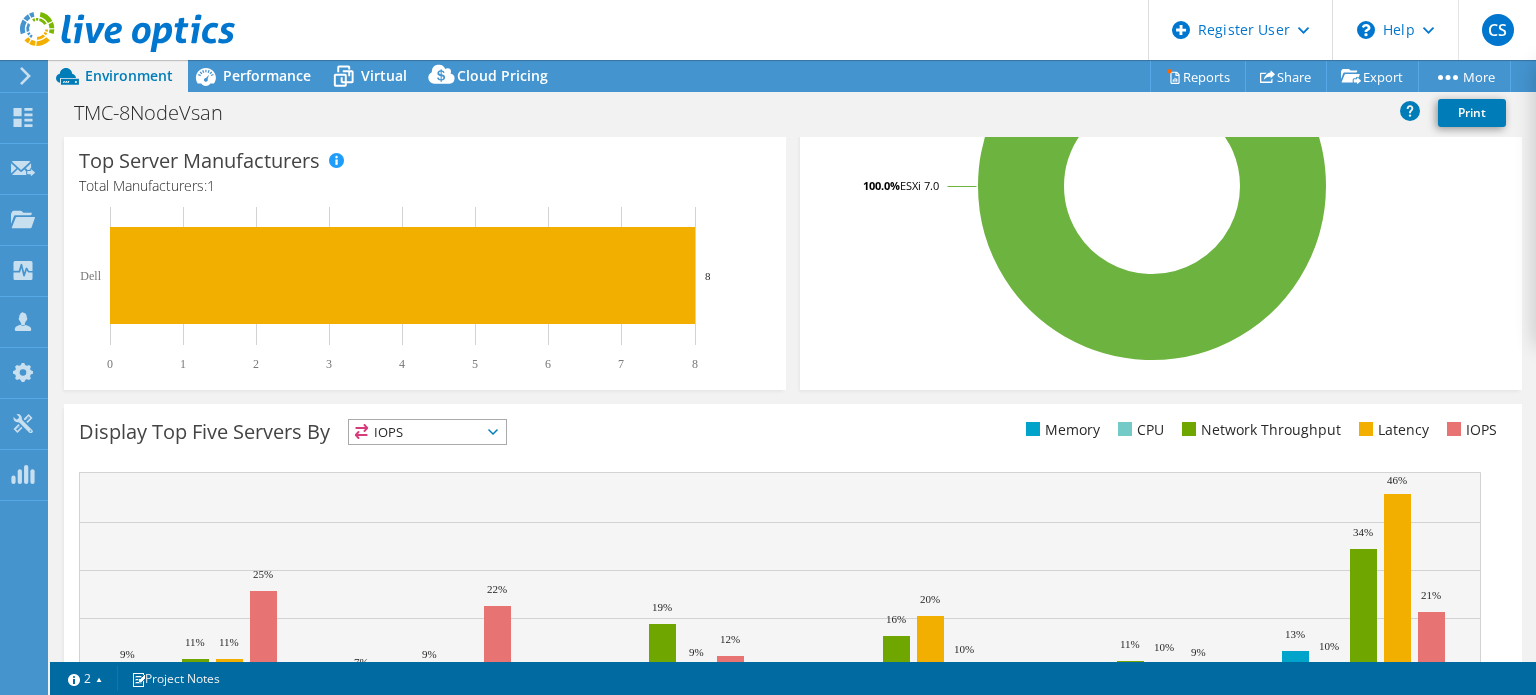 scroll, scrollTop: 436, scrollLeft: 0, axis: vertical 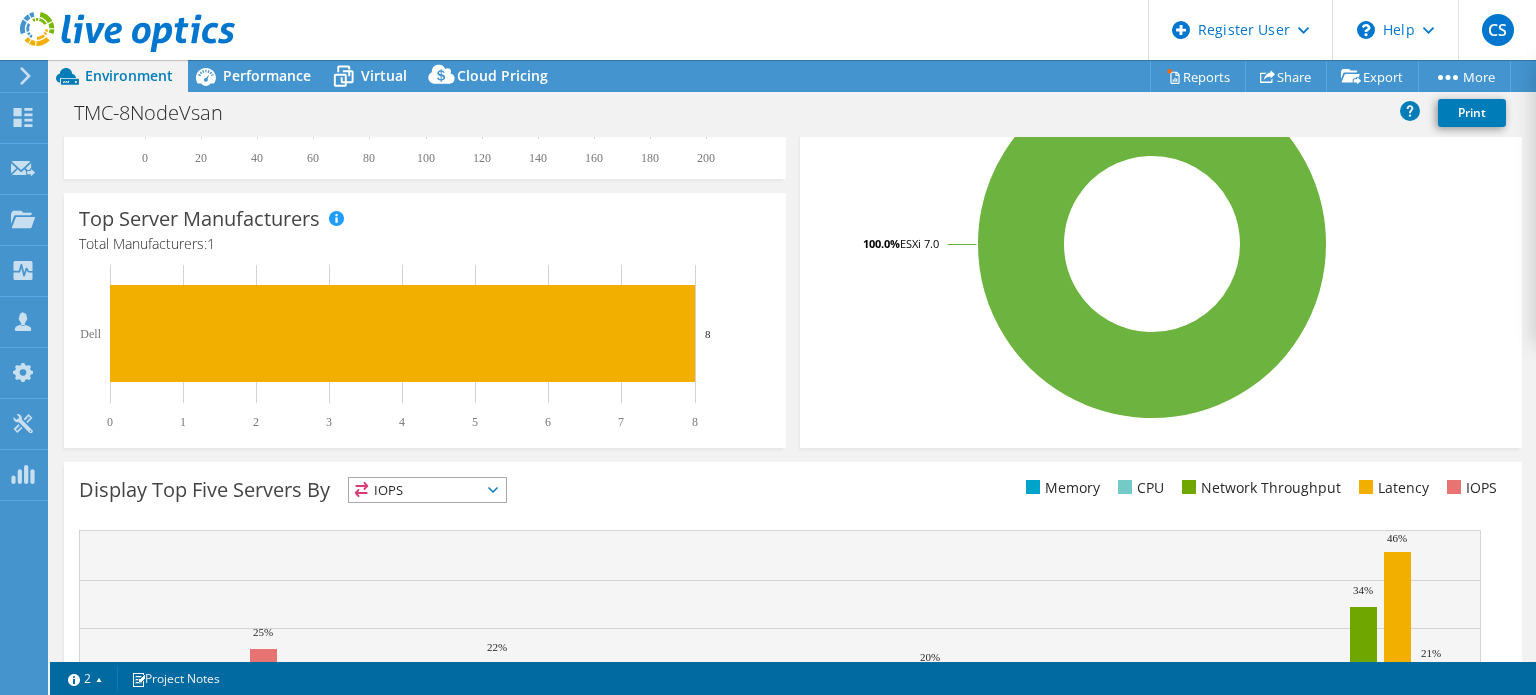 drag, startPoint x: 1499, startPoint y: 395, endPoint x: 1499, endPoint y: 220, distance: 175 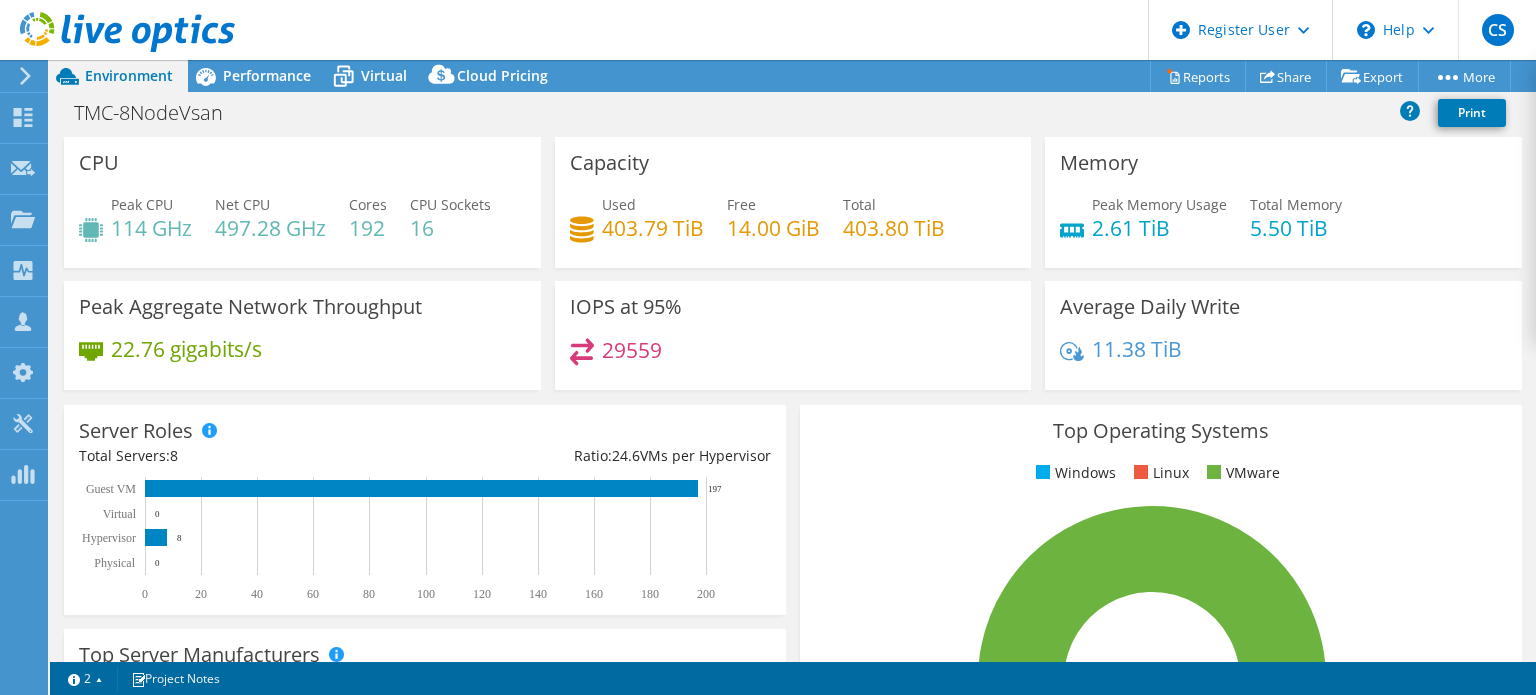 click on "Server Roles" at bounding box center [136, 431] 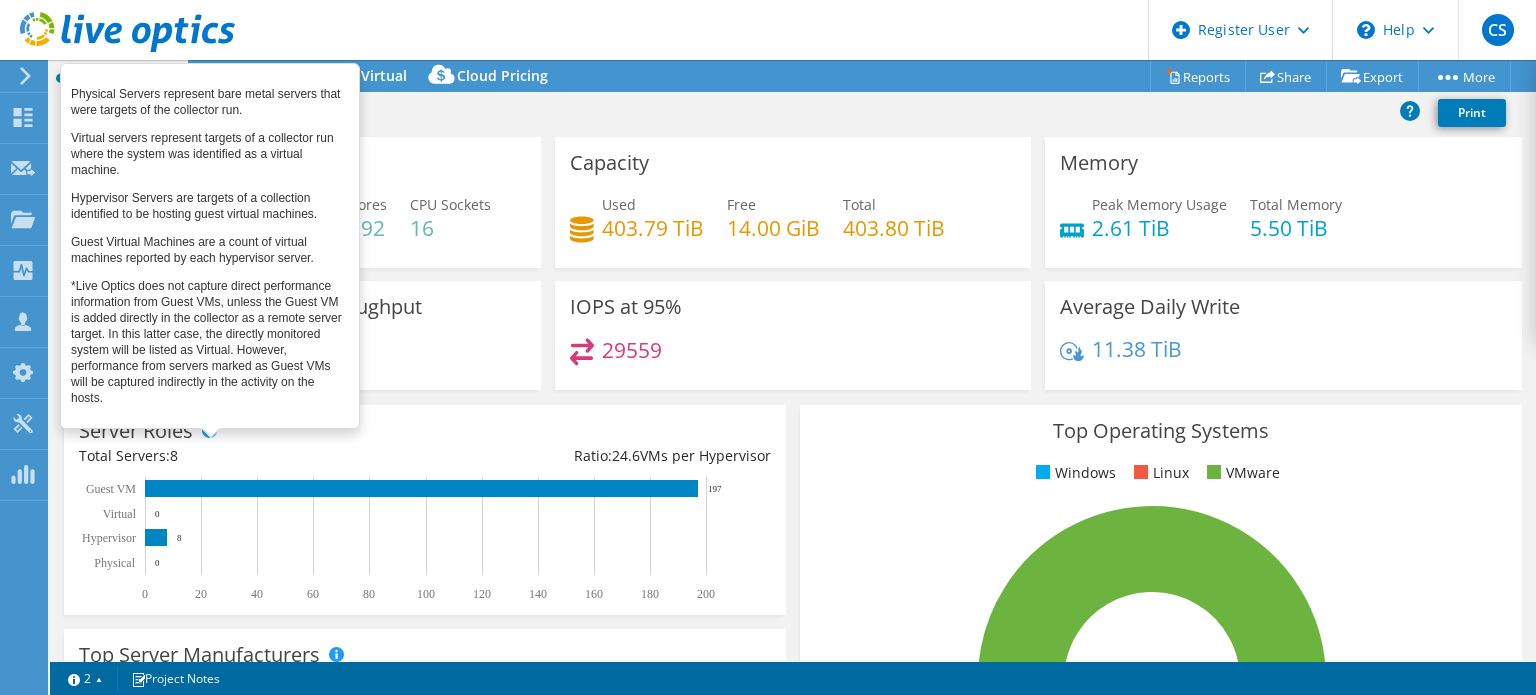 click at bounding box center (209, 430) 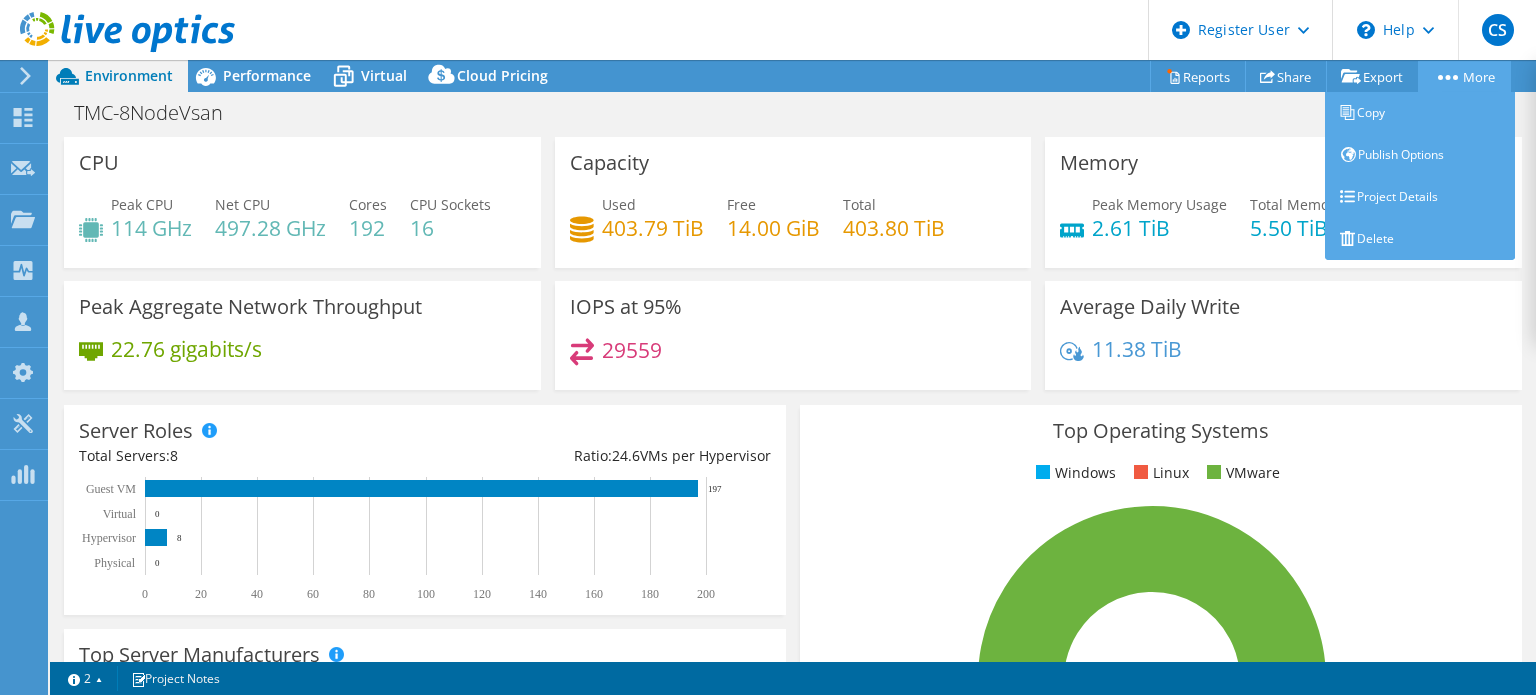 click on "More" at bounding box center (1464, 76) 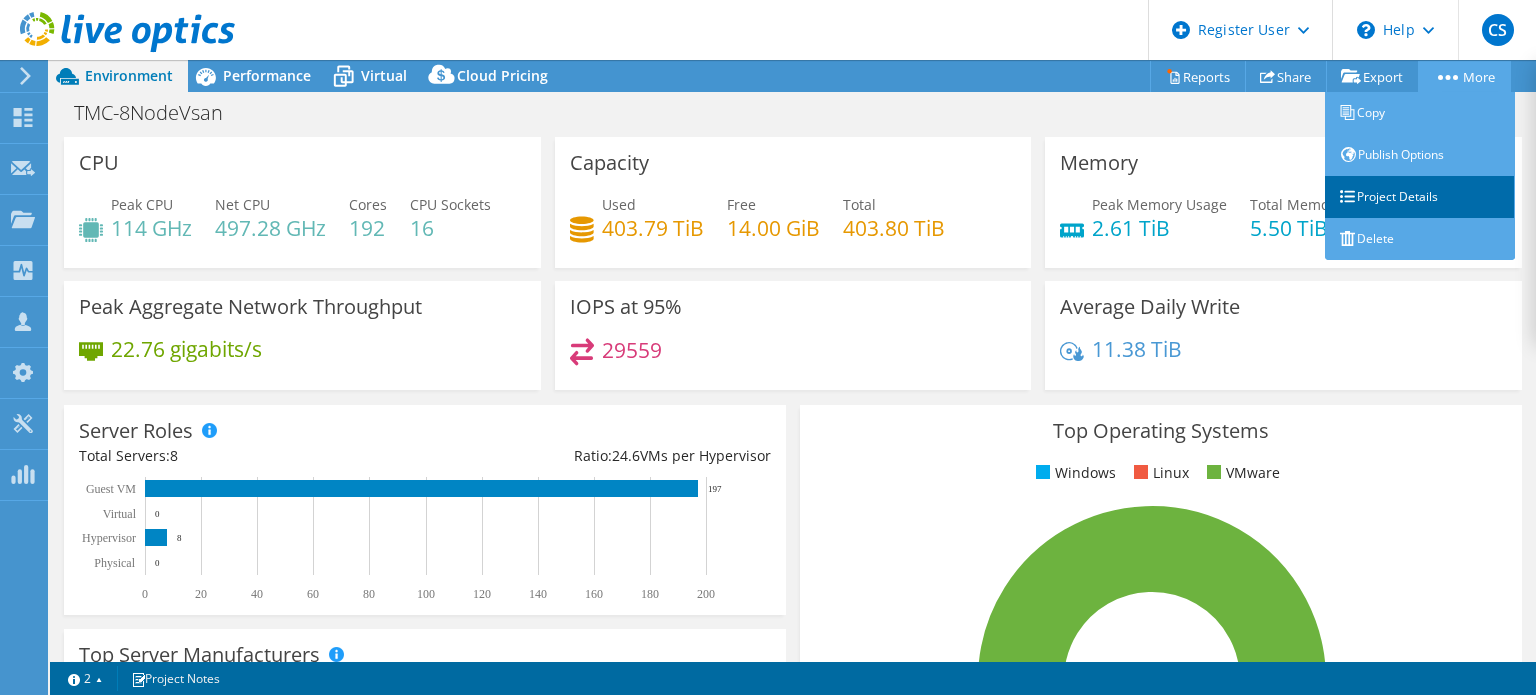 click on "Project Details" at bounding box center [1420, 197] 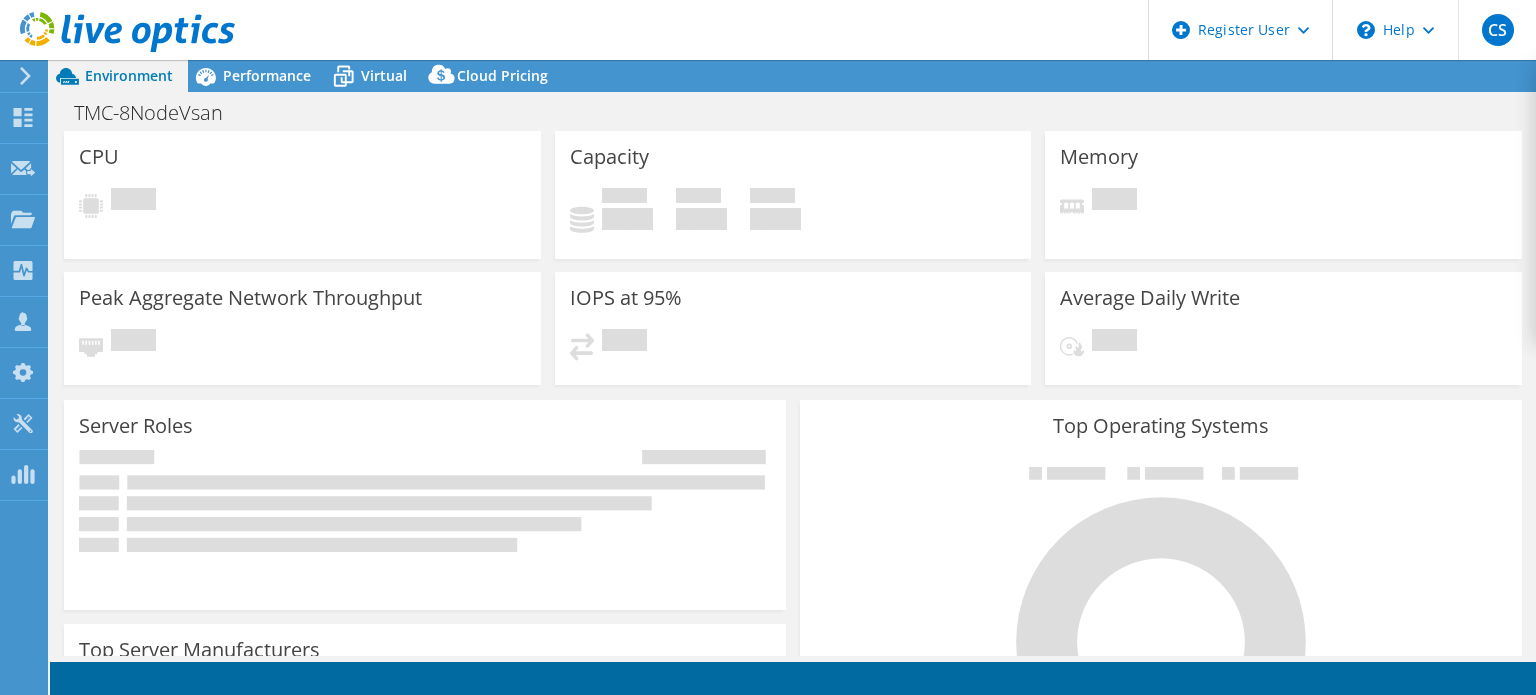 scroll, scrollTop: 0, scrollLeft: 0, axis: both 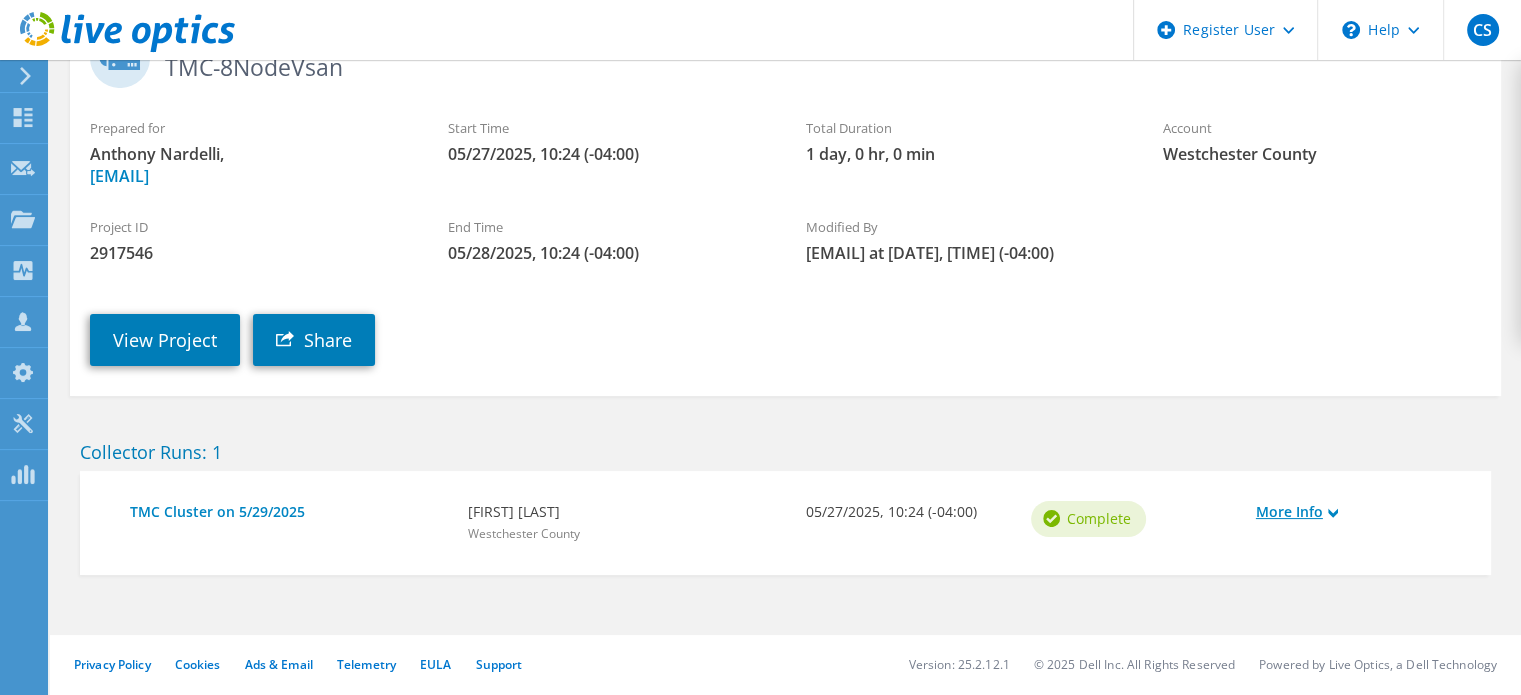 click on "More Info" at bounding box center (1358, 512) 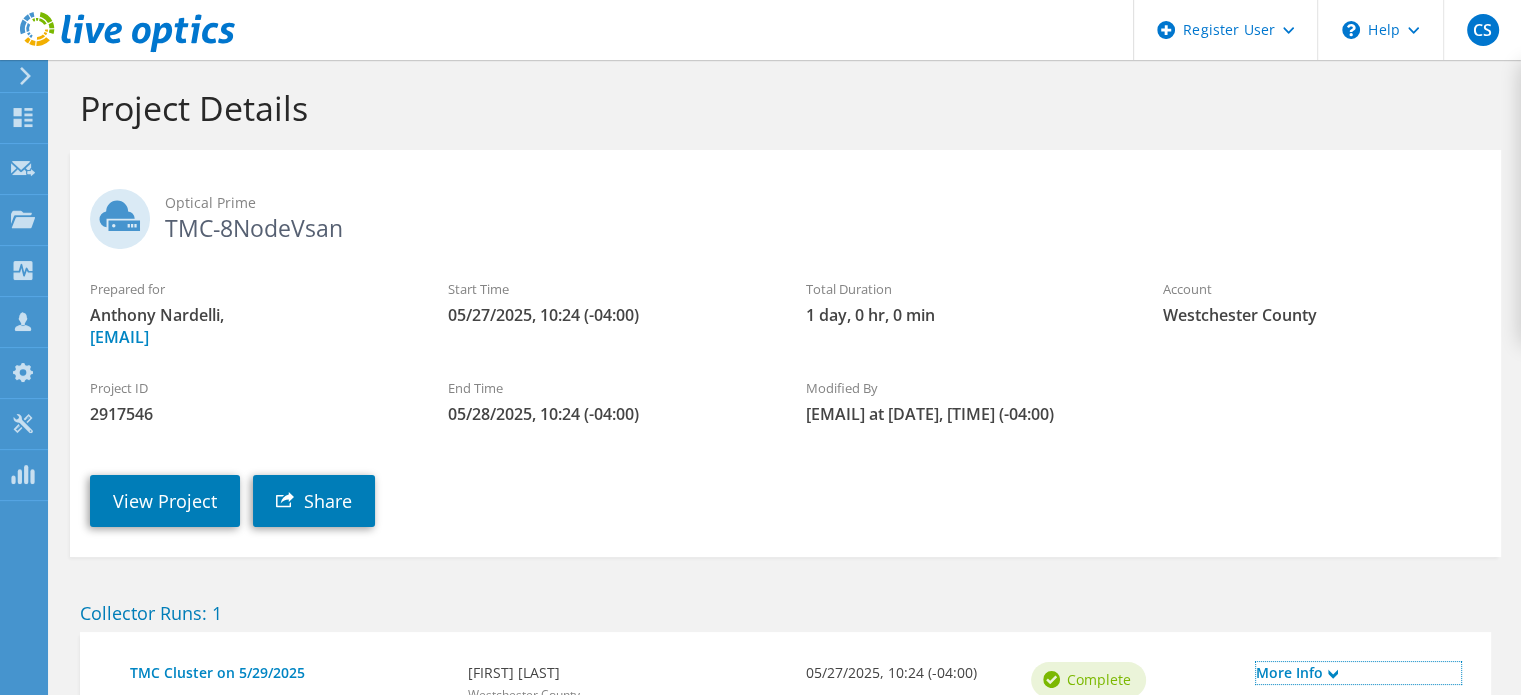 scroll, scrollTop: 0, scrollLeft: 0, axis: both 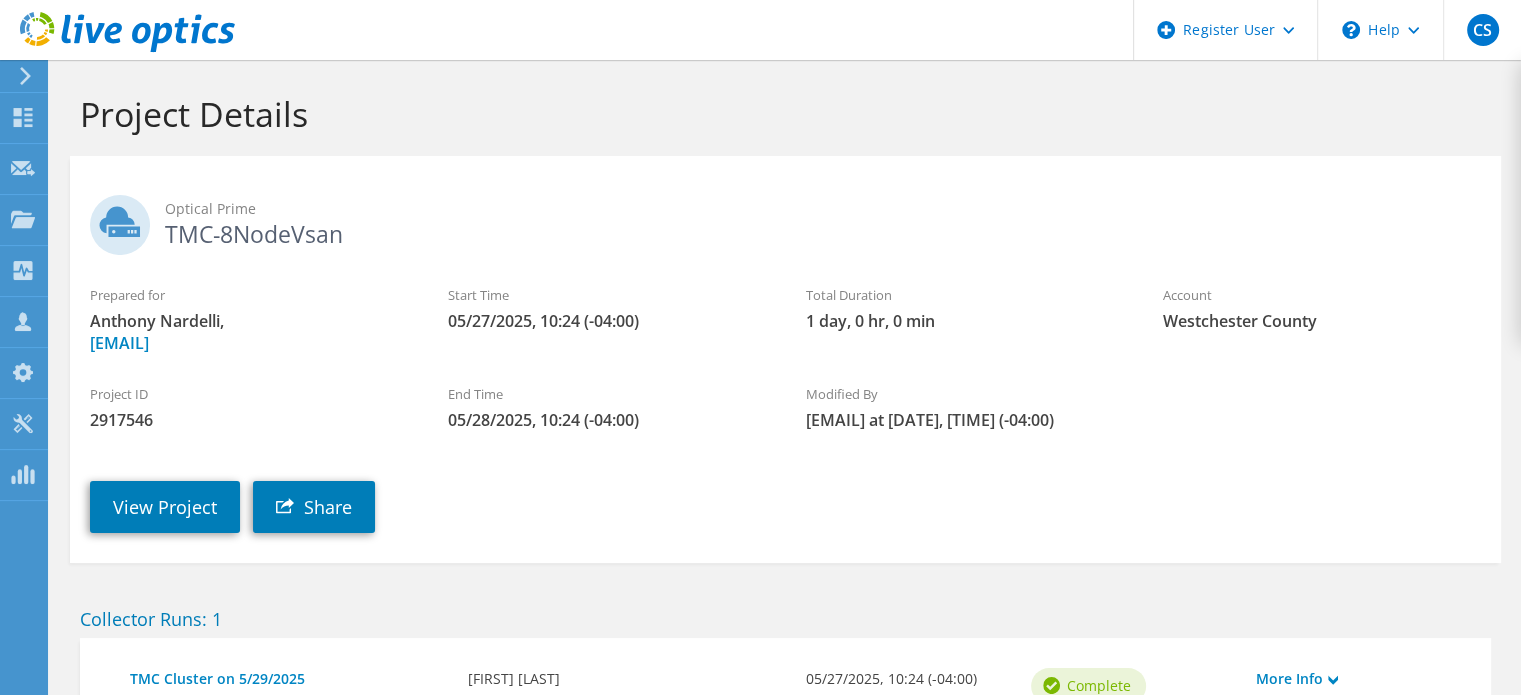 drag, startPoint x: 1535, startPoint y: 276, endPoint x: 1514, endPoint y: 102, distance: 175.26266 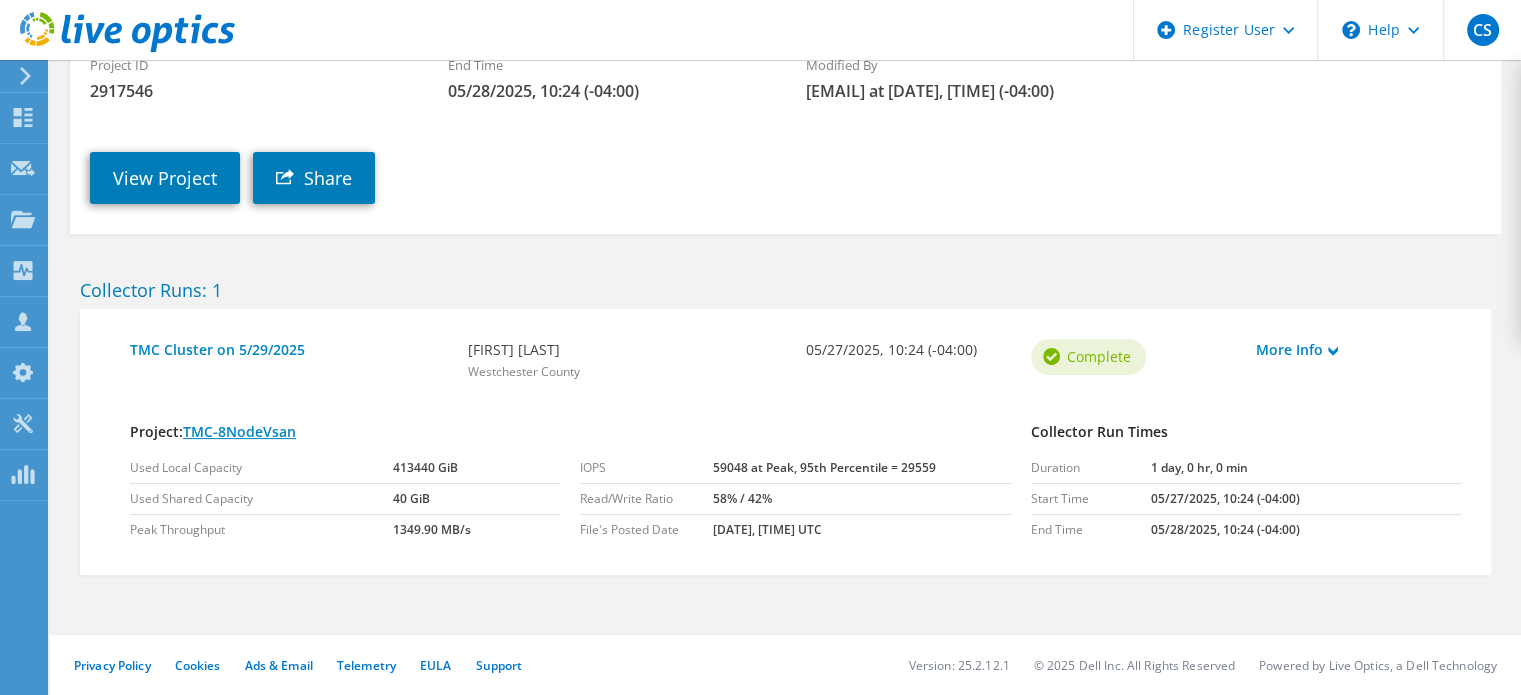scroll, scrollTop: 0, scrollLeft: 0, axis: both 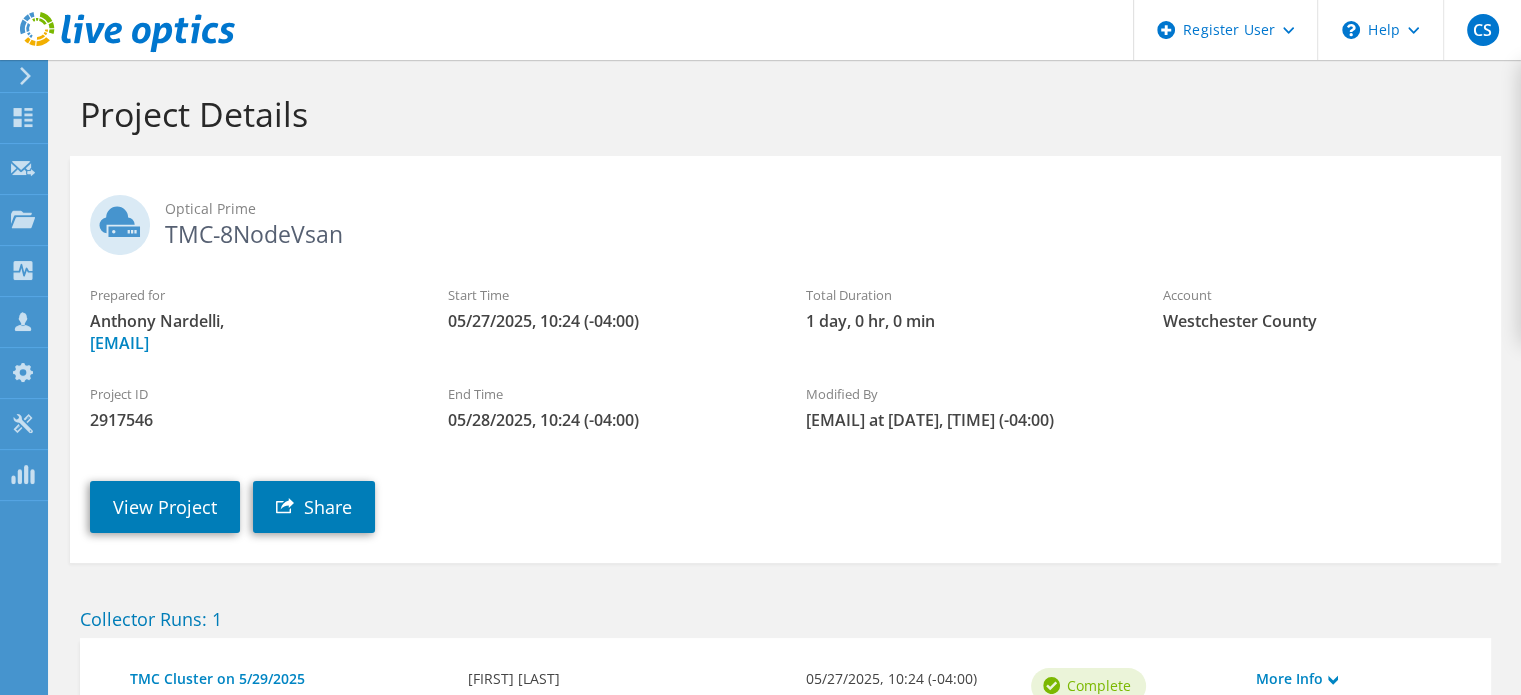 click on "2917546" at bounding box center (249, 420) 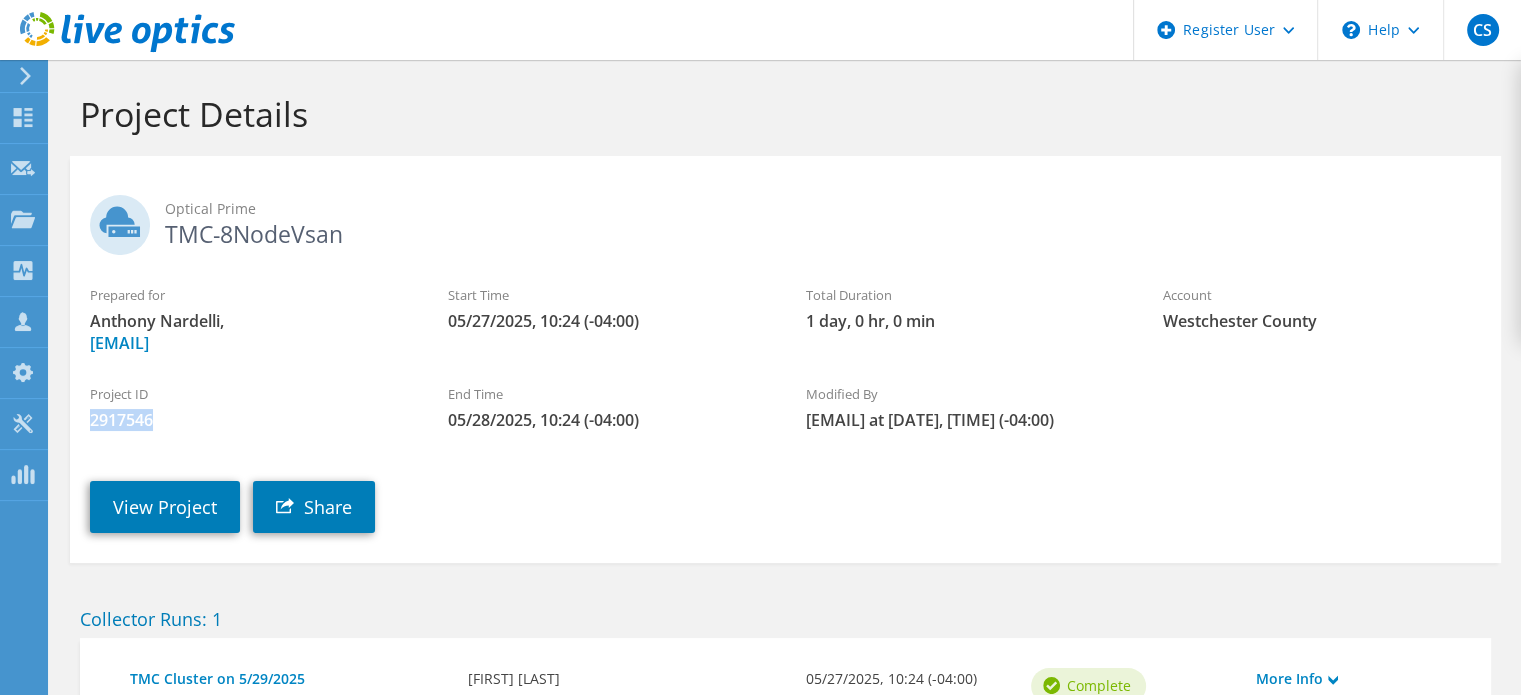 click on "2917546" at bounding box center (249, 420) 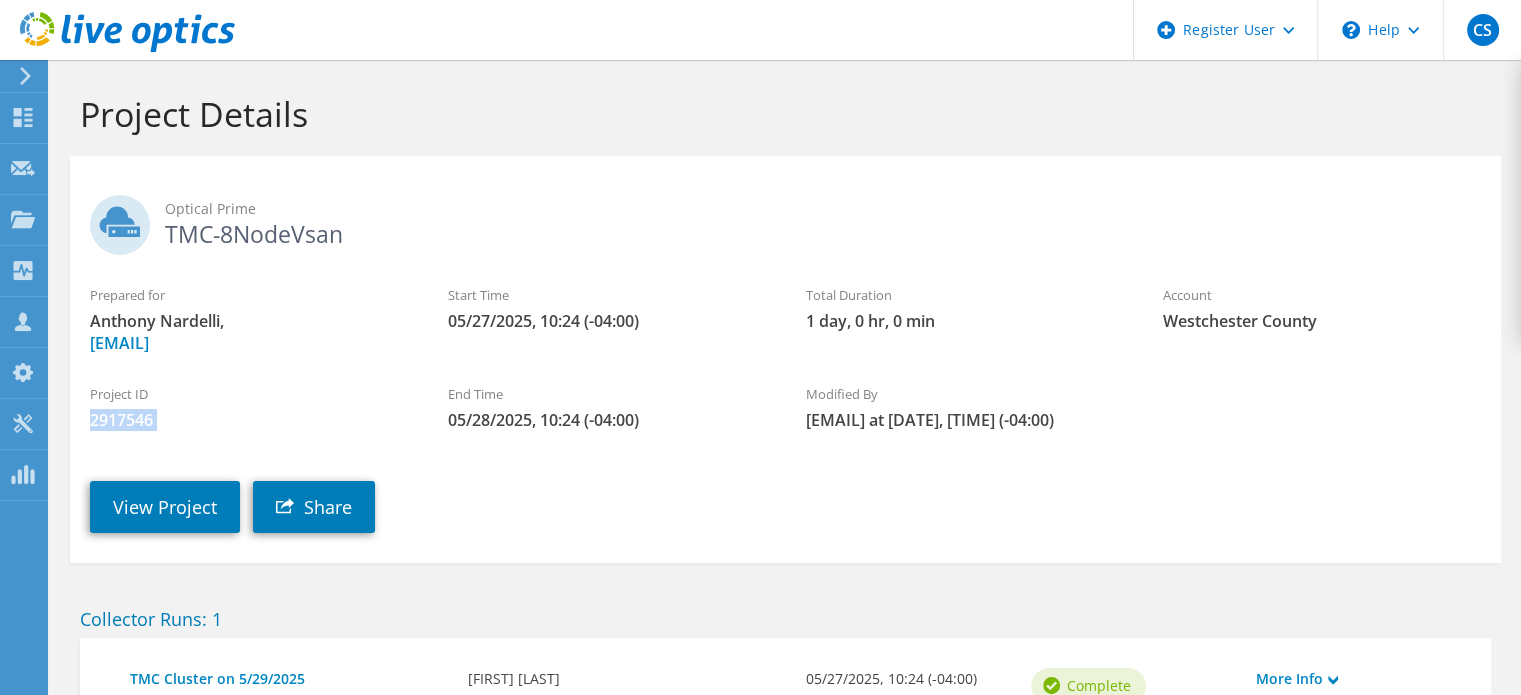 click on "2917546" at bounding box center [249, 420] 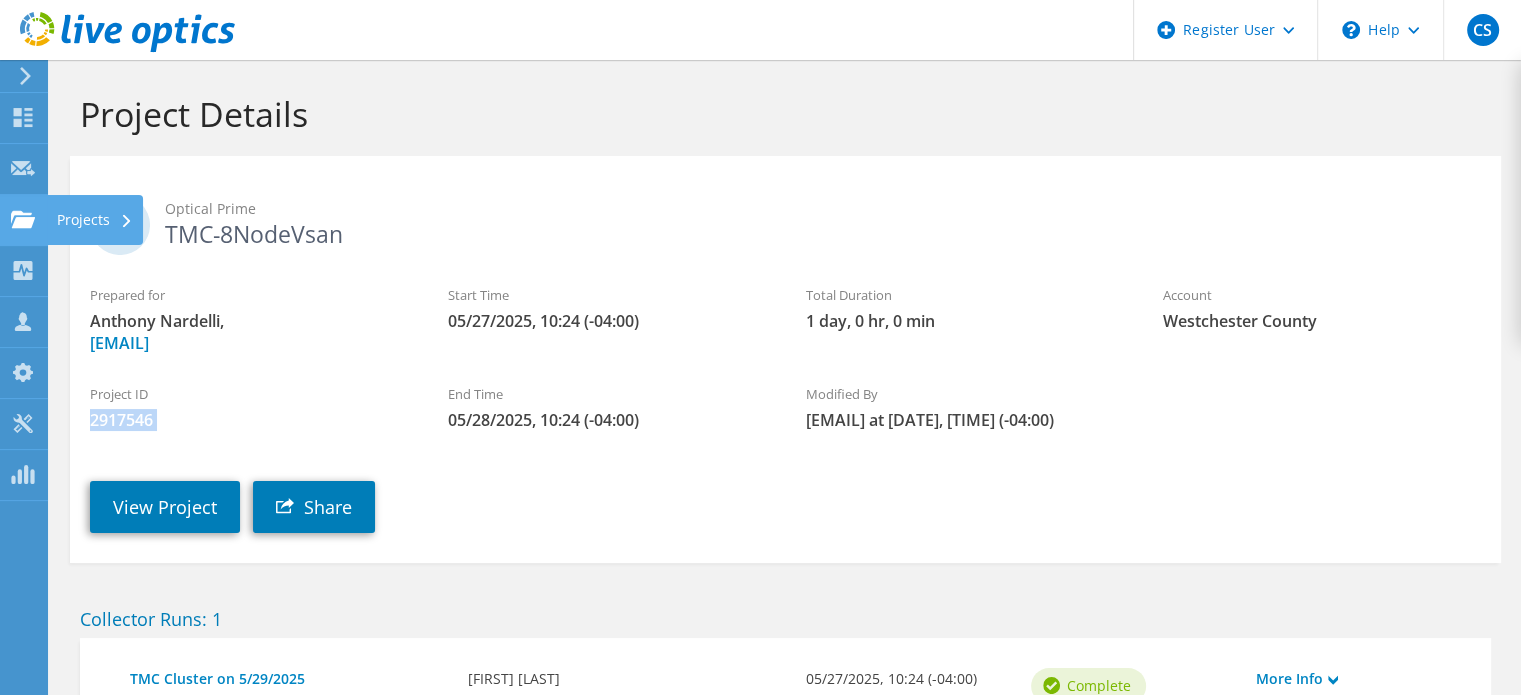 click 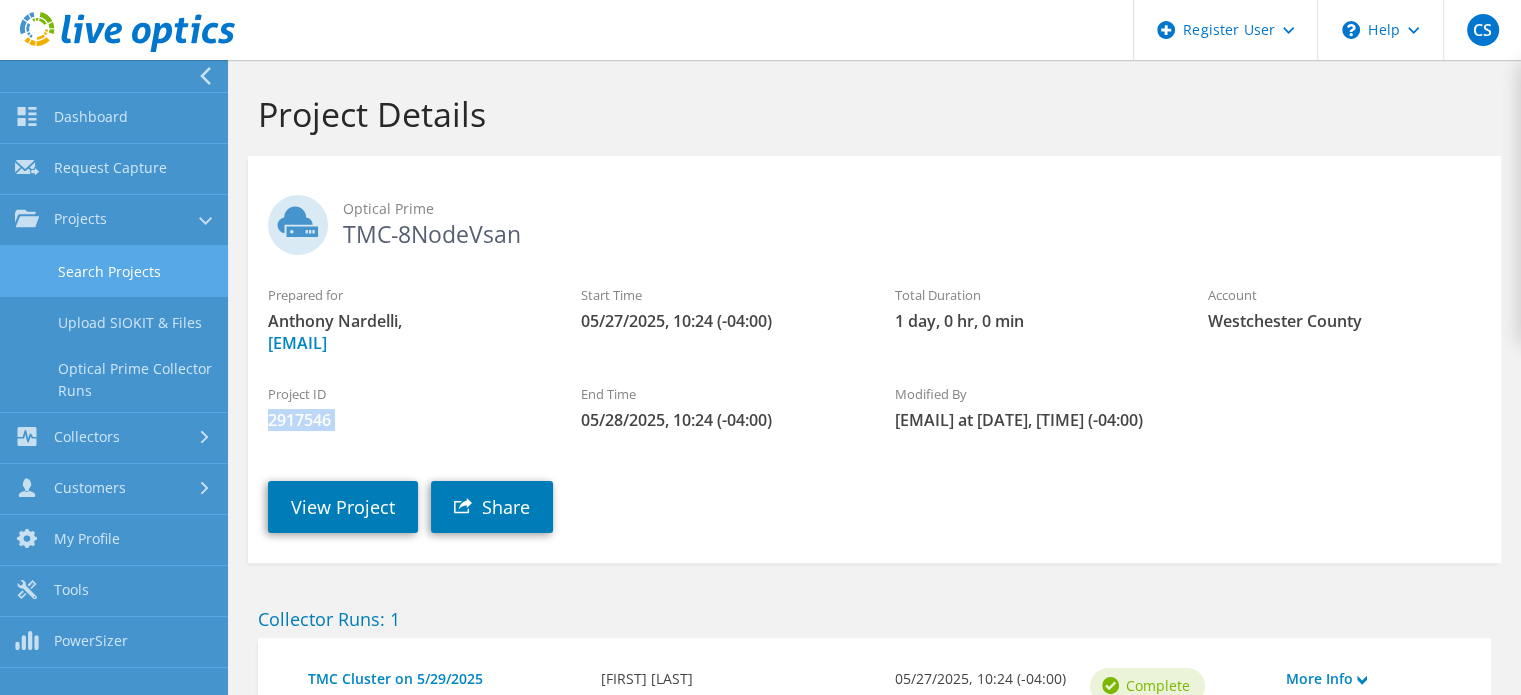 click on "Search Projects" at bounding box center (114, 271) 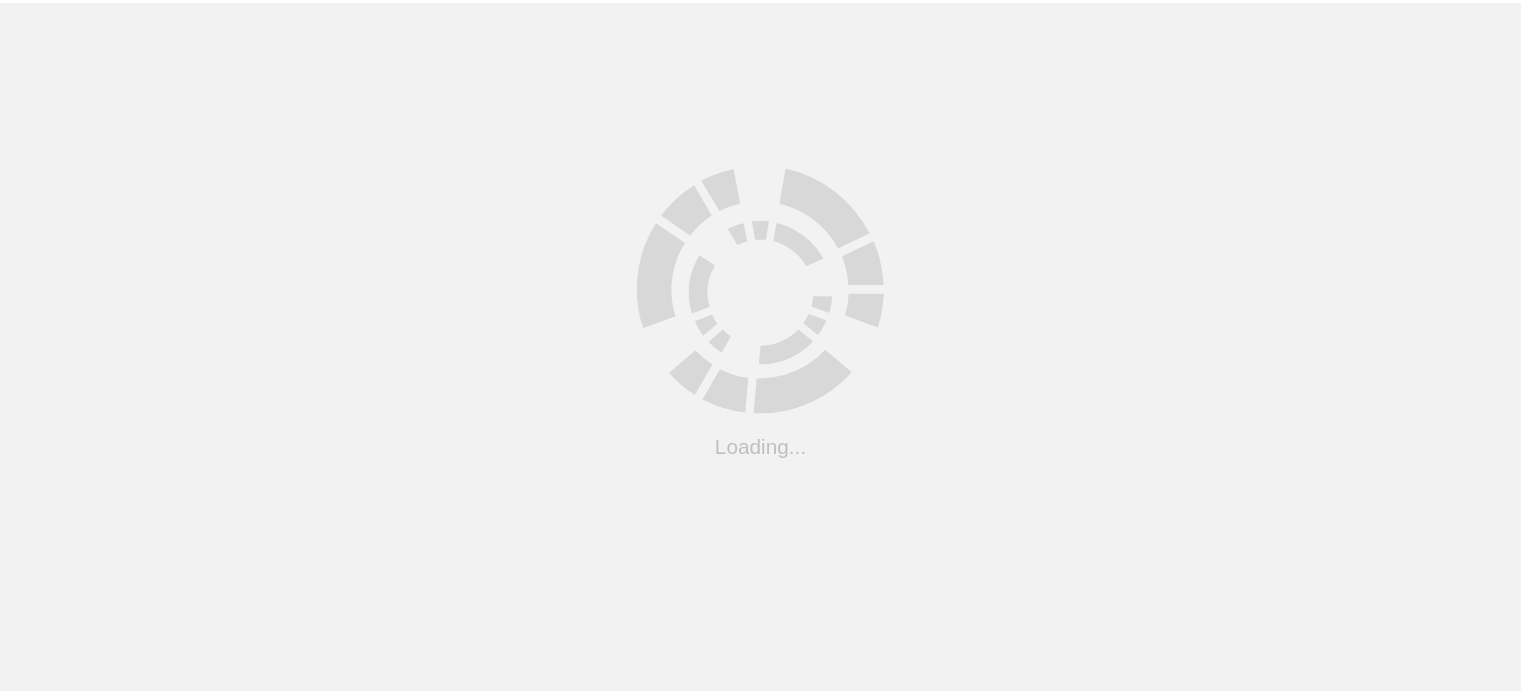scroll, scrollTop: 0, scrollLeft: 0, axis: both 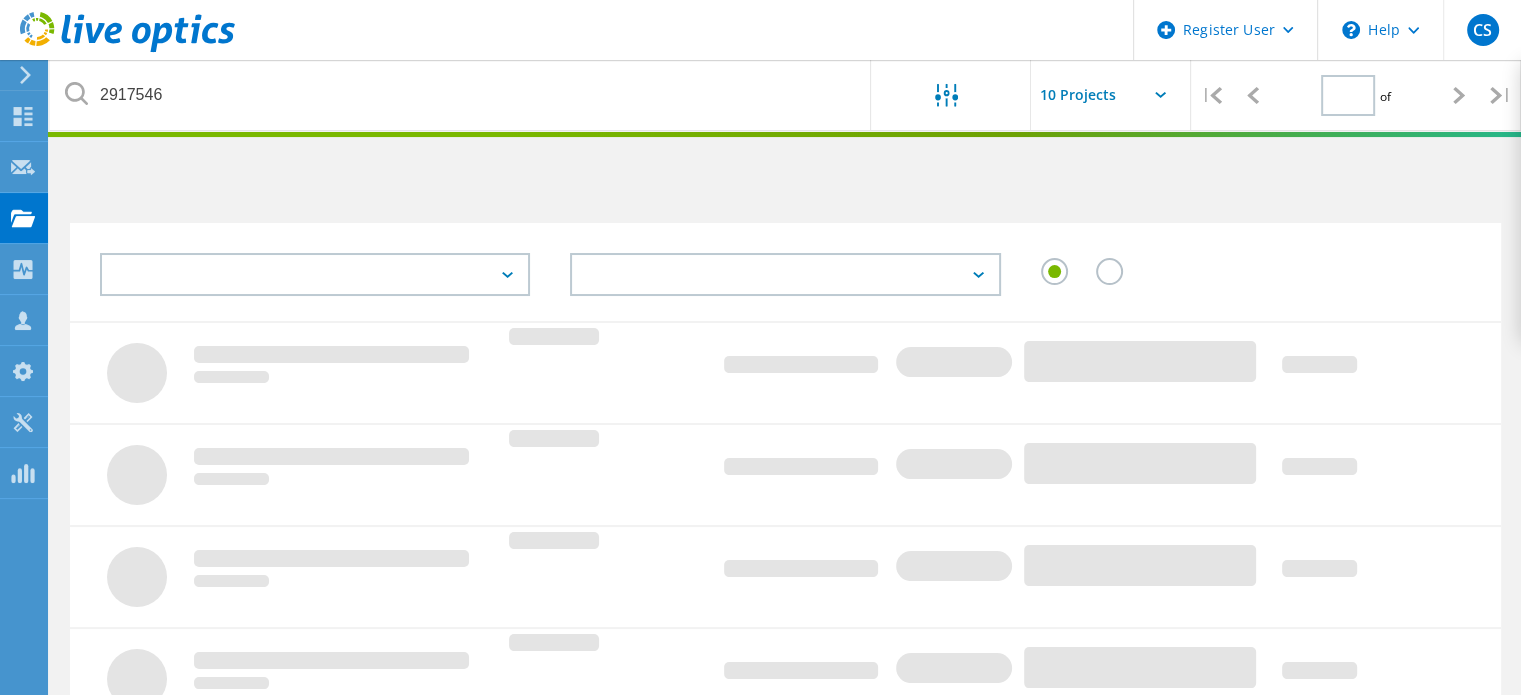 type on "1" 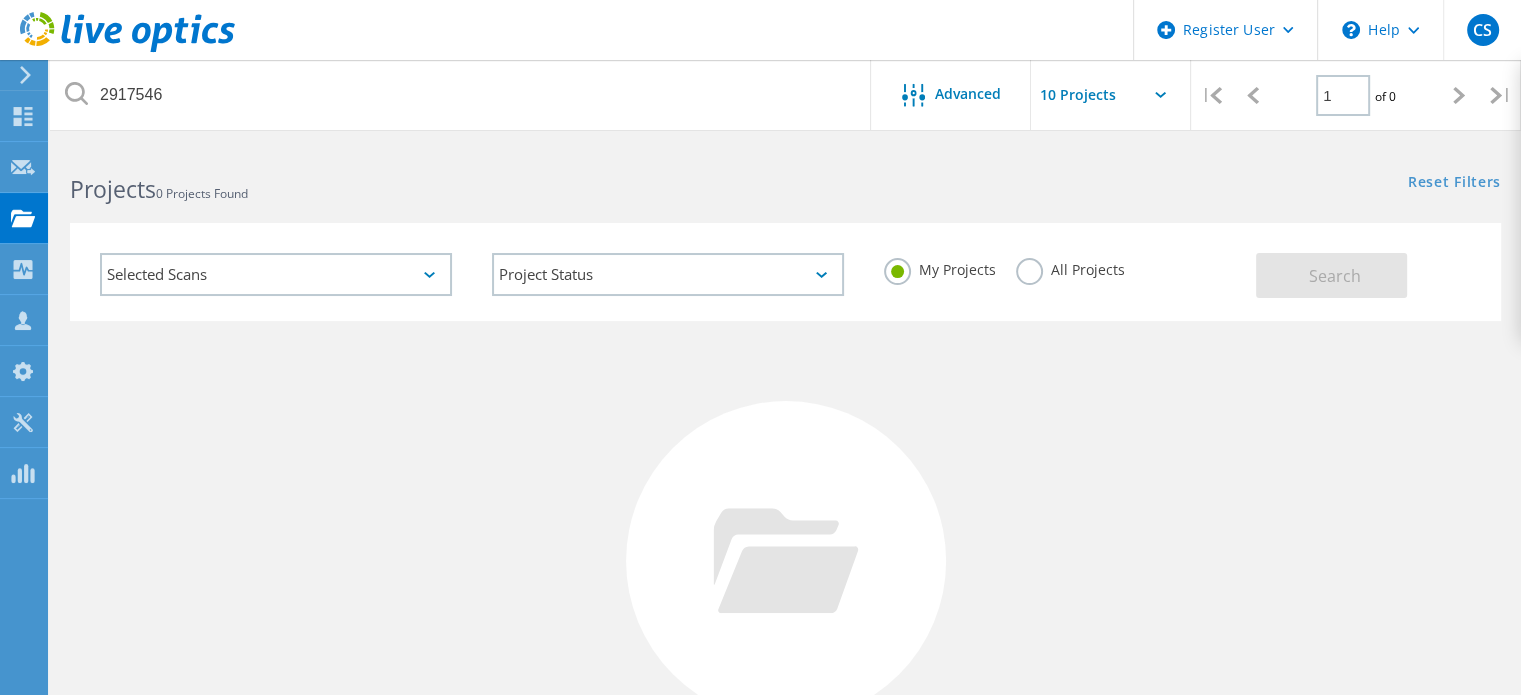 click on "Selected Scans" 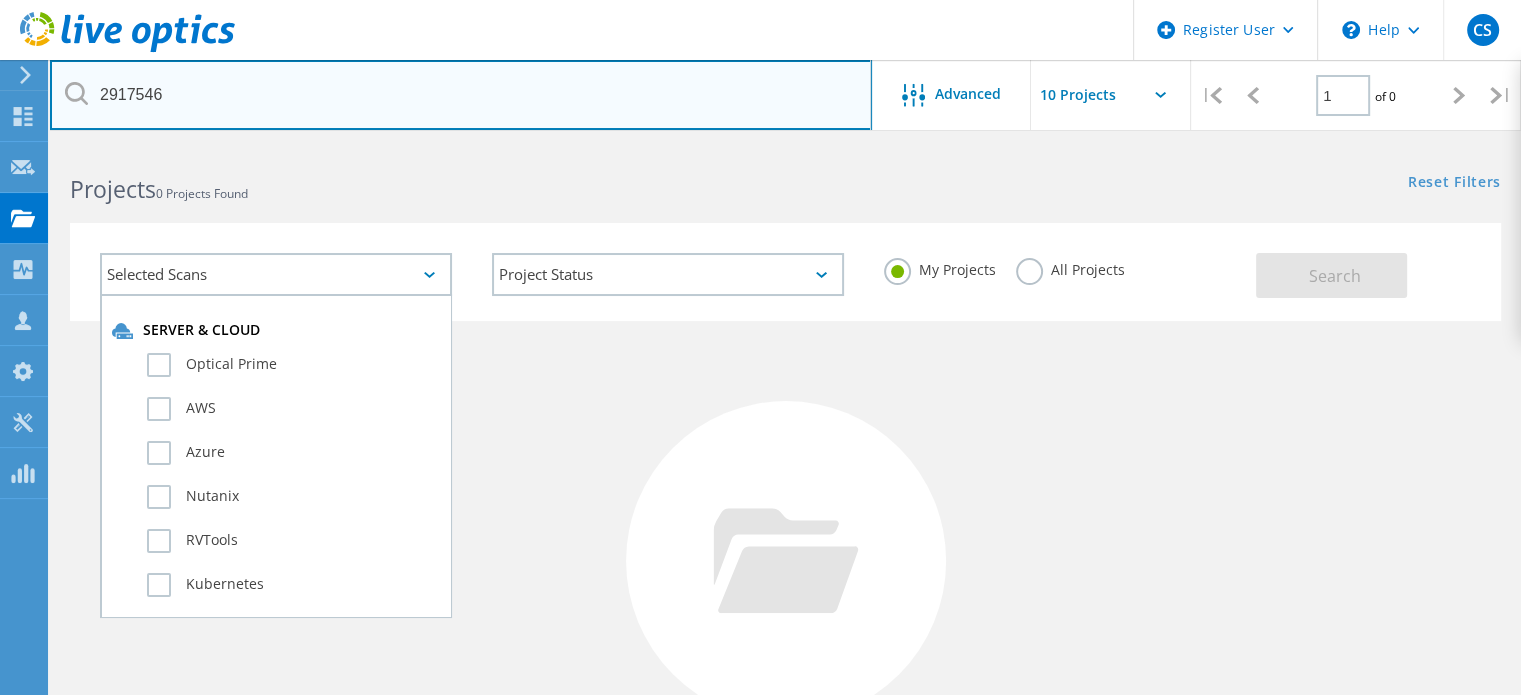 click on "2917546" at bounding box center (461, 95) 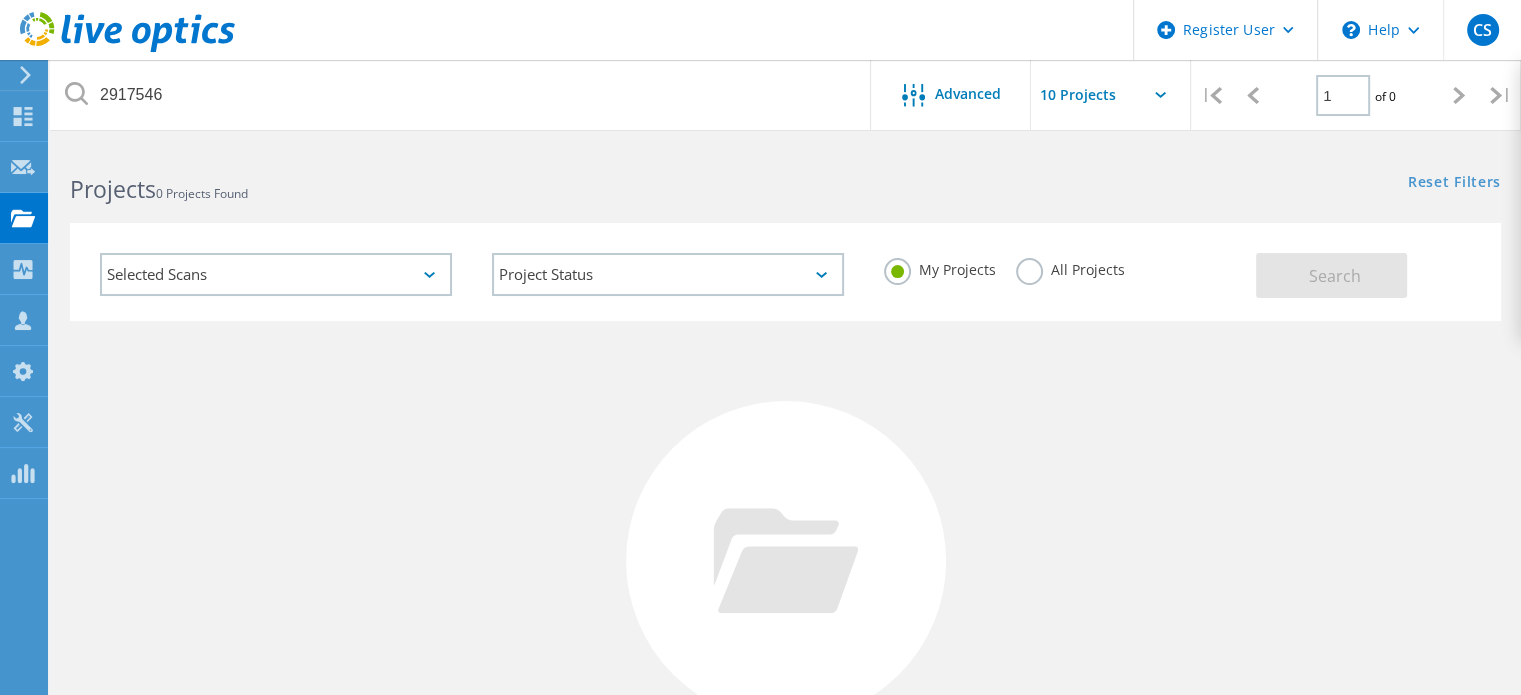 click on "All Projects" 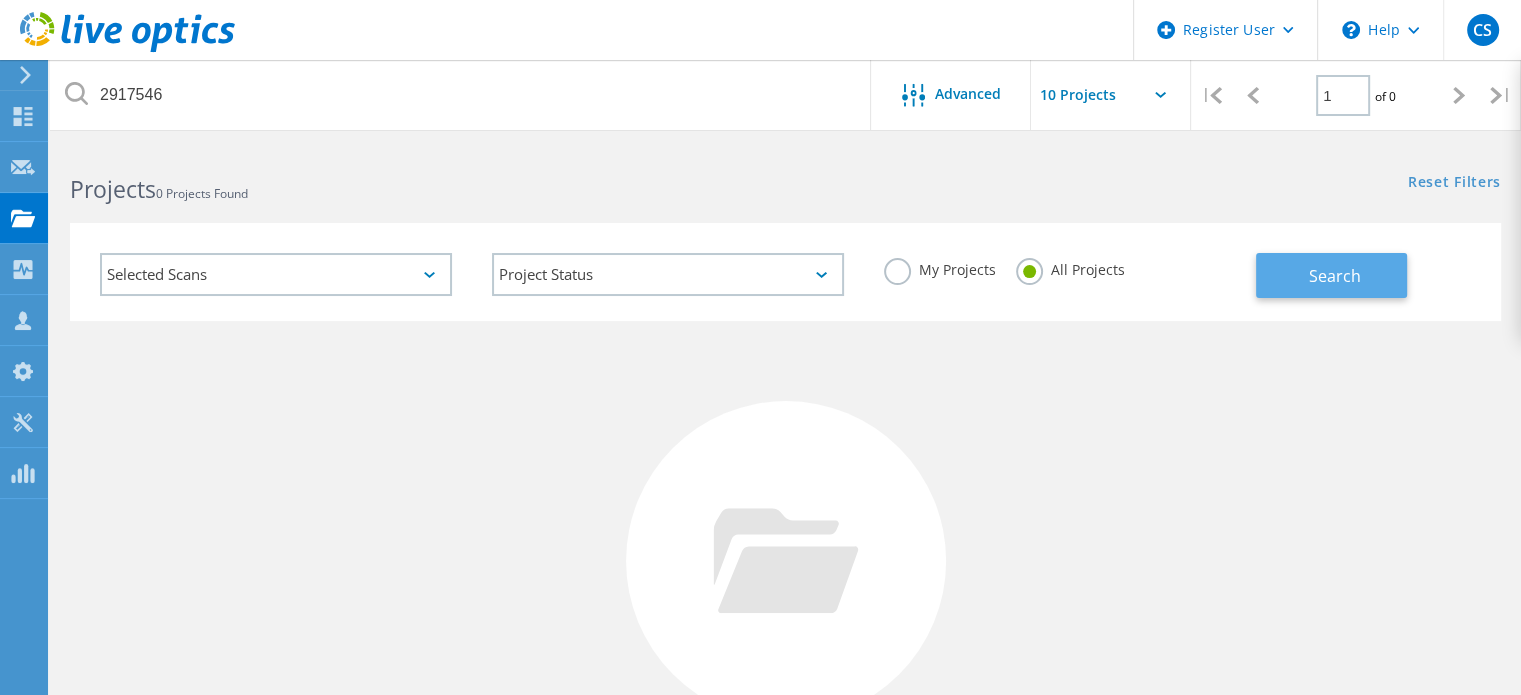 click on "Search" 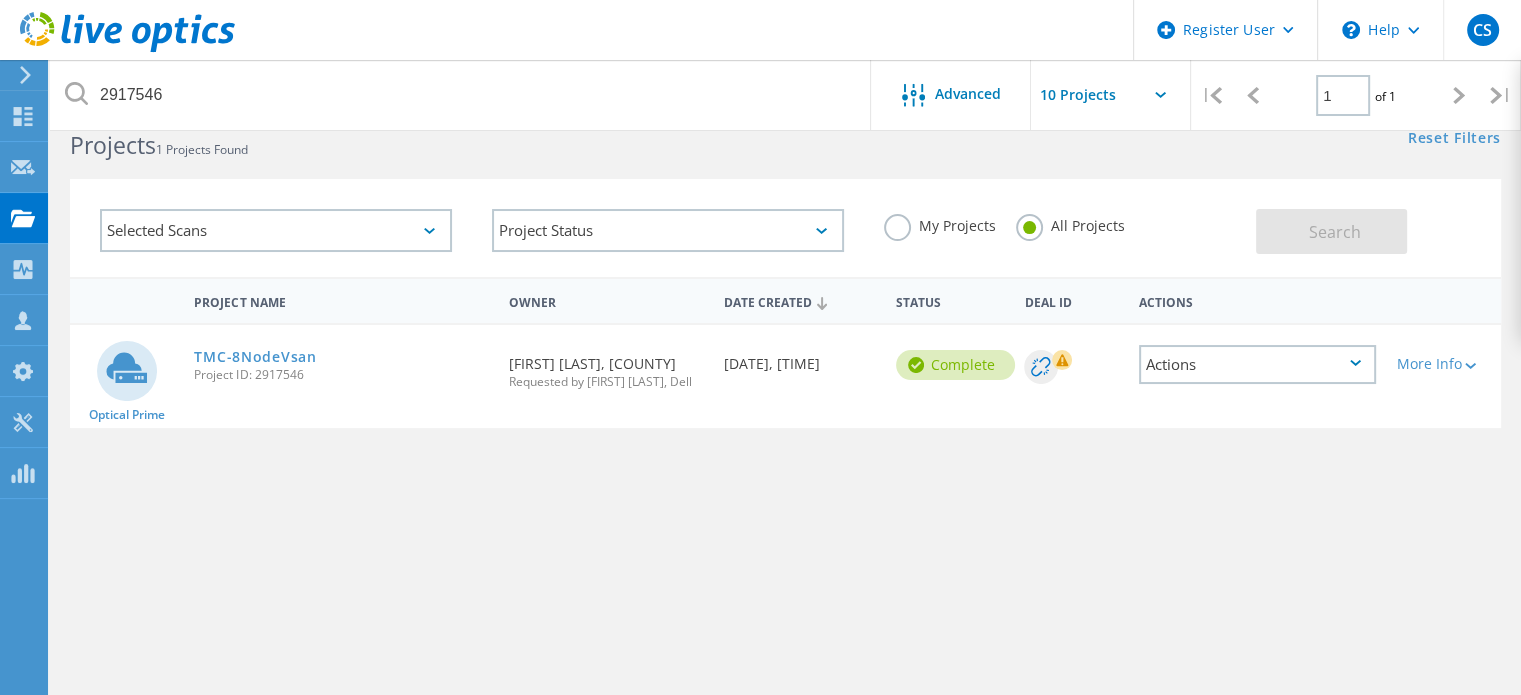 scroll, scrollTop: 49, scrollLeft: 0, axis: vertical 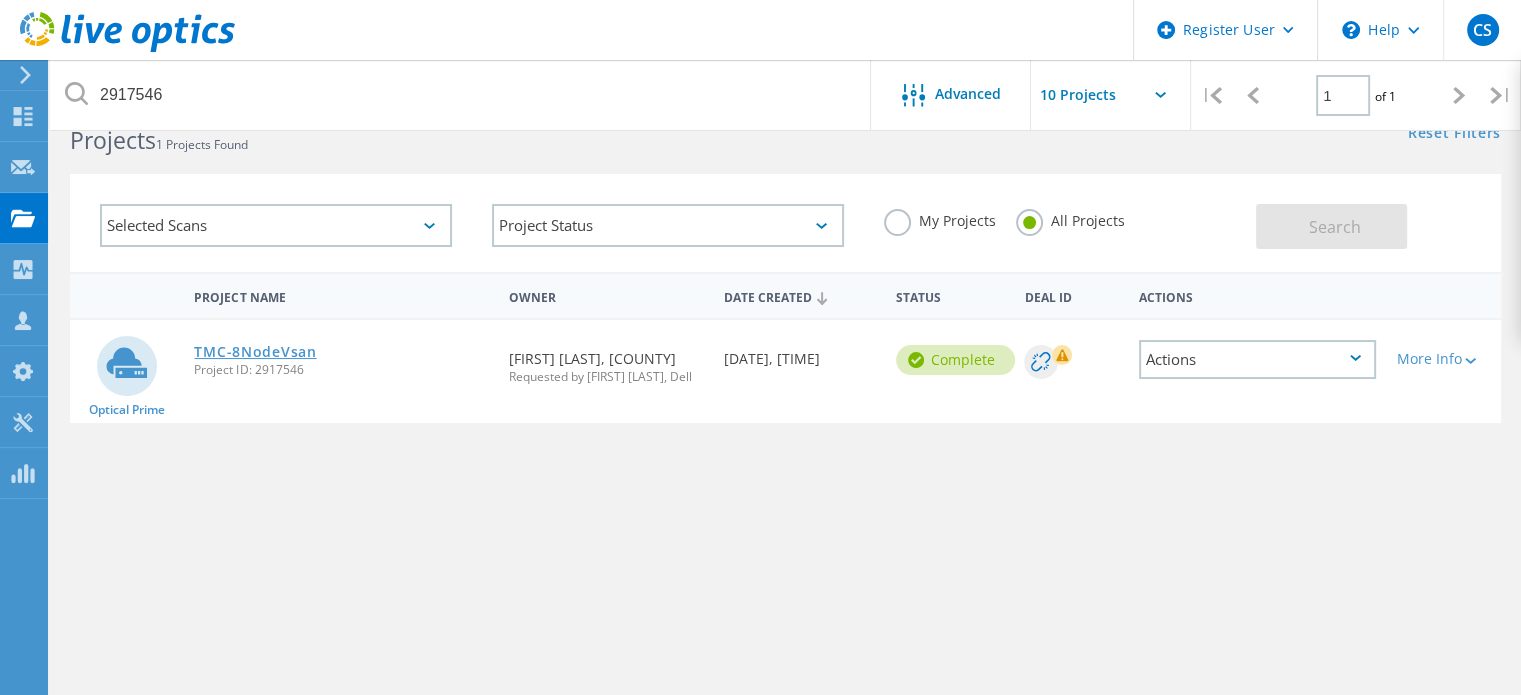 click on "TMC-8NodeVsan" 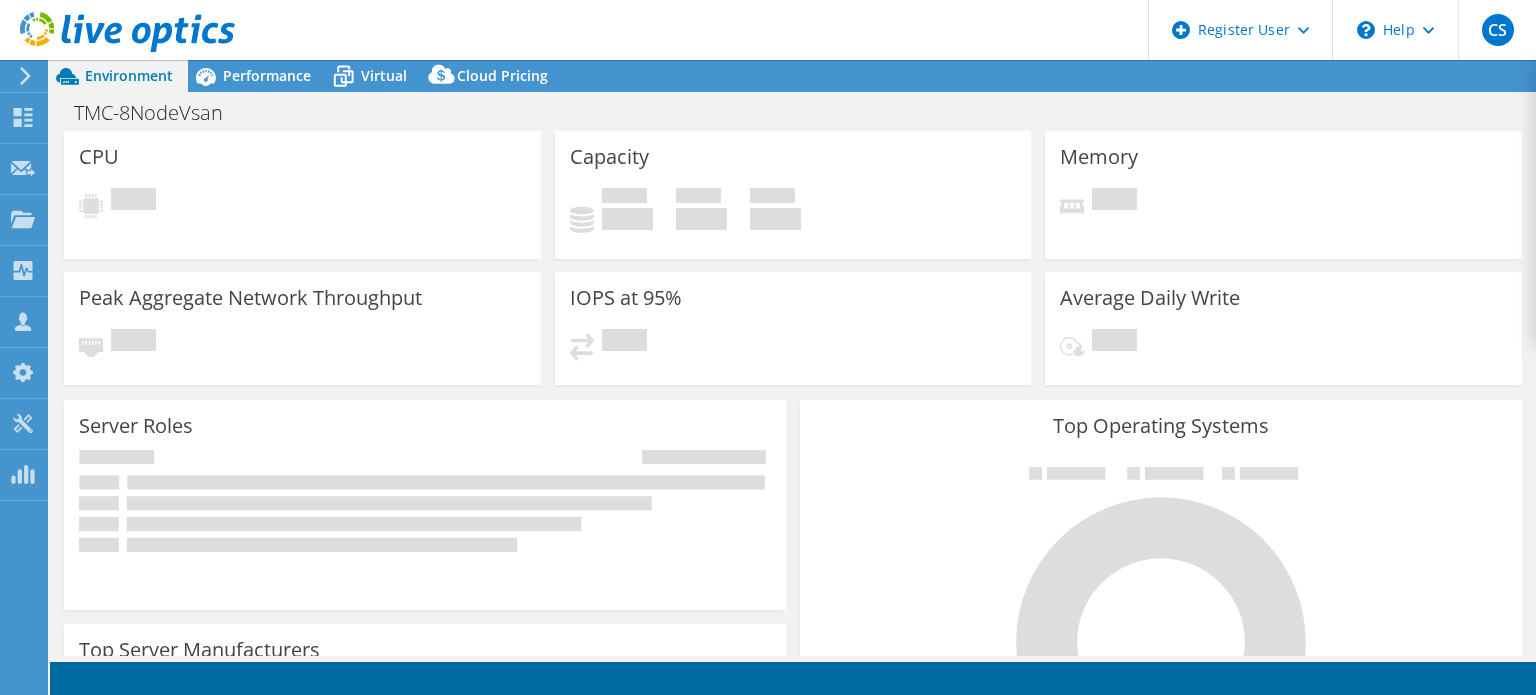 scroll, scrollTop: 0, scrollLeft: 0, axis: both 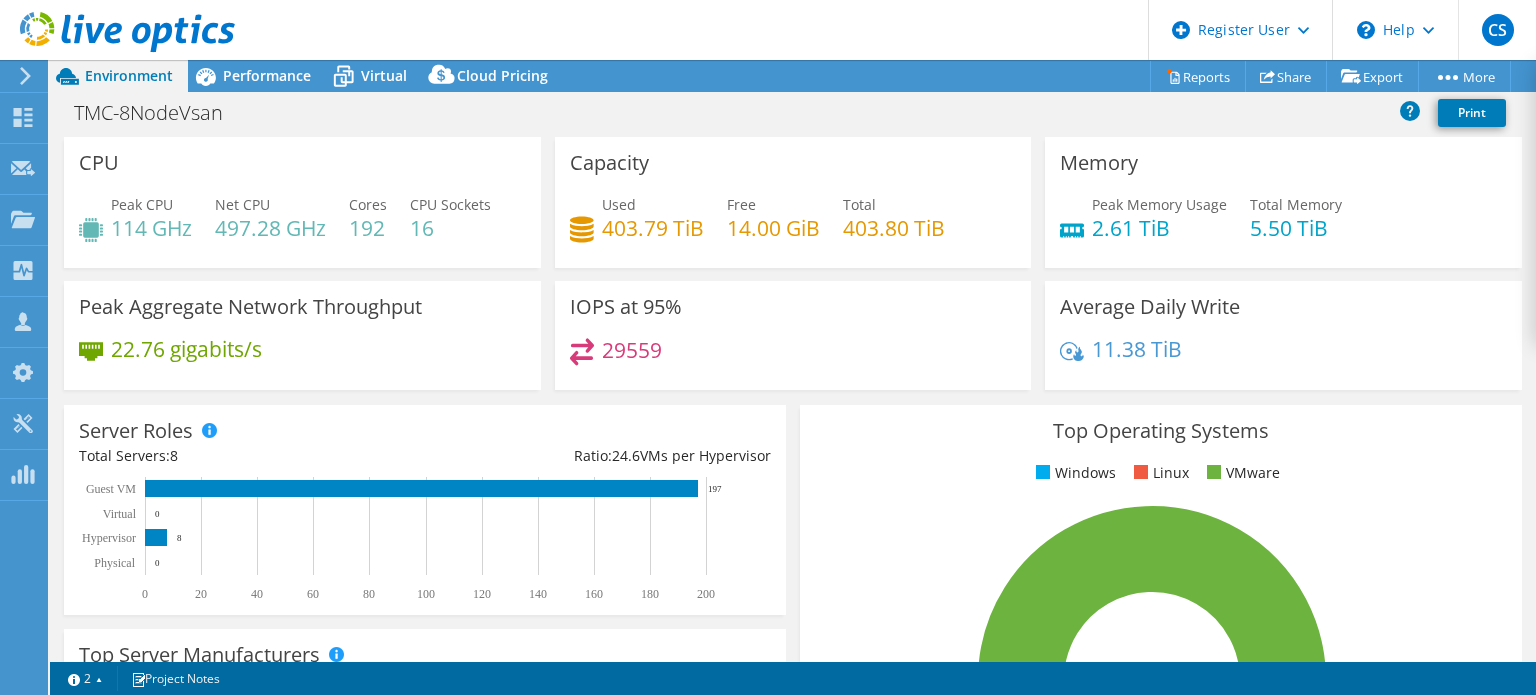drag, startPoint x: 1535, startPoint y: 256, endPoint x: 1530, endPoint y: 344, distance: 88.14193 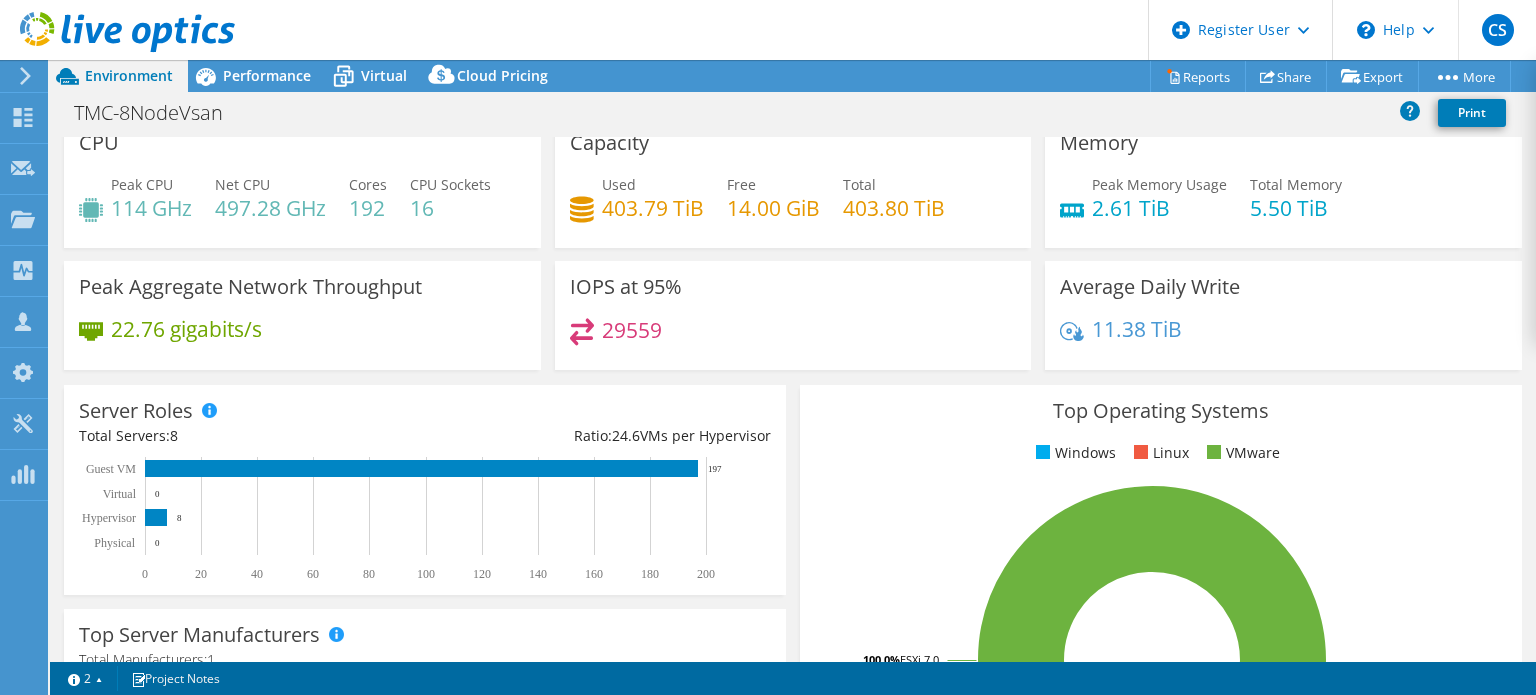 scroll, scrollTop: 0, scrollLeft: 0, axis: both 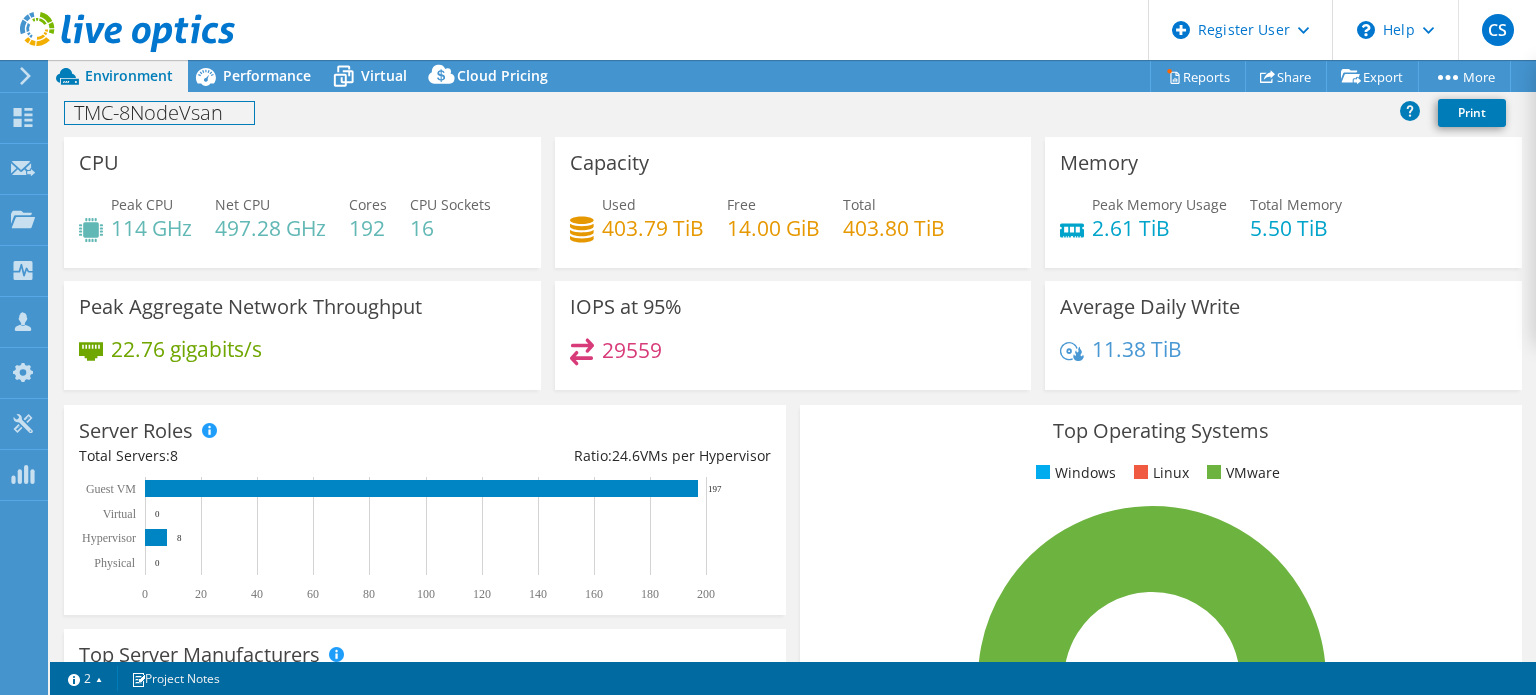 click on "TMC-8NodeVsan" at bounding box center (159, 113) 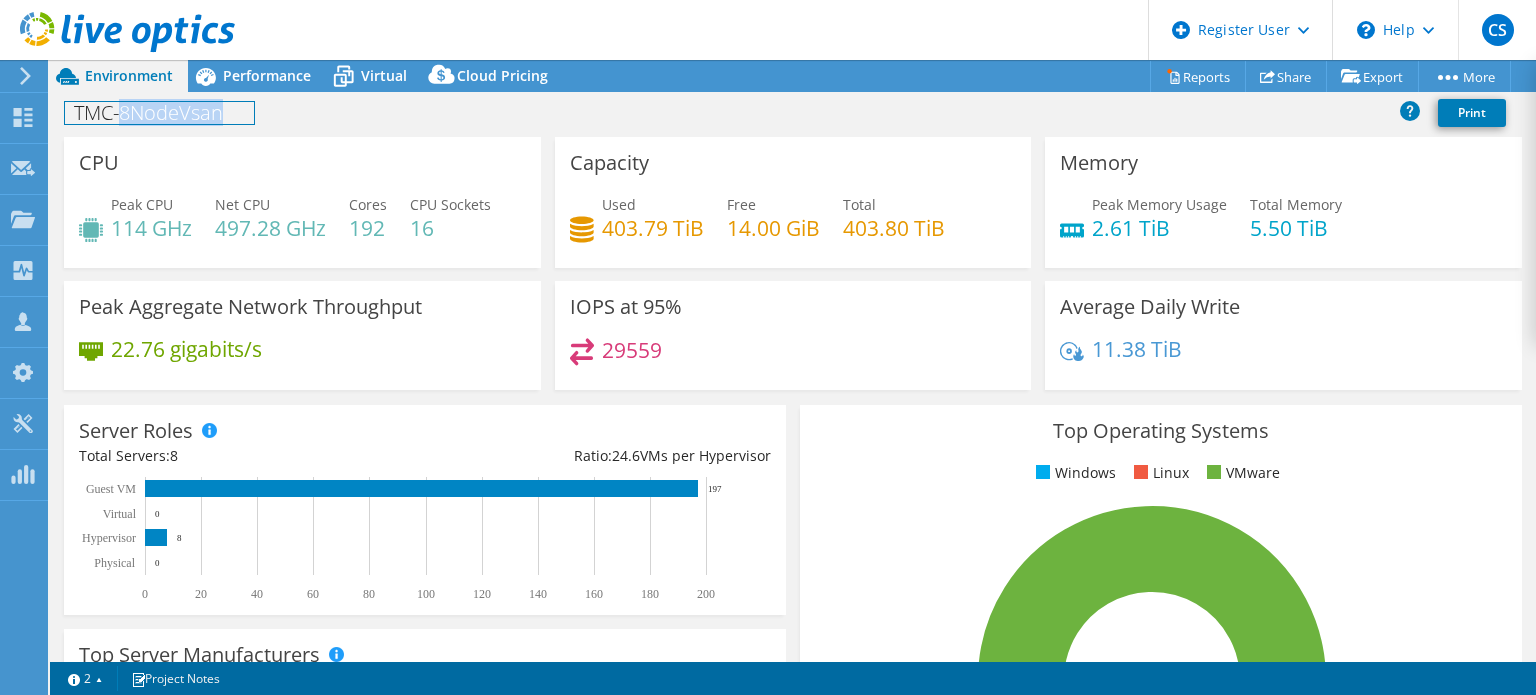 click on "TMC-8NodeVsan" at bounding box center (159, 113) 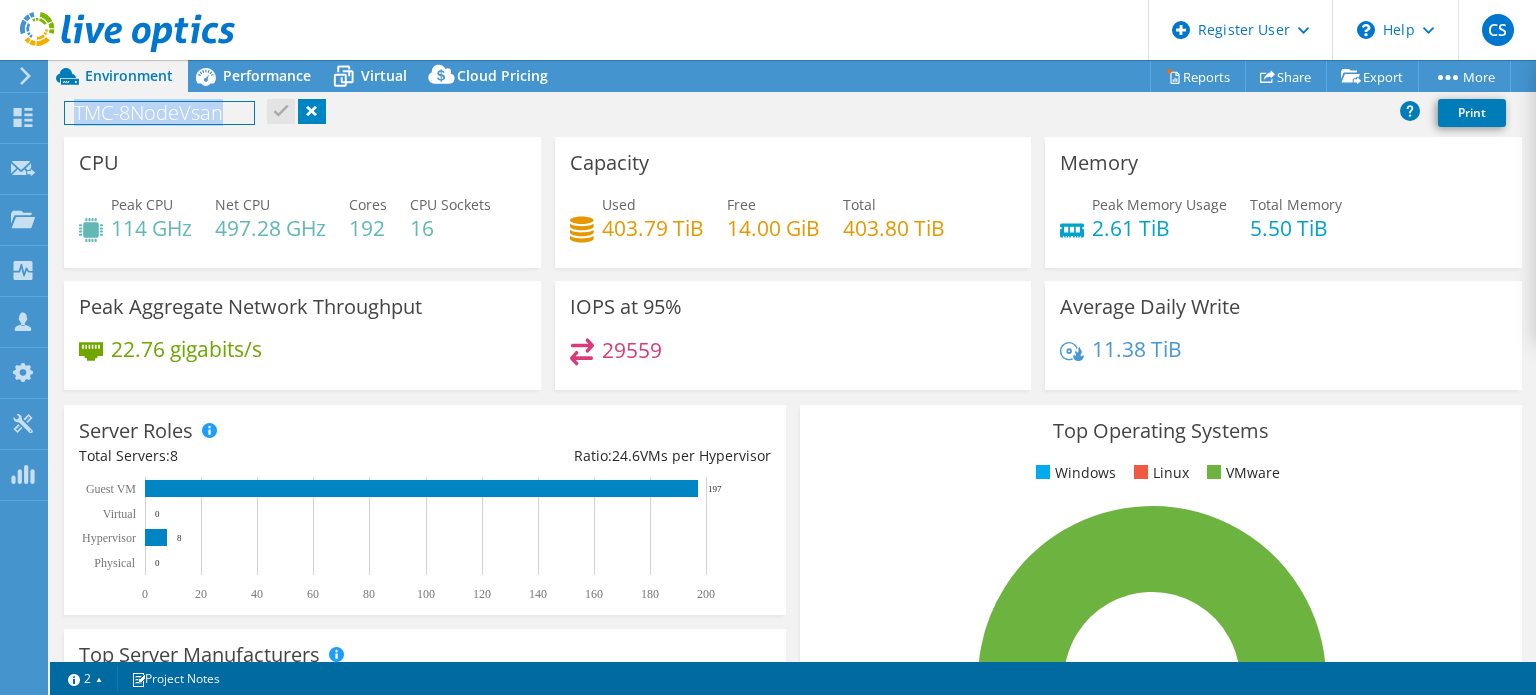 click on "TMC-8NodeVsan" at bounding box center [159, 113] 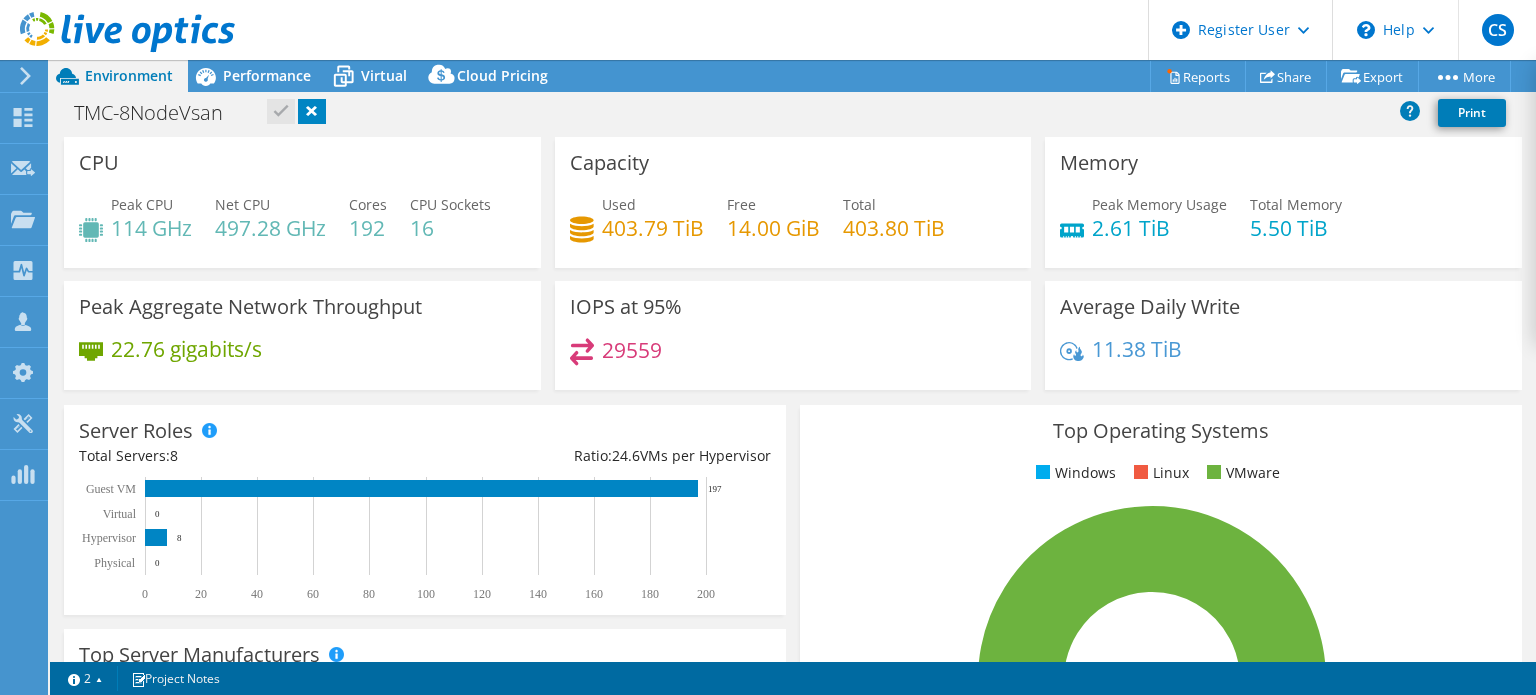 click on "TMC-8NodeVsan
Print" at bounding box center [793, 112] 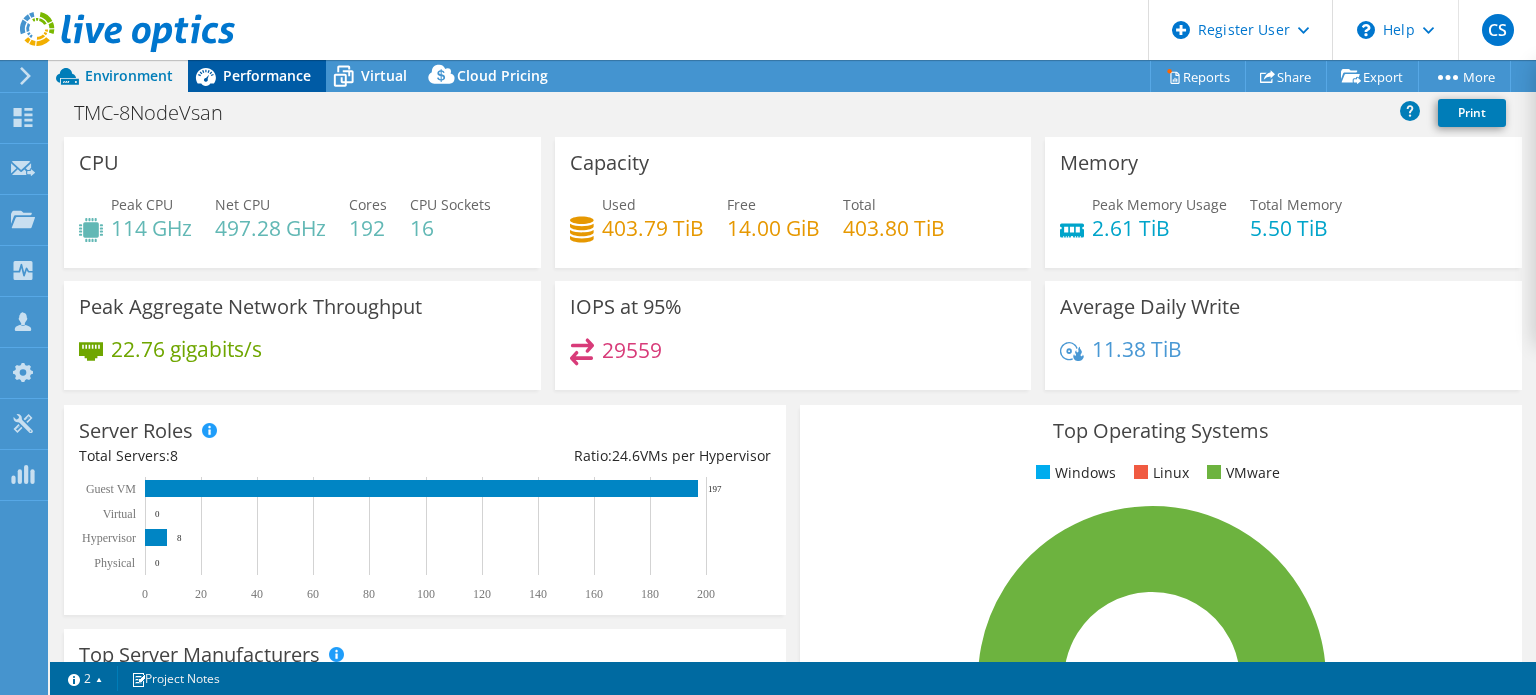 click on "Performance" at bounding box center [267, 75] 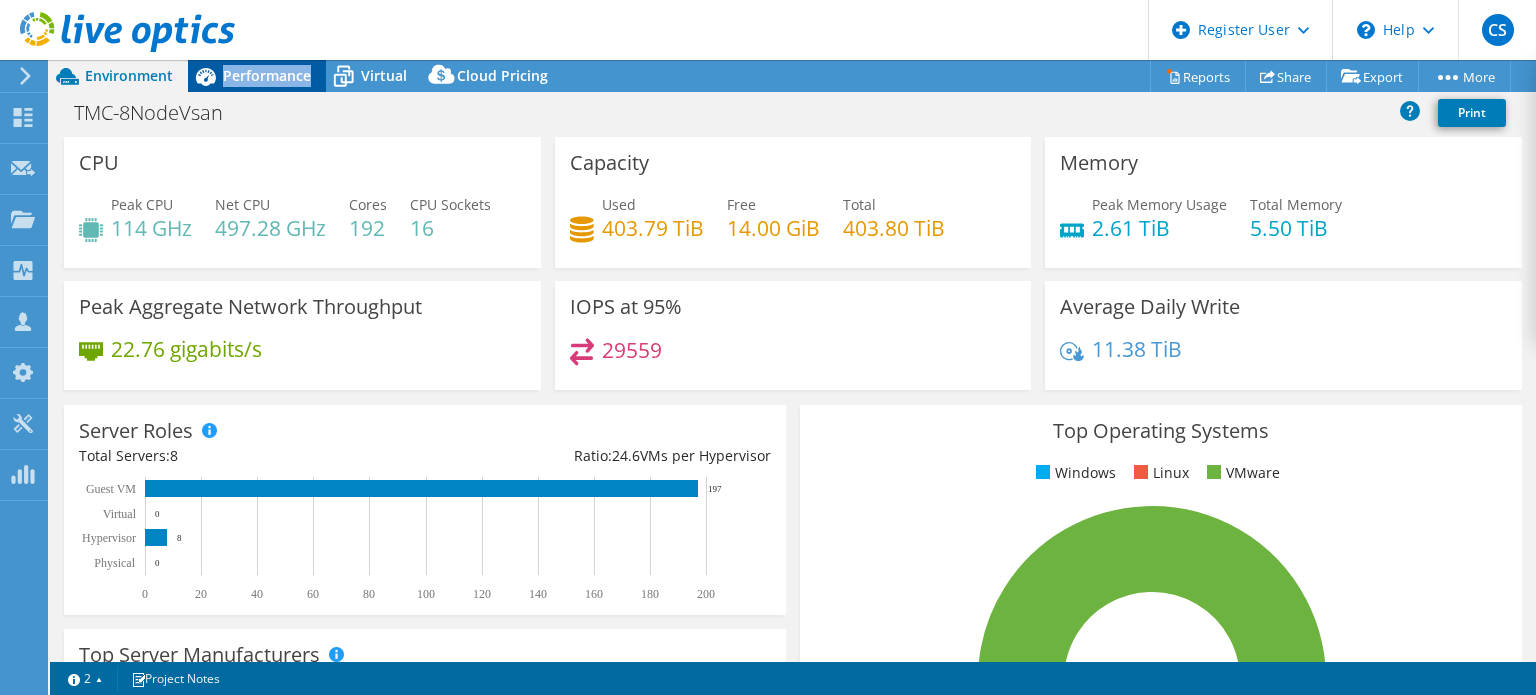 click on "Performance" at bounding box center (267, 75) 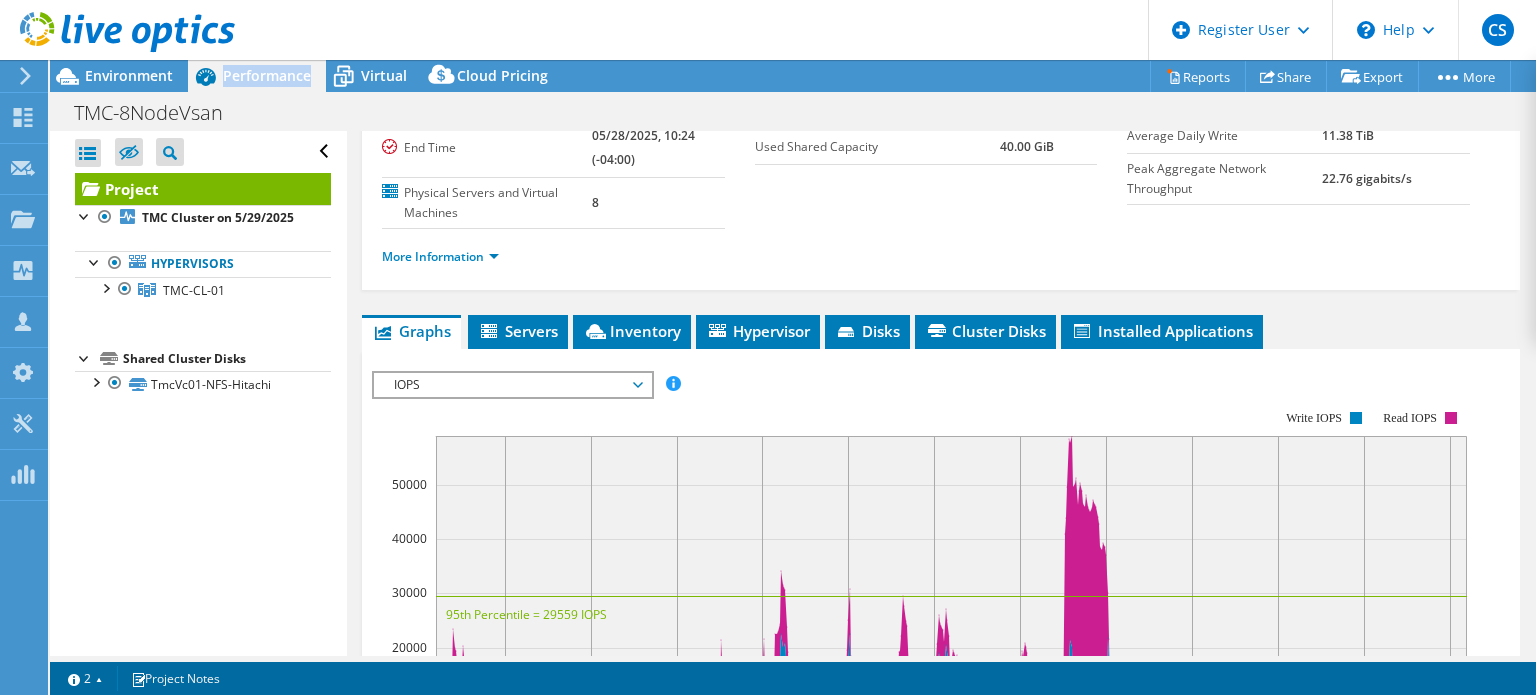 scroll, scrollTop: 248, scrollLeft: 0, axis: vertical 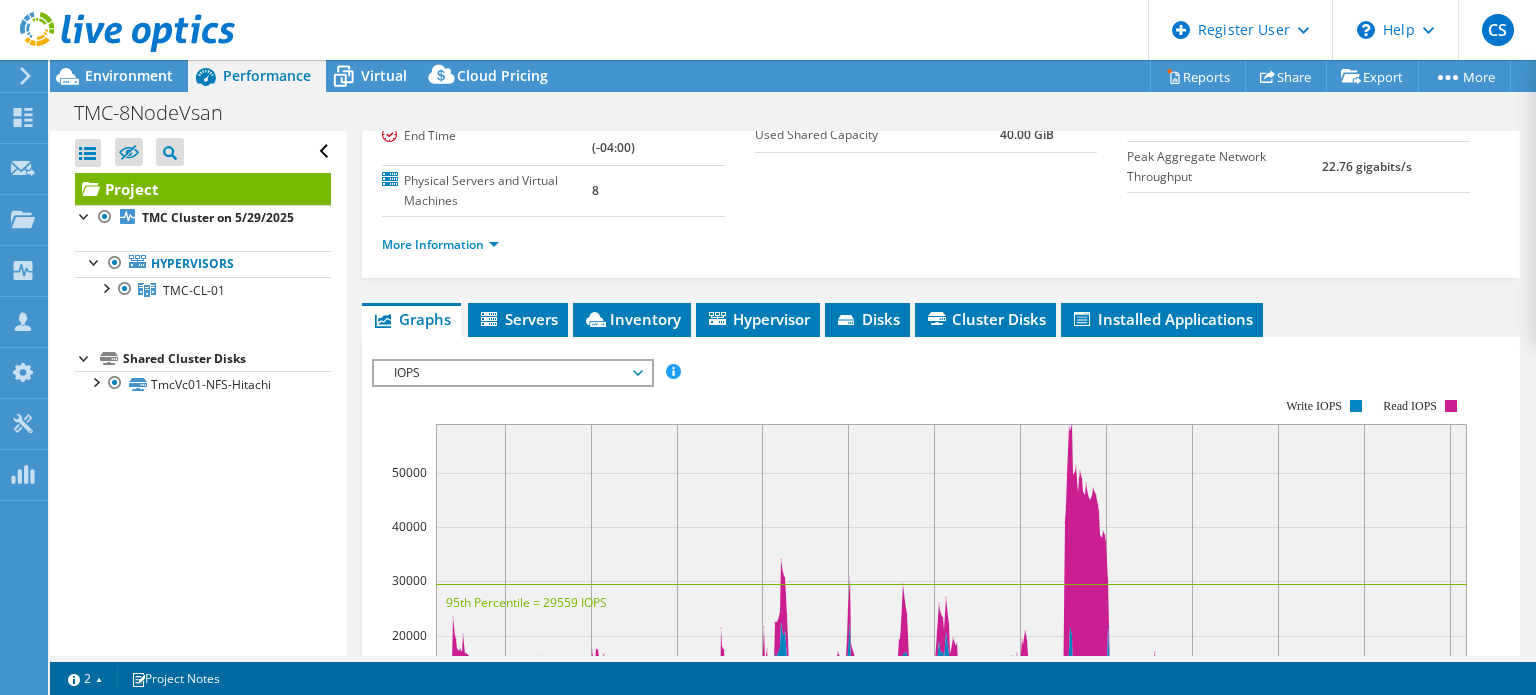 click on "IOPS
Disk Throughput
IO Size
Latency
Queue Depth
CPU Percentage
Memory
Page Faults
Participation
Network Throughput
Top Servers By Page Faults
Workload Concentration Line
Workload Concentration Bubble All" at bounding box center (941, 689) 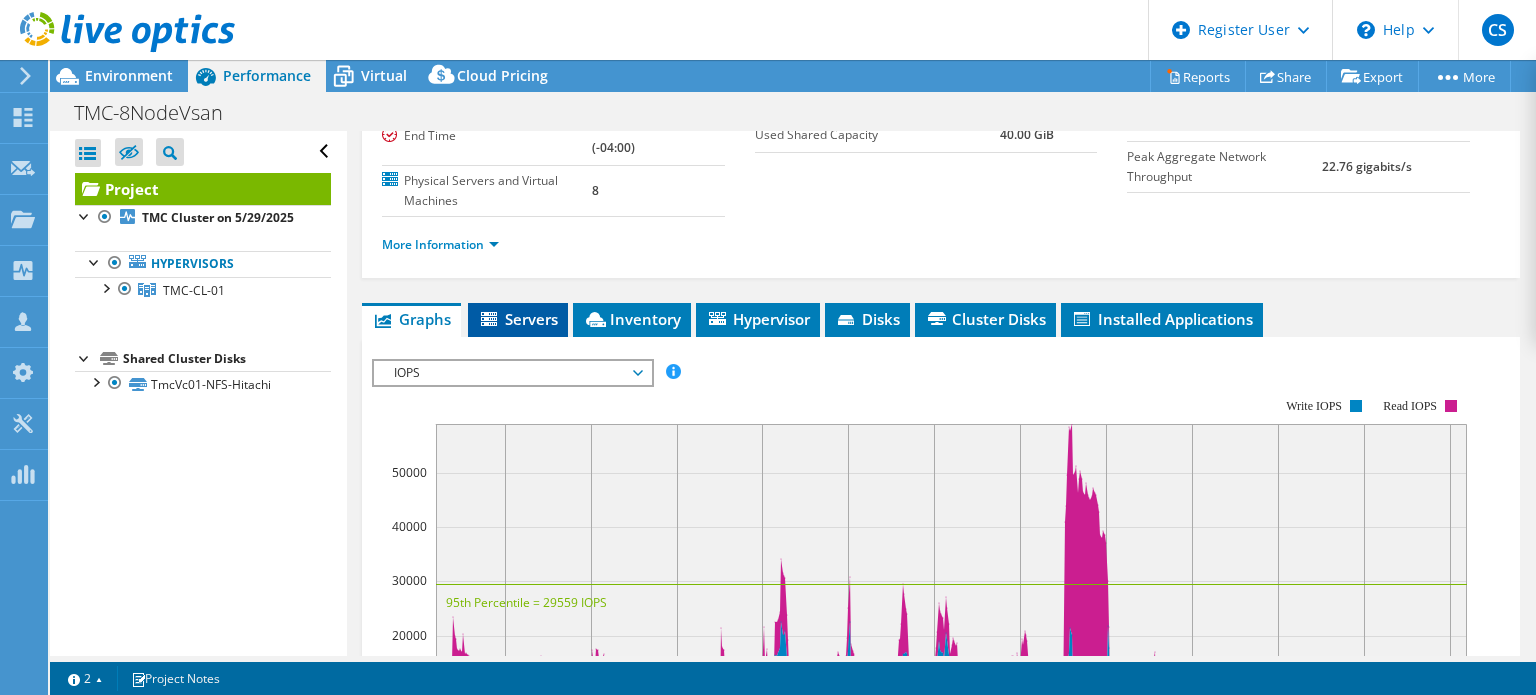 click on "Servers" at bounding box center (518, 319) 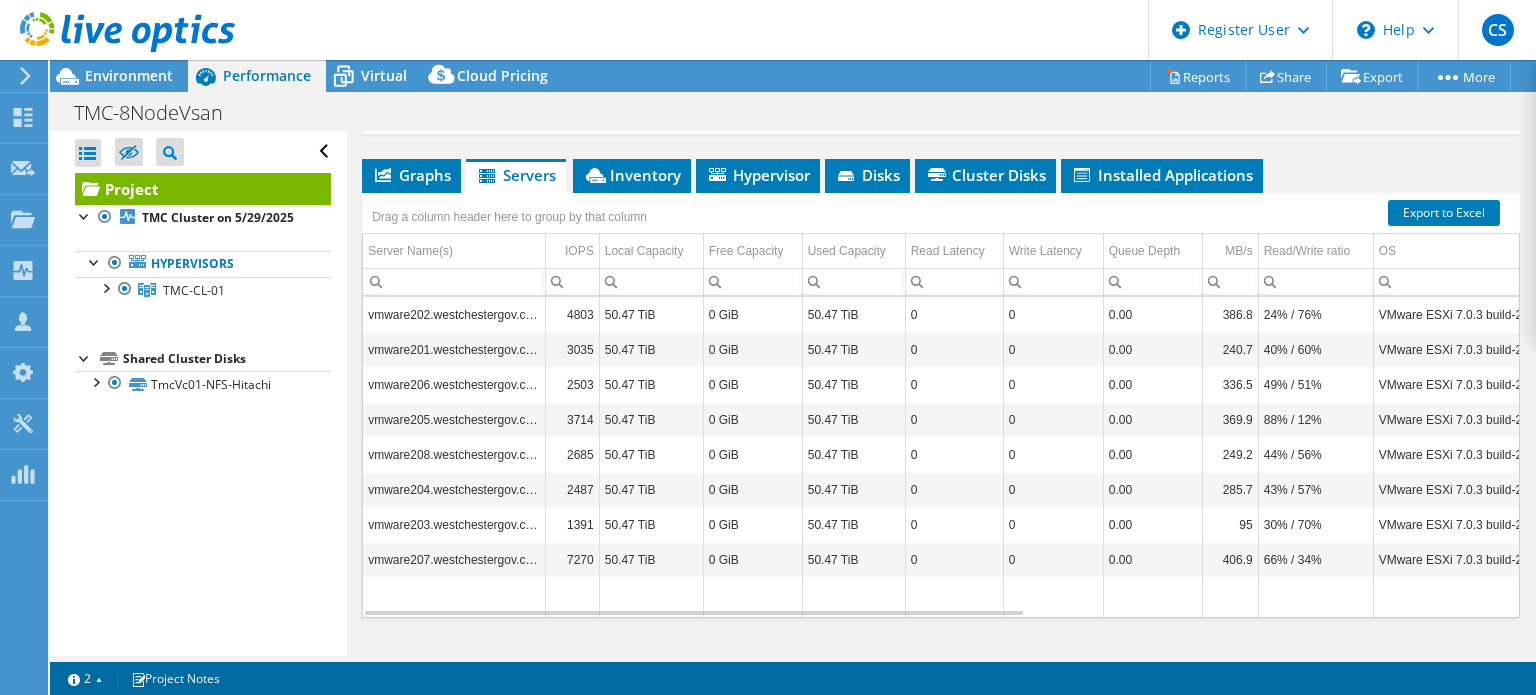 scroll, scrollTop: 427, scrollLeft: 0, axis: vertical 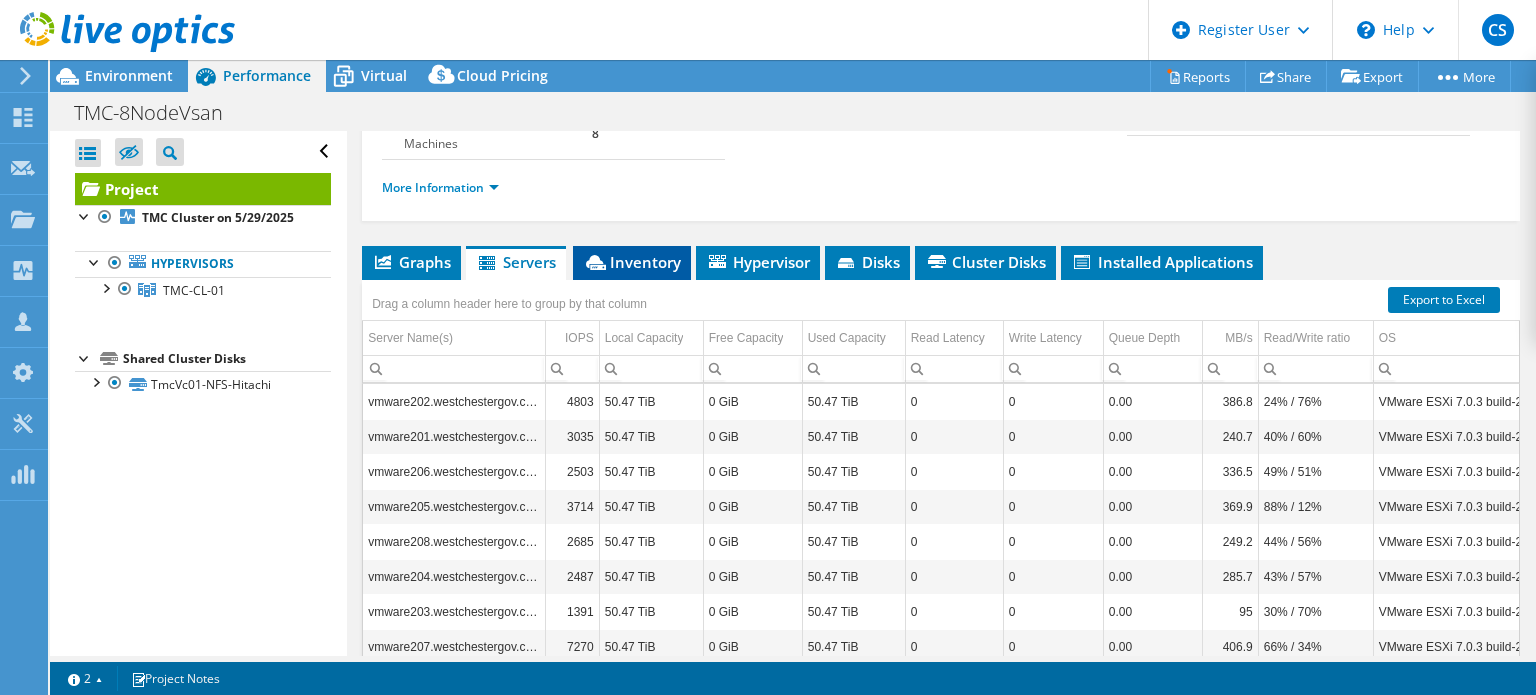 click on "Inventory" at bounding box center (632, 262) 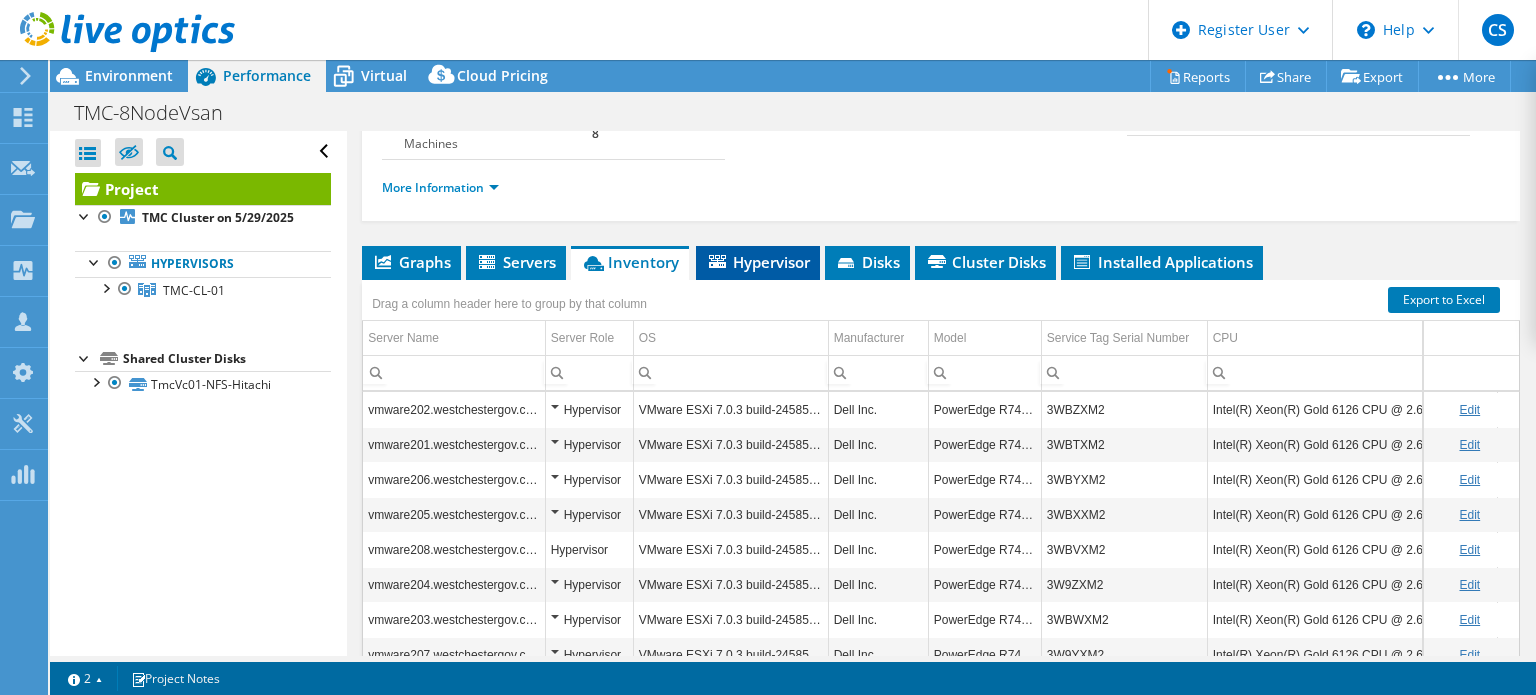 click on "Hypervisor" at bounding box center [758, 262] 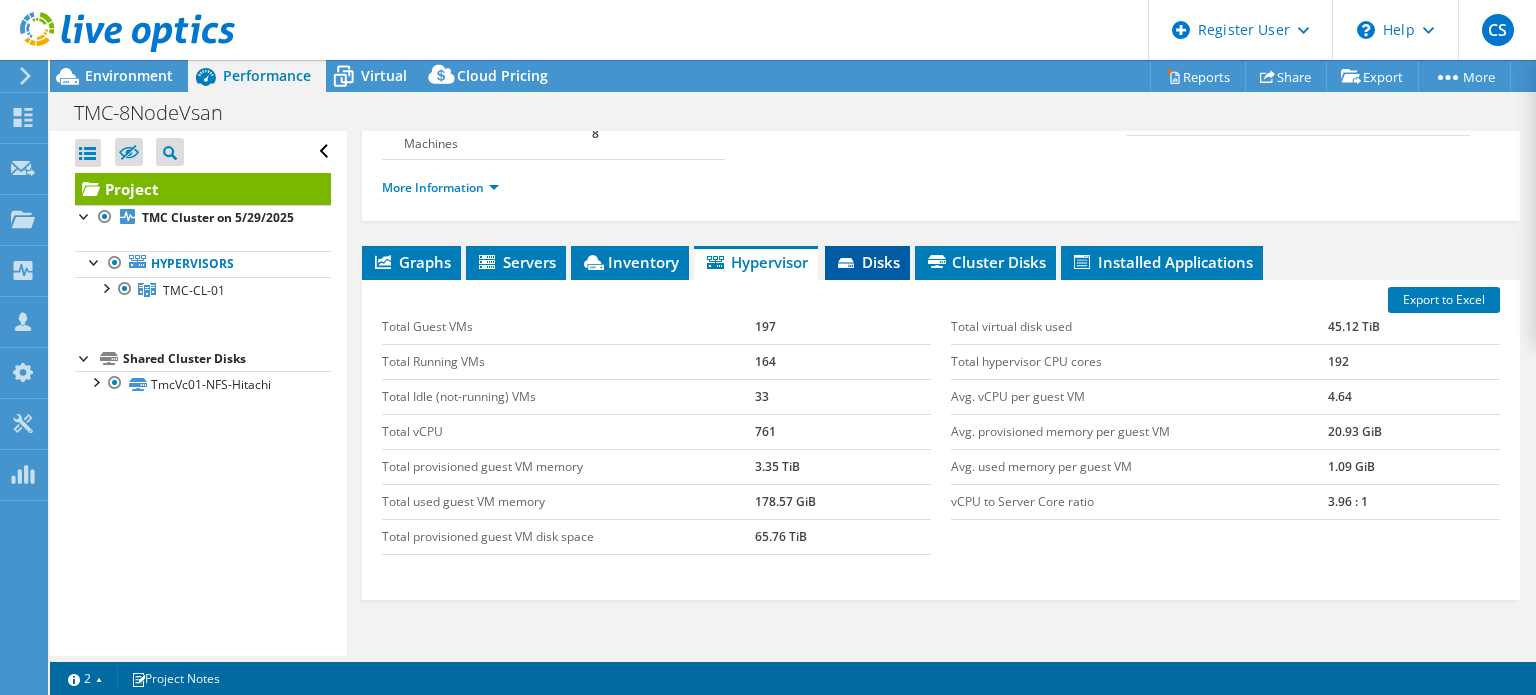click 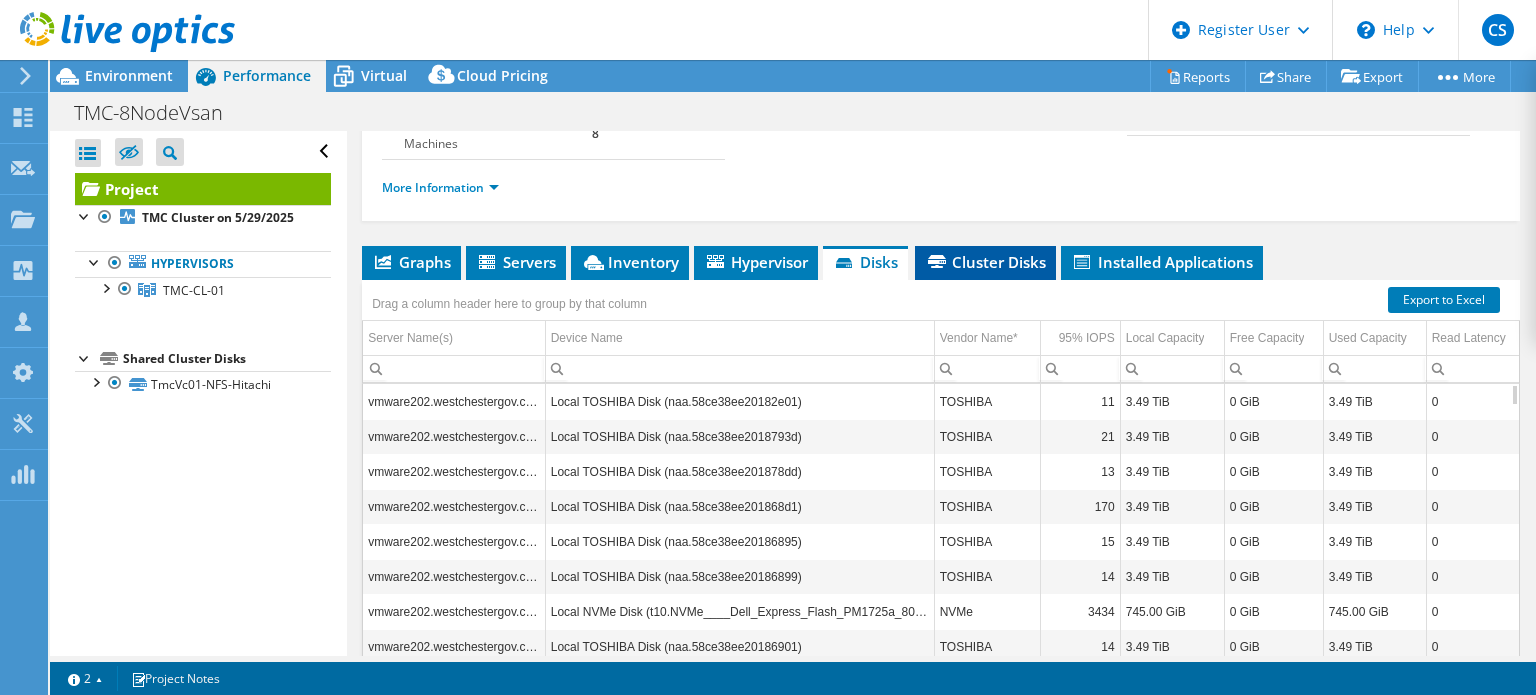 click on "Cluster Disks" at bounding box center [985, 262] 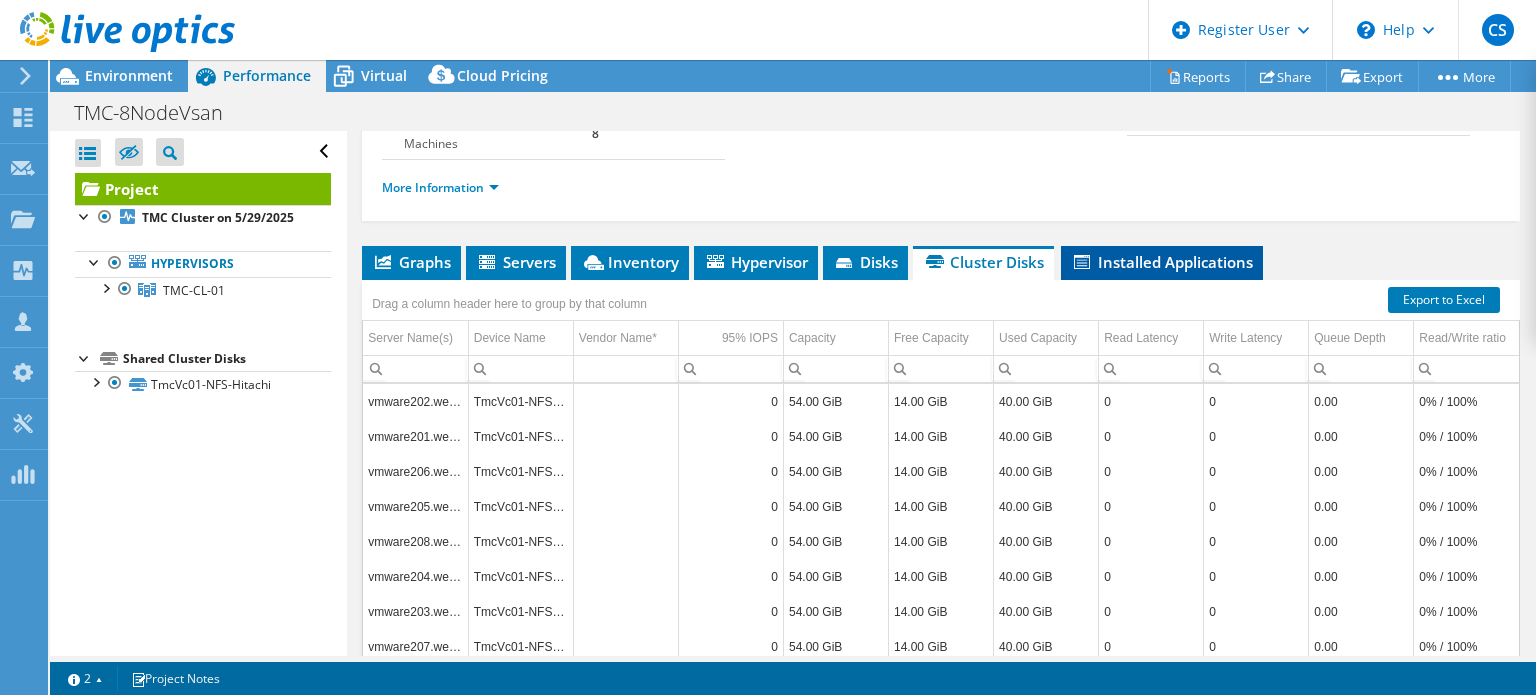 click on "Installed Applications" at bounding box center [1162, 262] 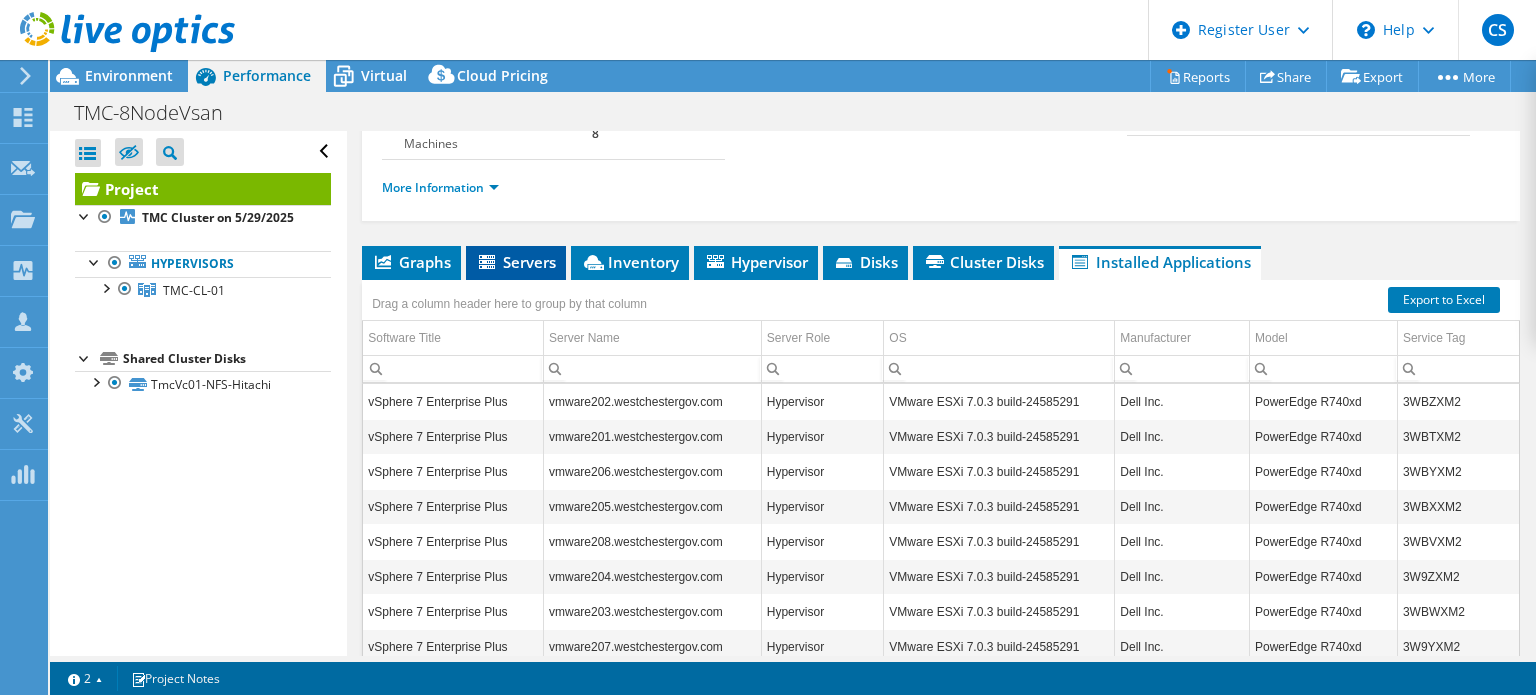 click on "Servers" at bounding box center [516, 262] 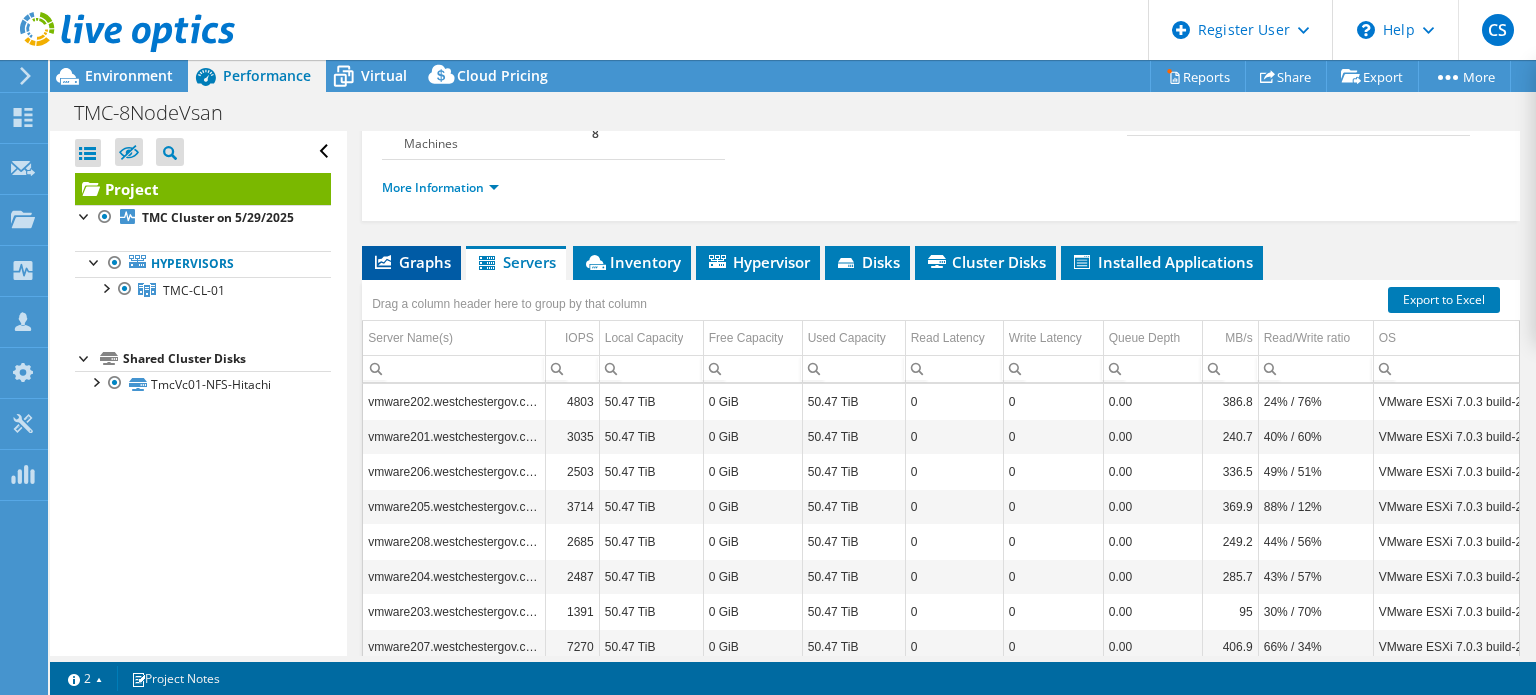 click on "Graphs" at bounding box center (411, 262) 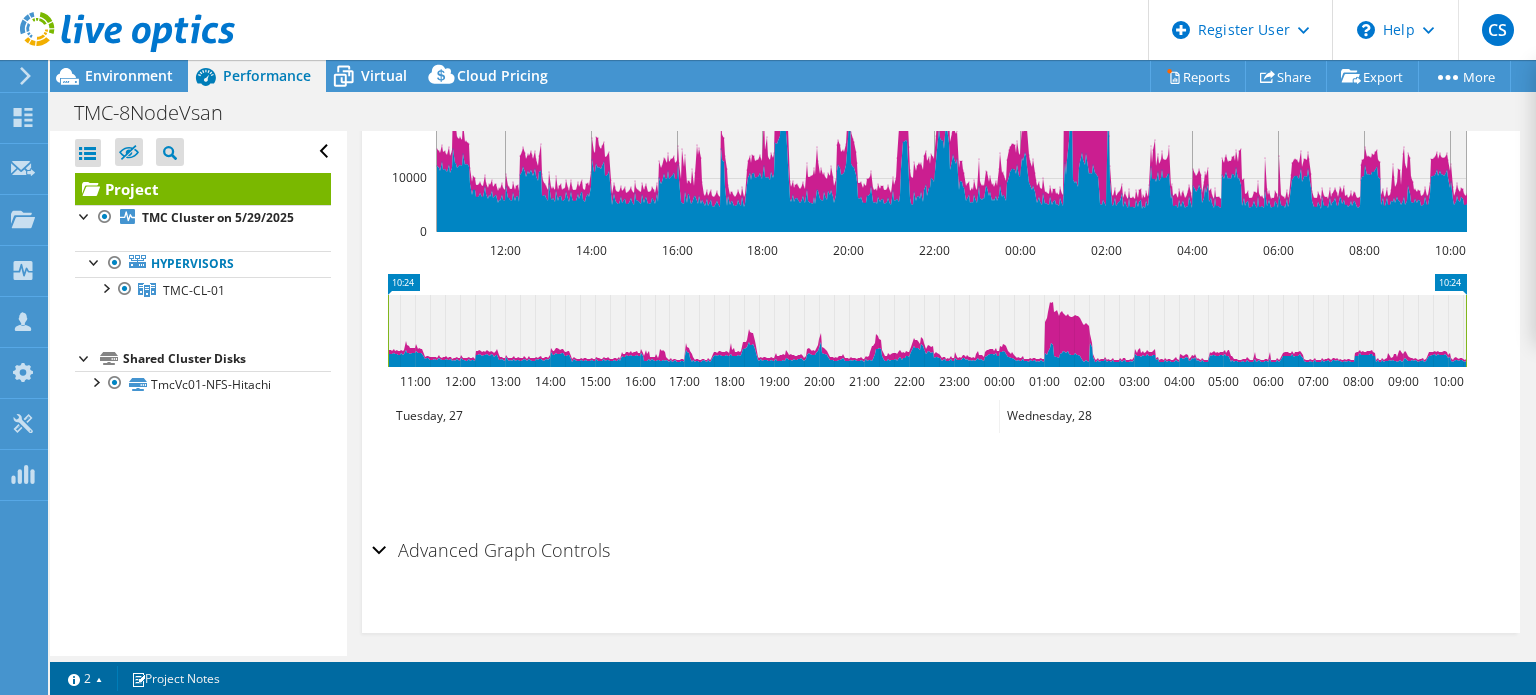 scroll, scrollTop: 767, scrollLeft: 0, axis: vertical 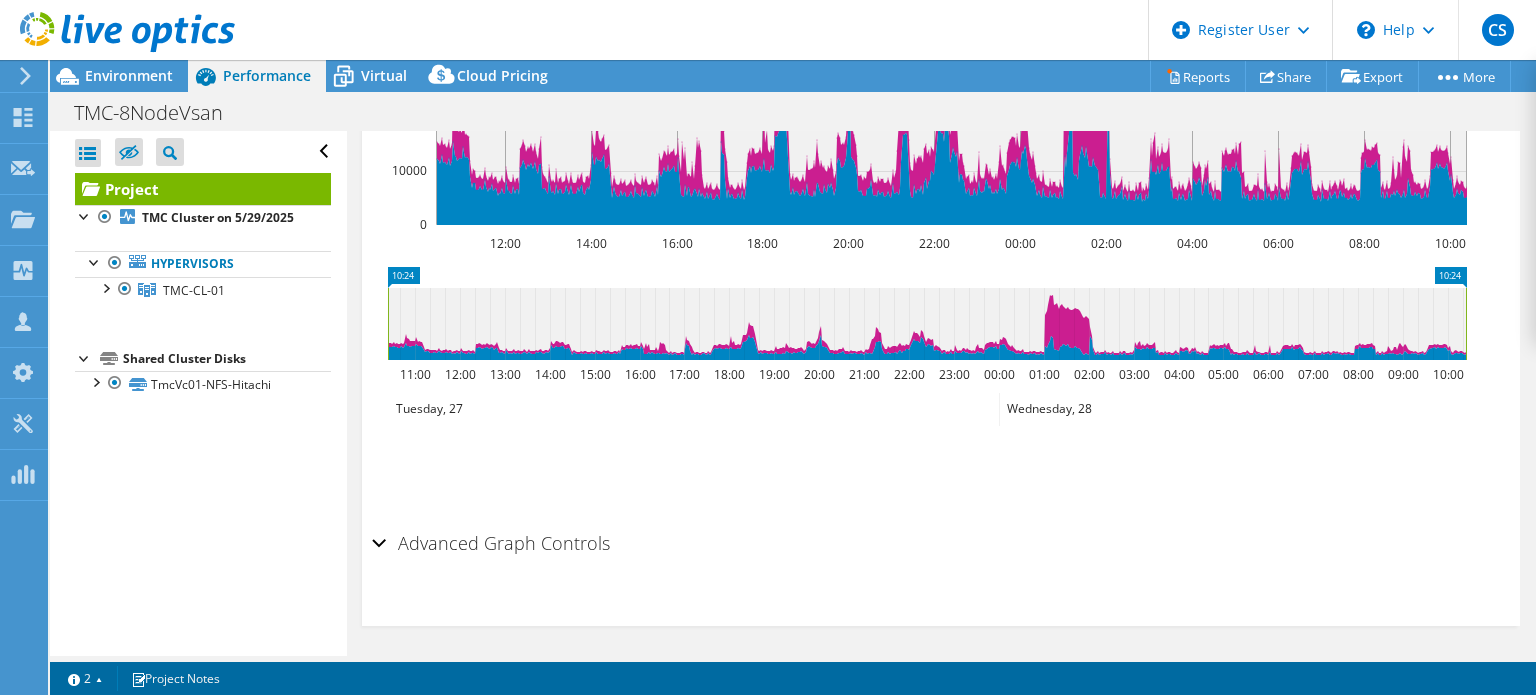 click on "Advanced Graph Controls" at bounding box center (491, 543) 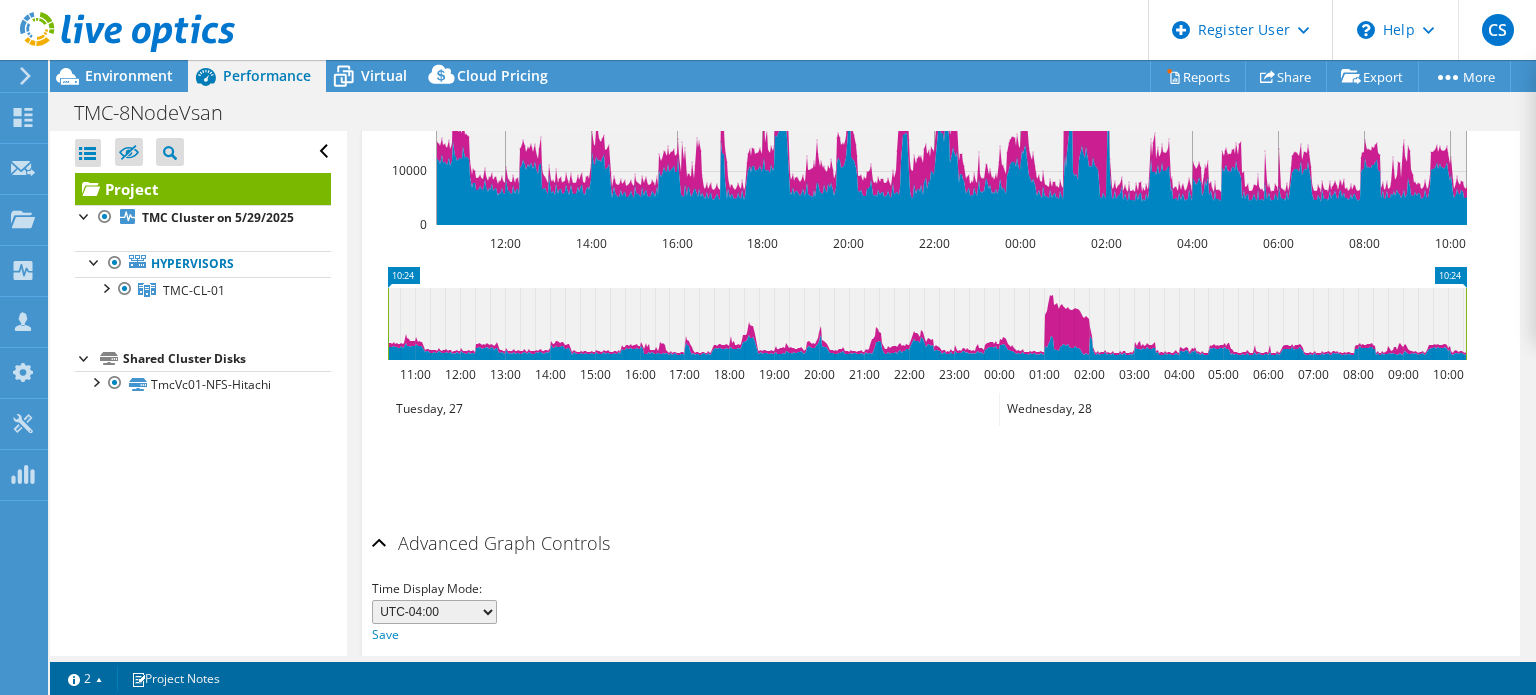 scroll, scrollTop: 845, scrollLeft: 0, axis: vertical 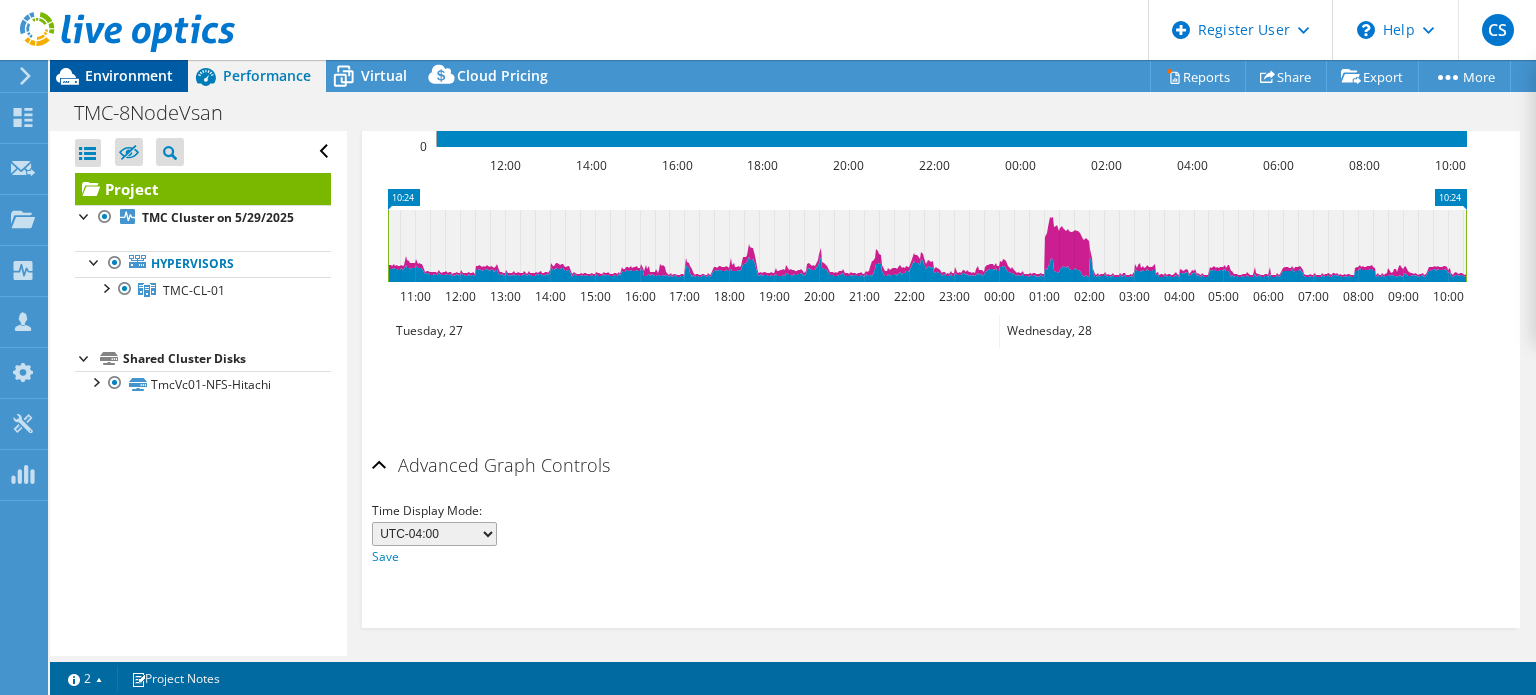 click on "Environment" at bounding box center (129, 75) 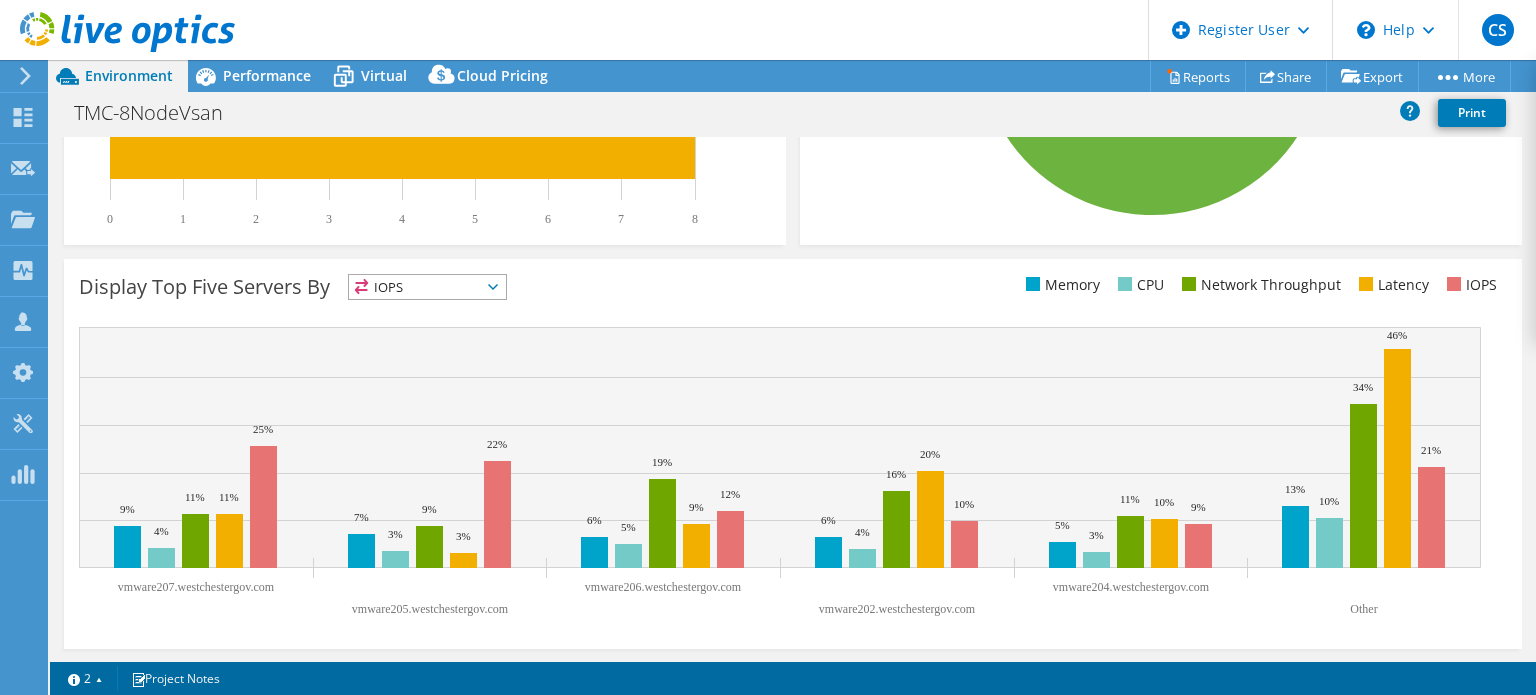 scroll, scrollTop: 0, scrollLeft: 0, axis: both 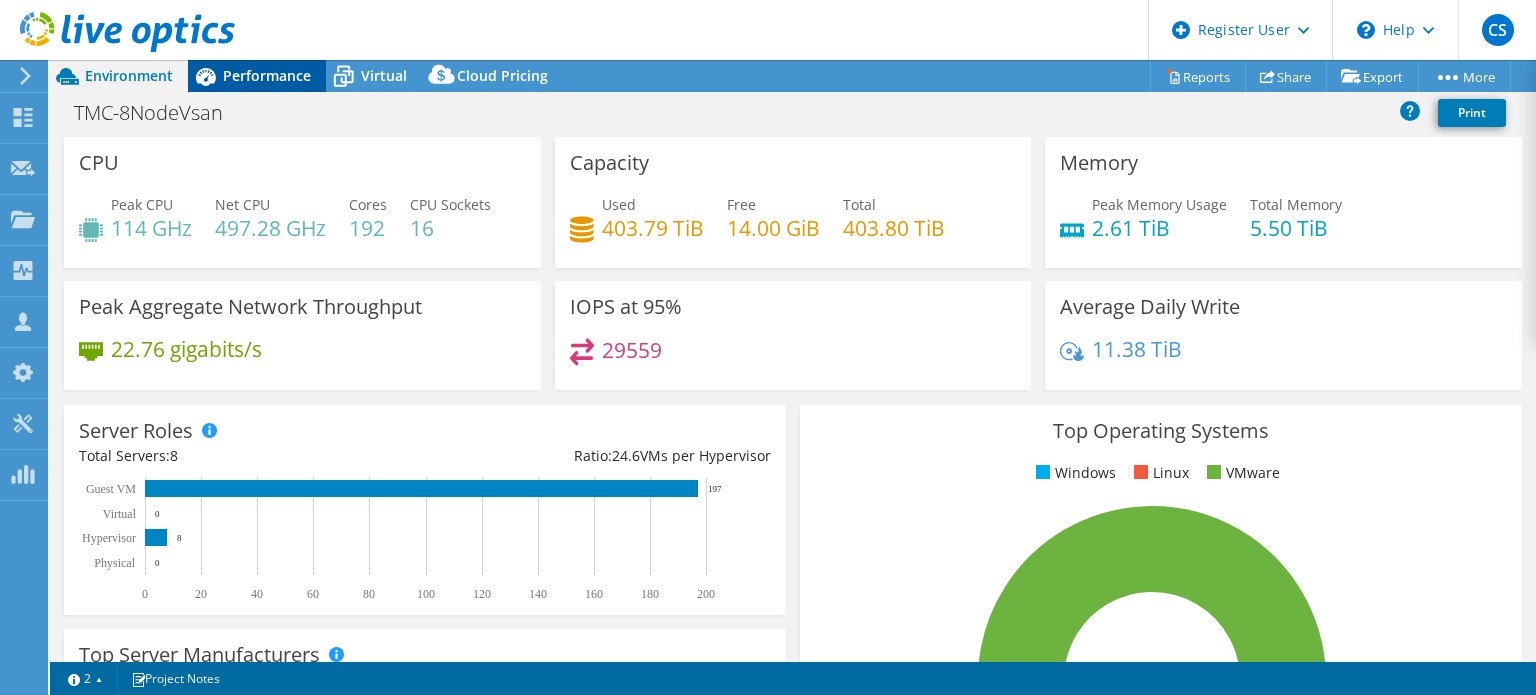 click on "Performance" at bounding box center [267, 75] 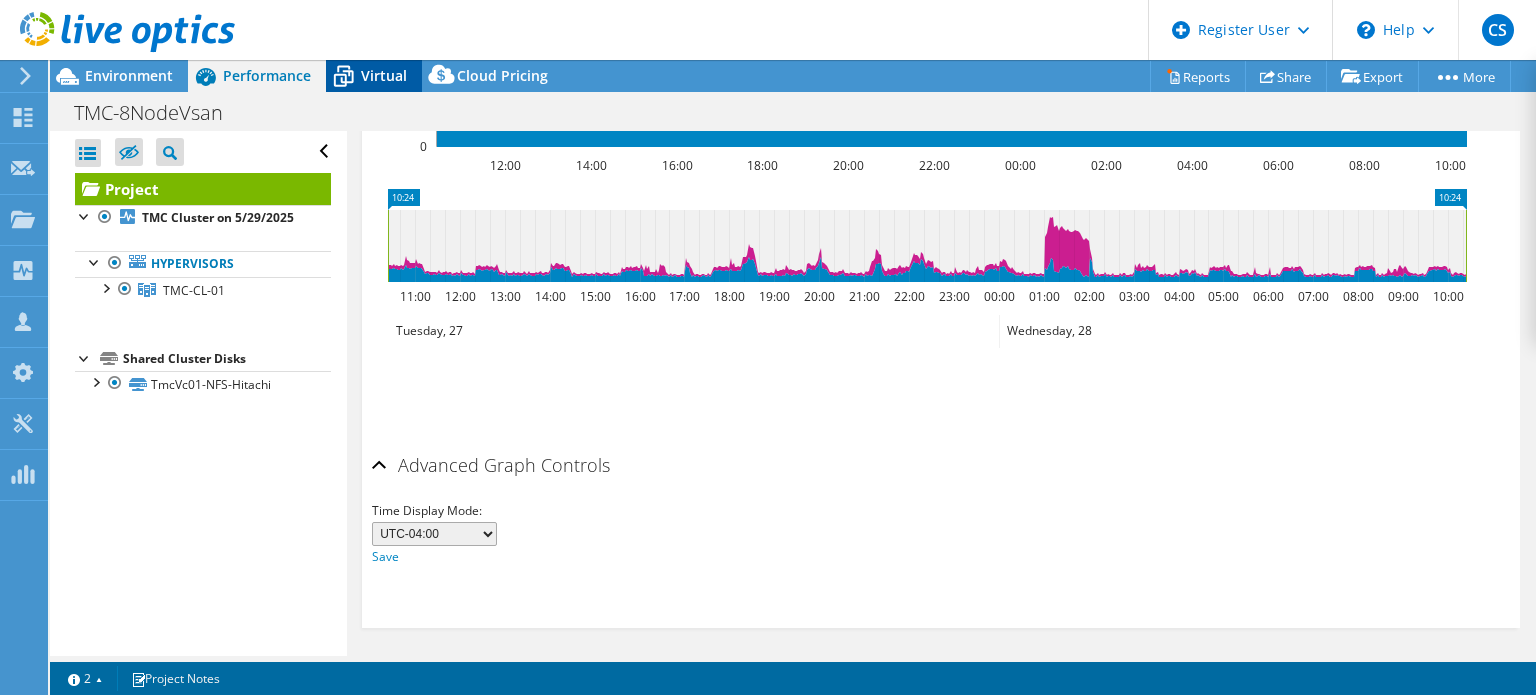 click 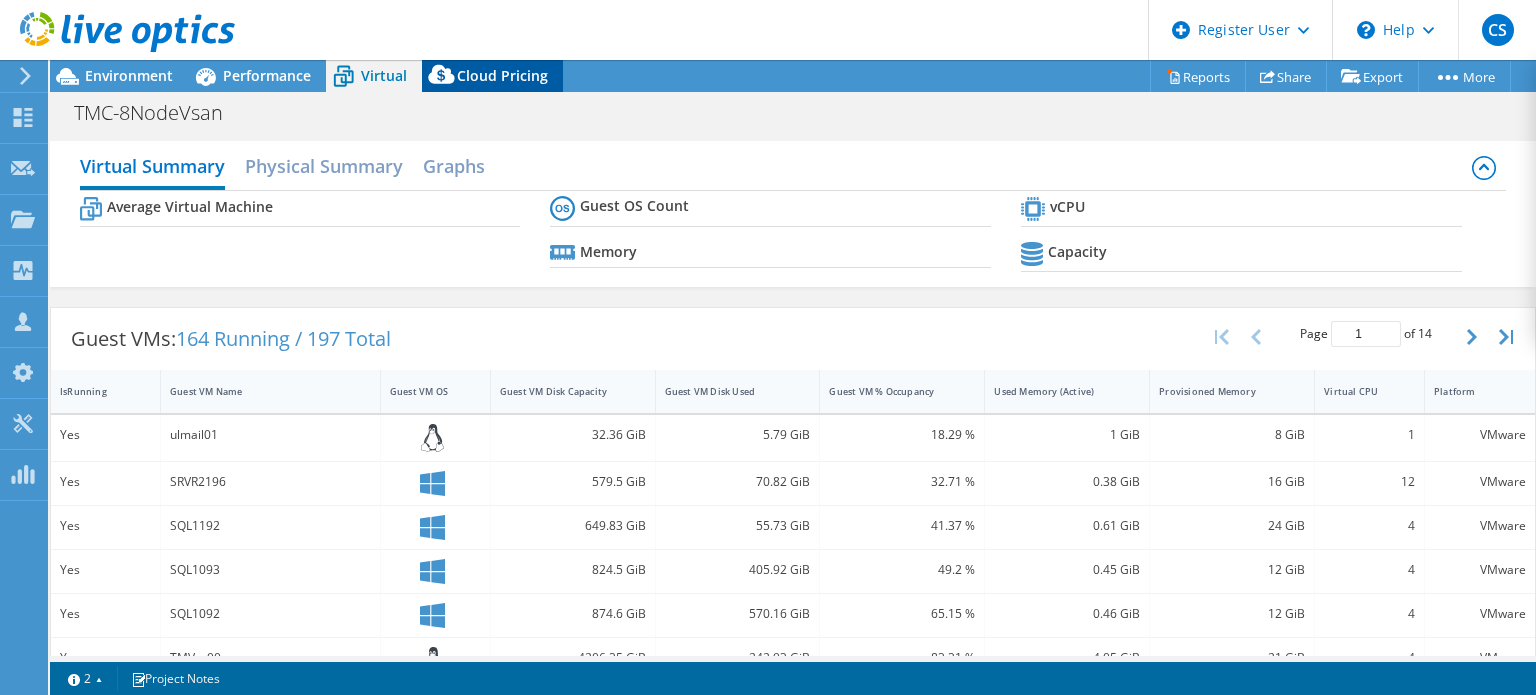 click 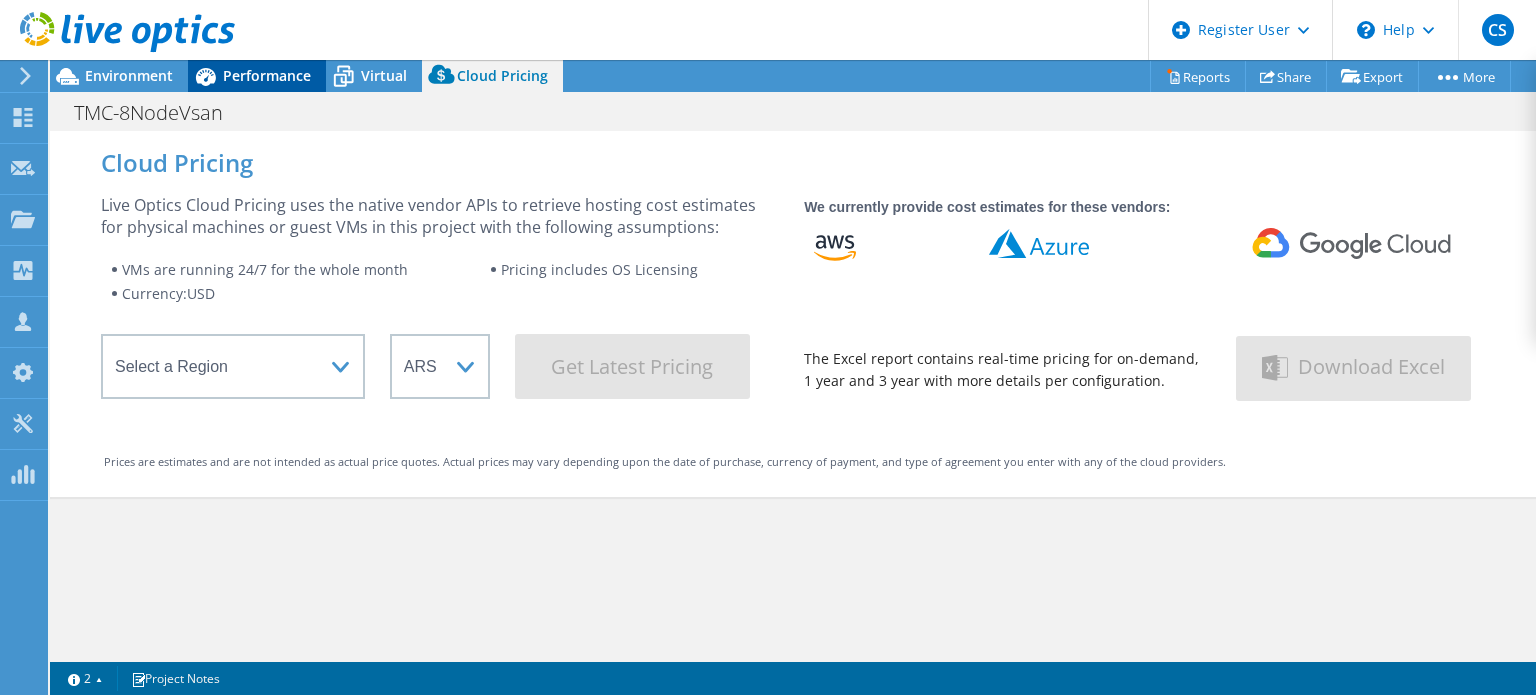 click on "Performance" at bounding box center (257, 76) 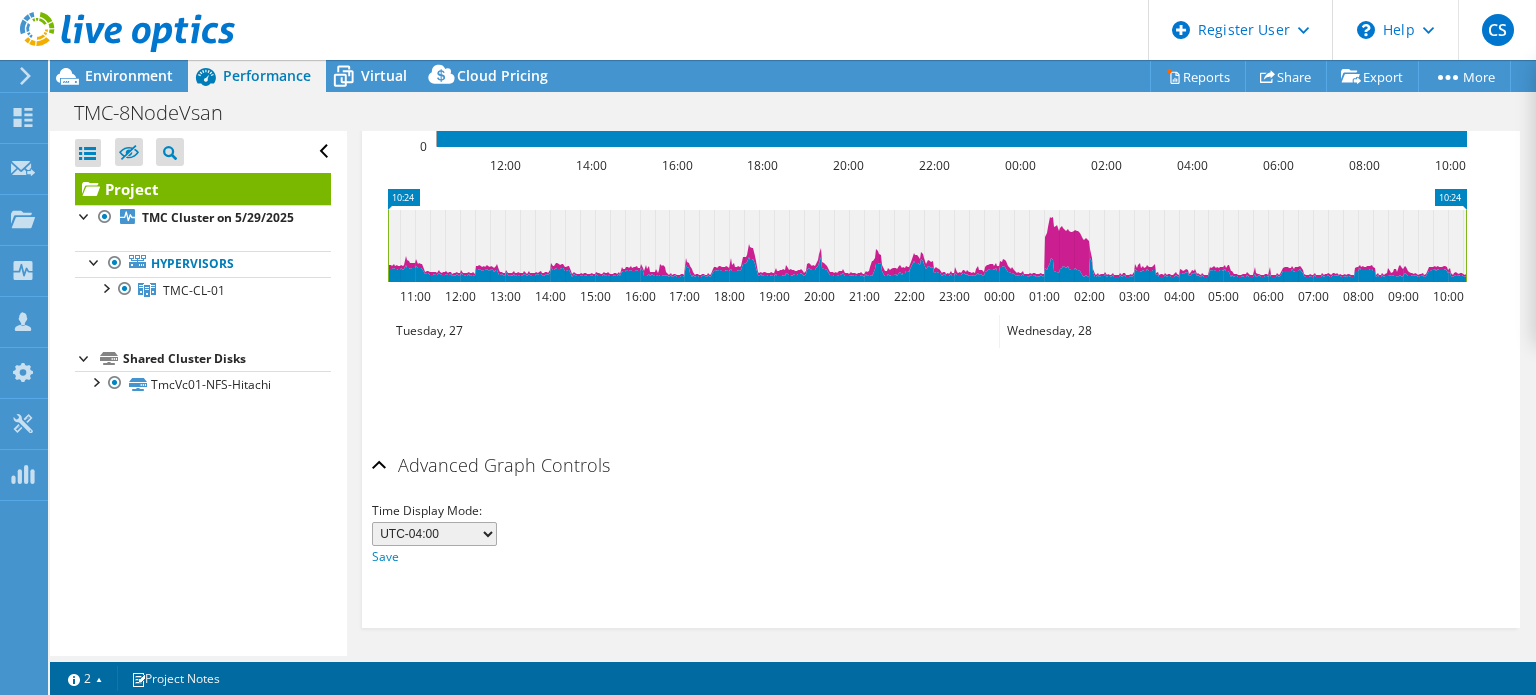 drag, startPoint x: 128, startPoint y: 56, endPoint x: 138, endPoint y: 64, distance: 12.806249 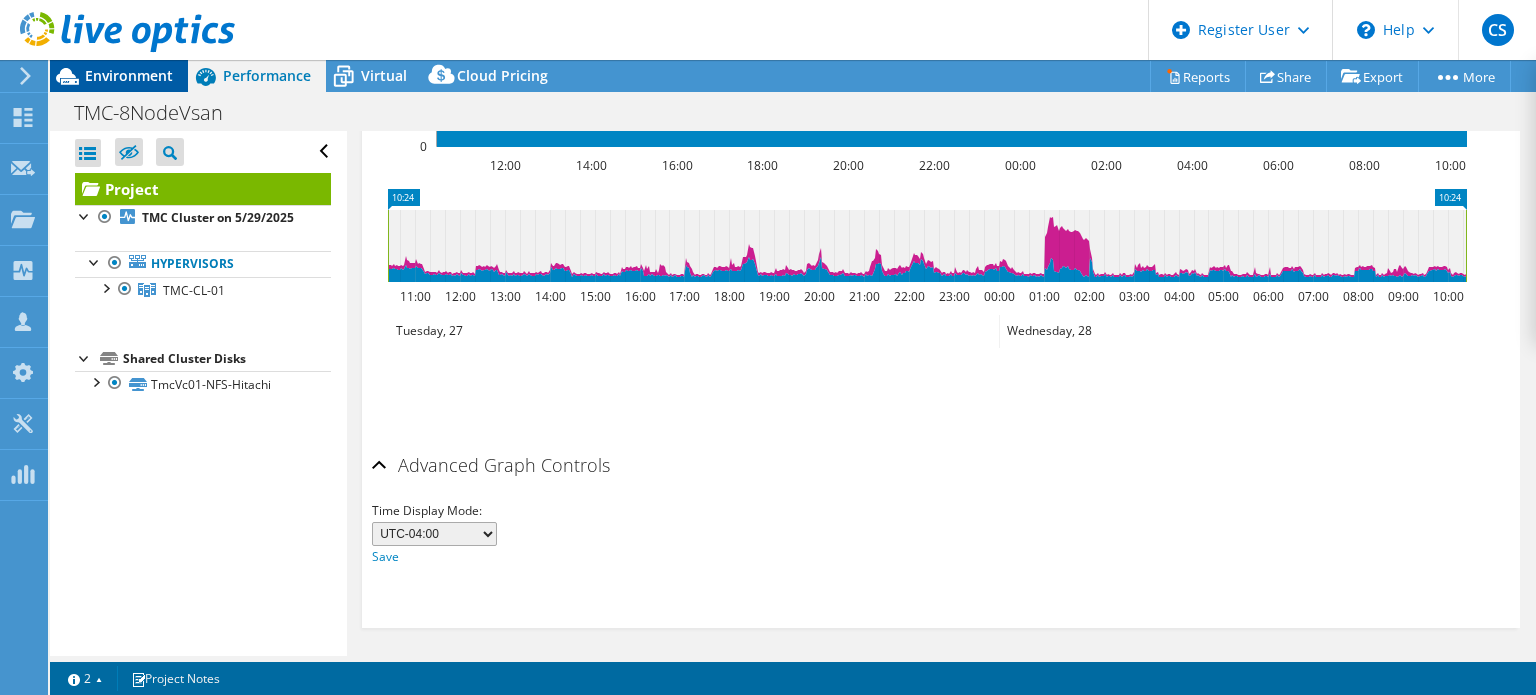 click on "Environment" at bounding box center (129, 75) 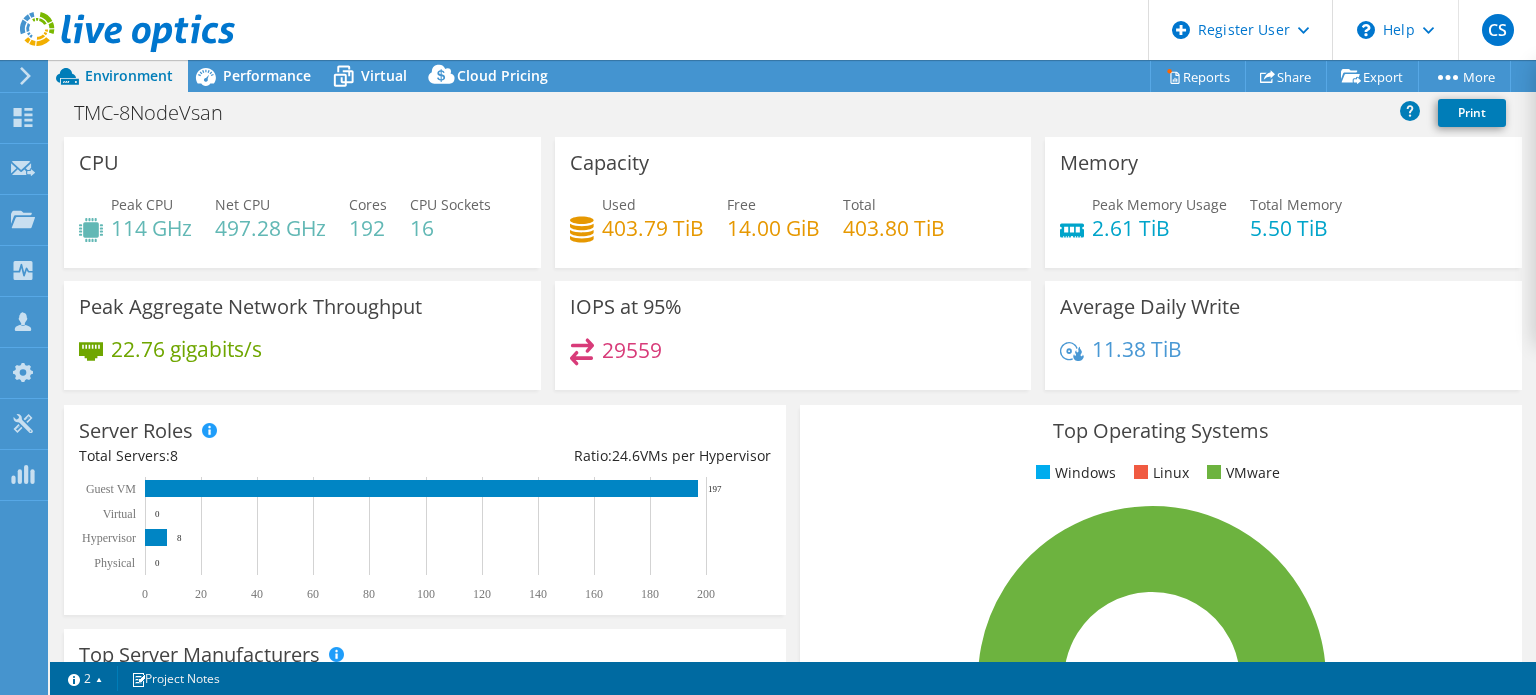 drag, startPoint x: 1535, startPoint y: 257, endPoint x: 1535, endPoint y: 360, distance: 103 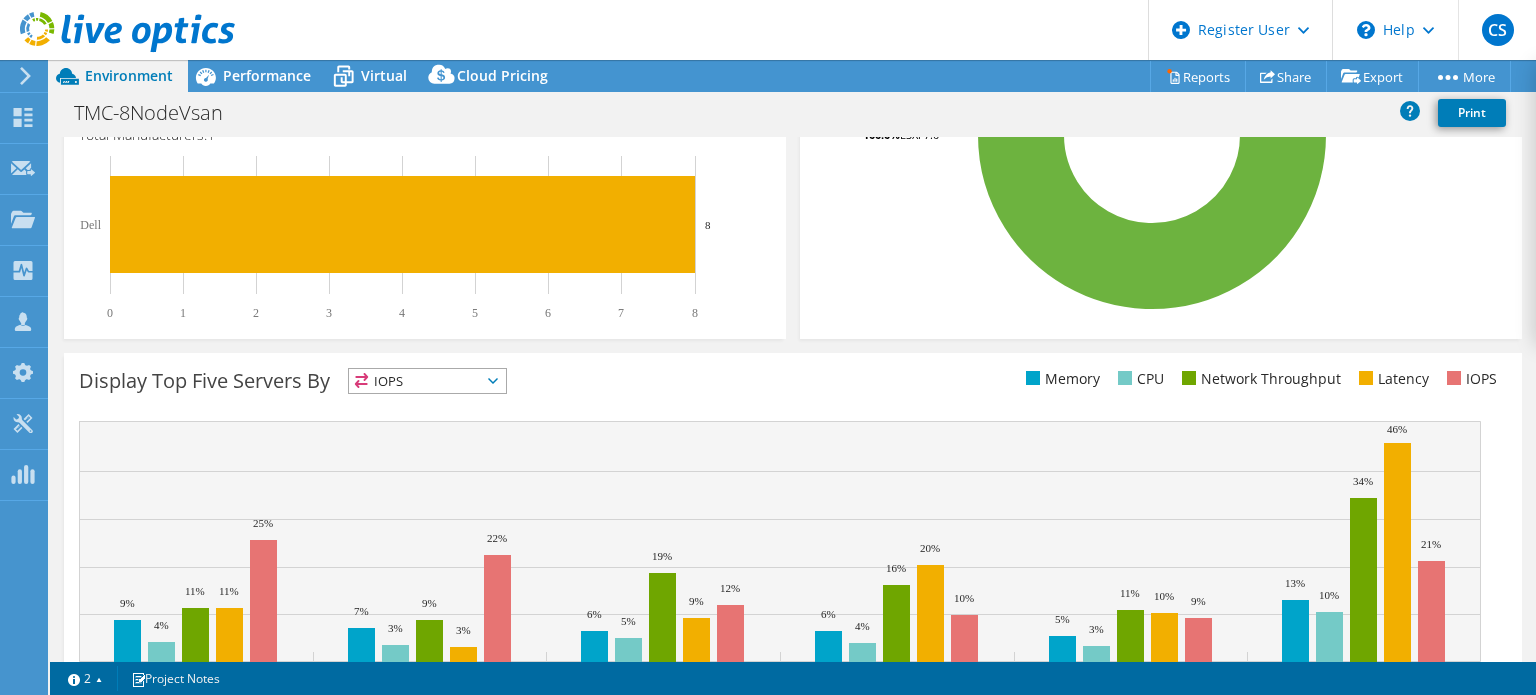scroll, scrollTop: 639, scrollLeft: 0, axis: vertical 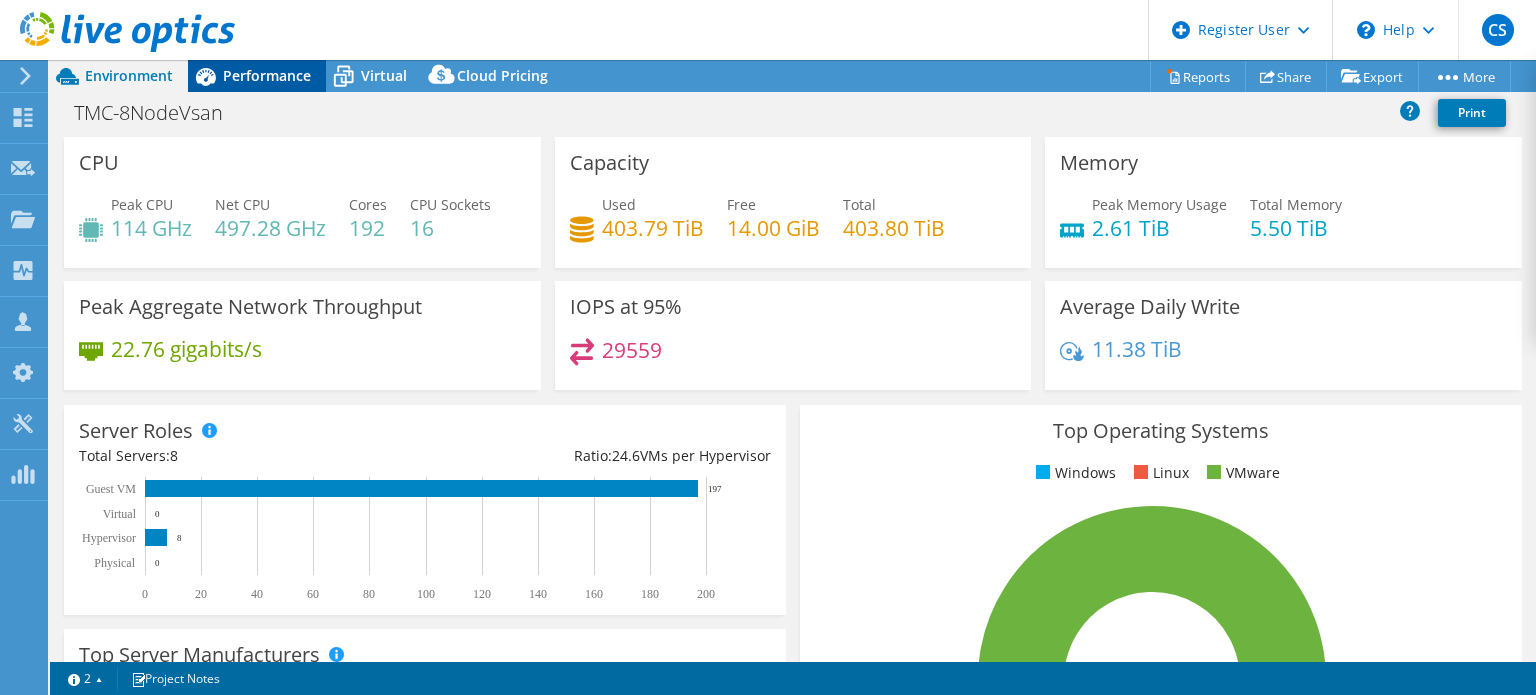 click on "Performance" at bounding box center [257, 76] 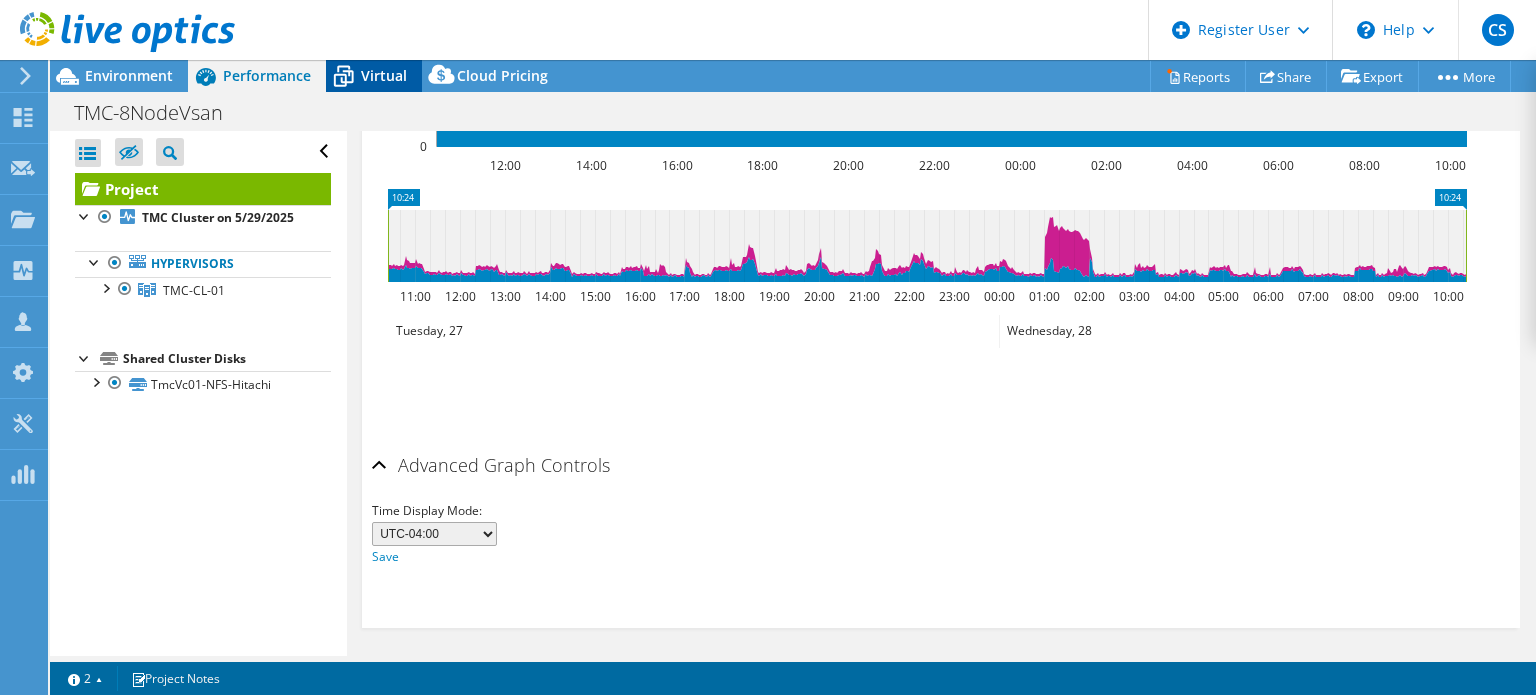 click 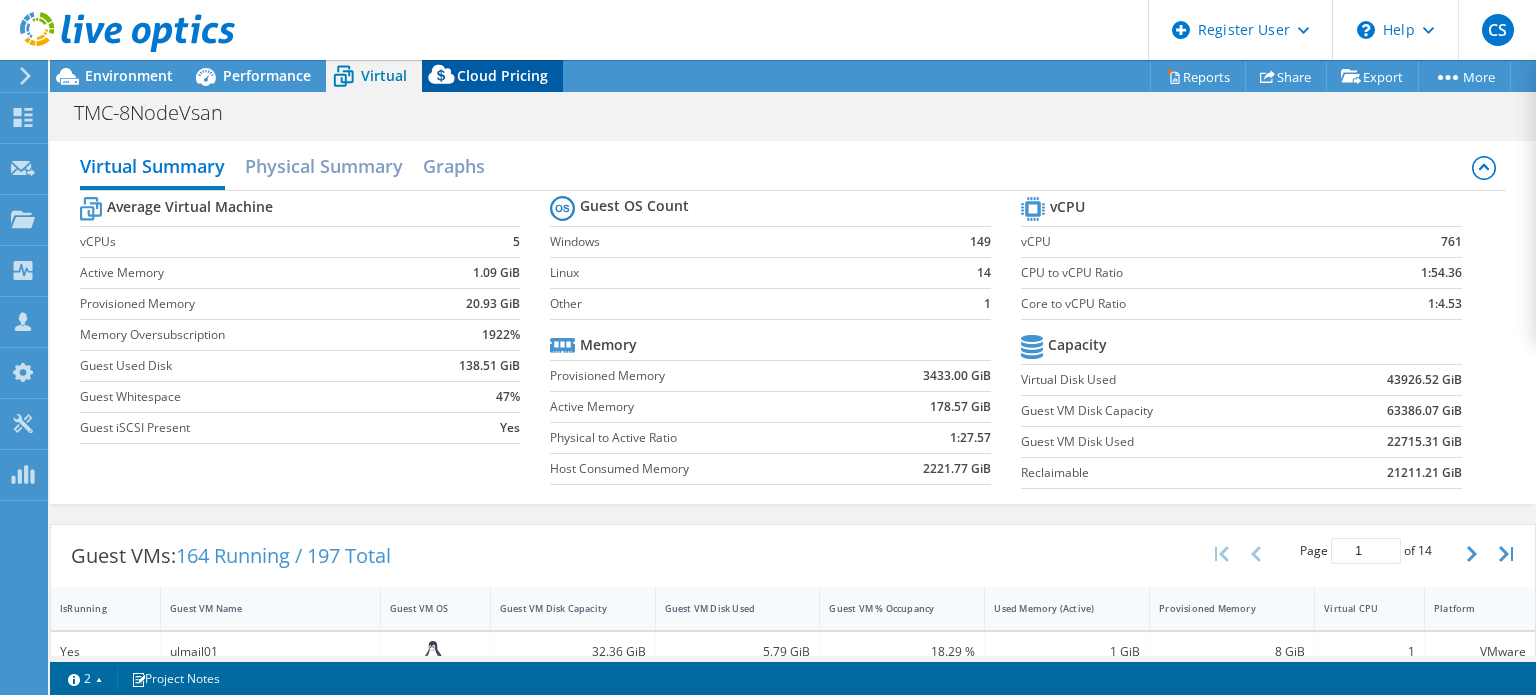 click 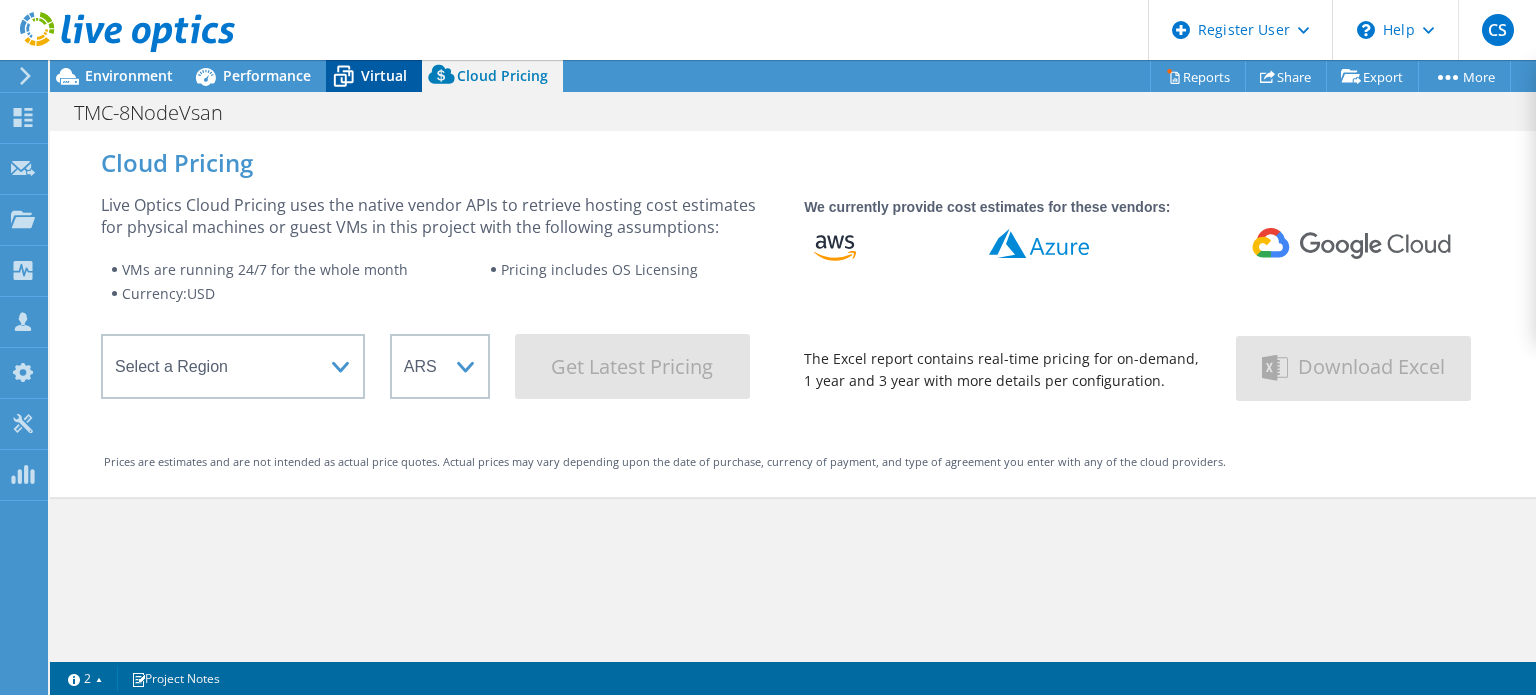 click on "Virtual" at bounding box center [384, 75] 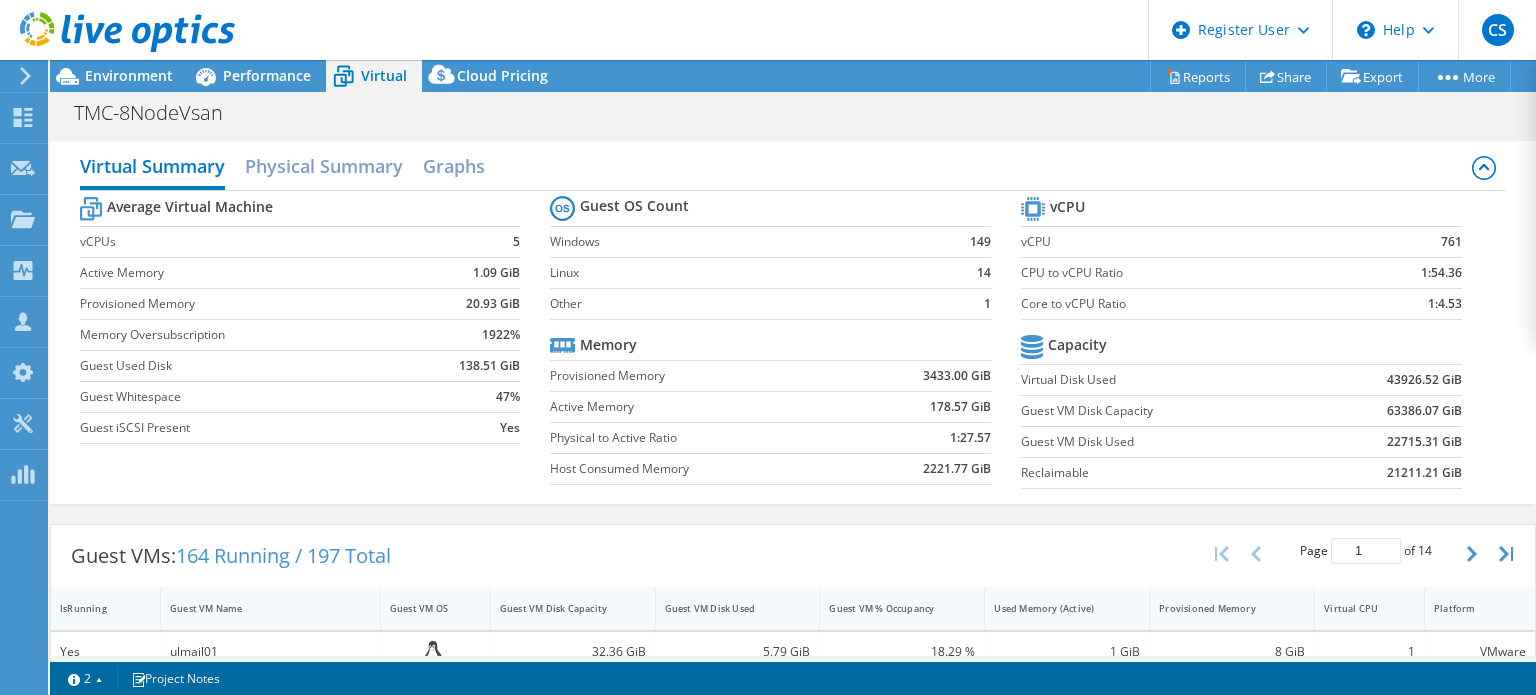 scroll, scrollTop: 652, scrollLeft: 0, axis: vertical 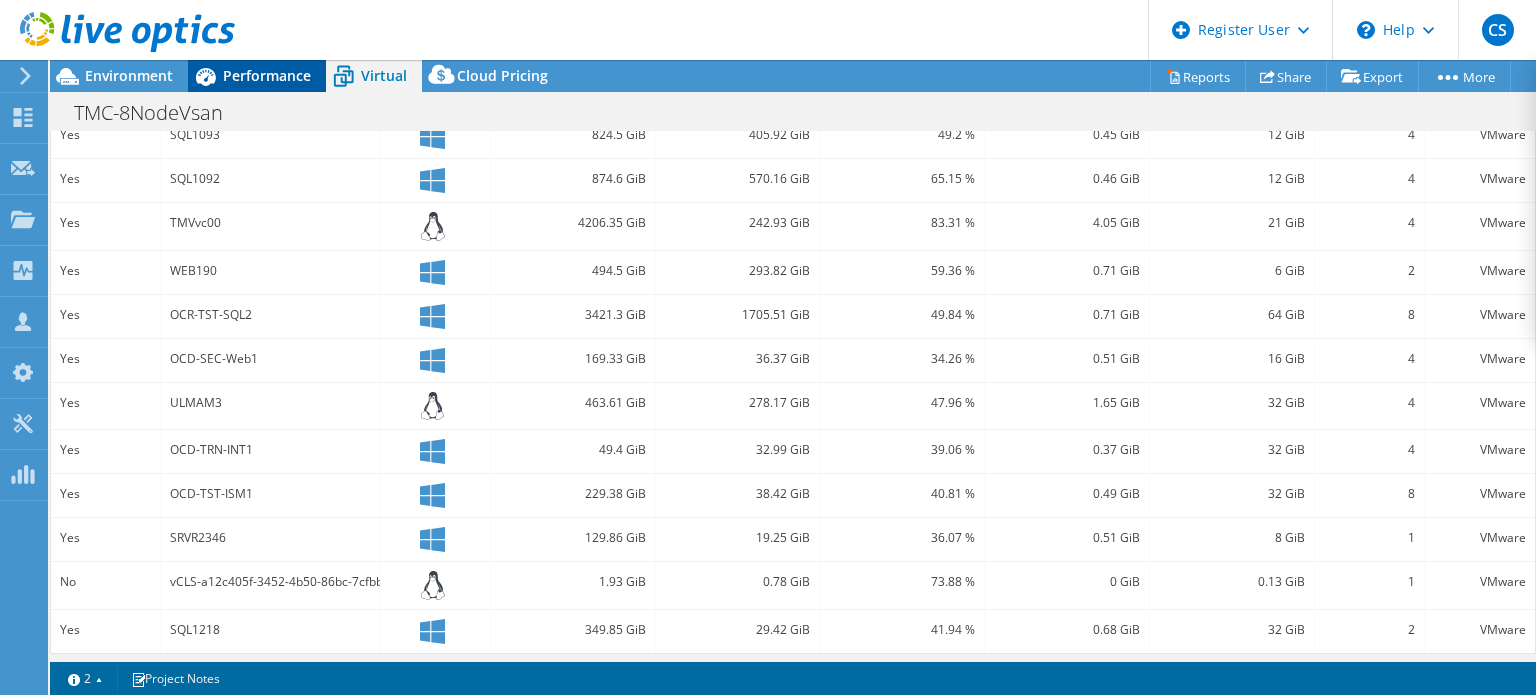 click on "Performance" at bounding box center (267, 75) 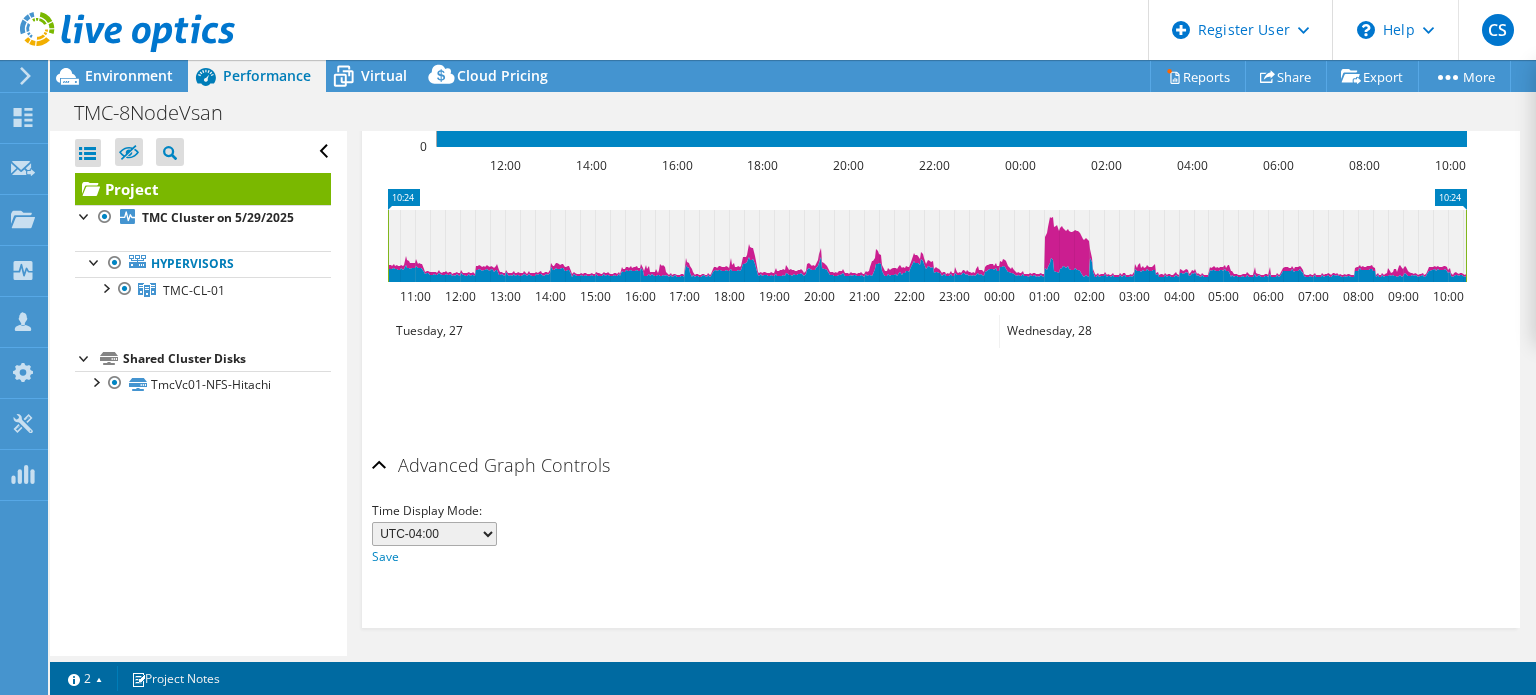 scroll, scrollTop: 0, scrollLeft: 0, axis: both 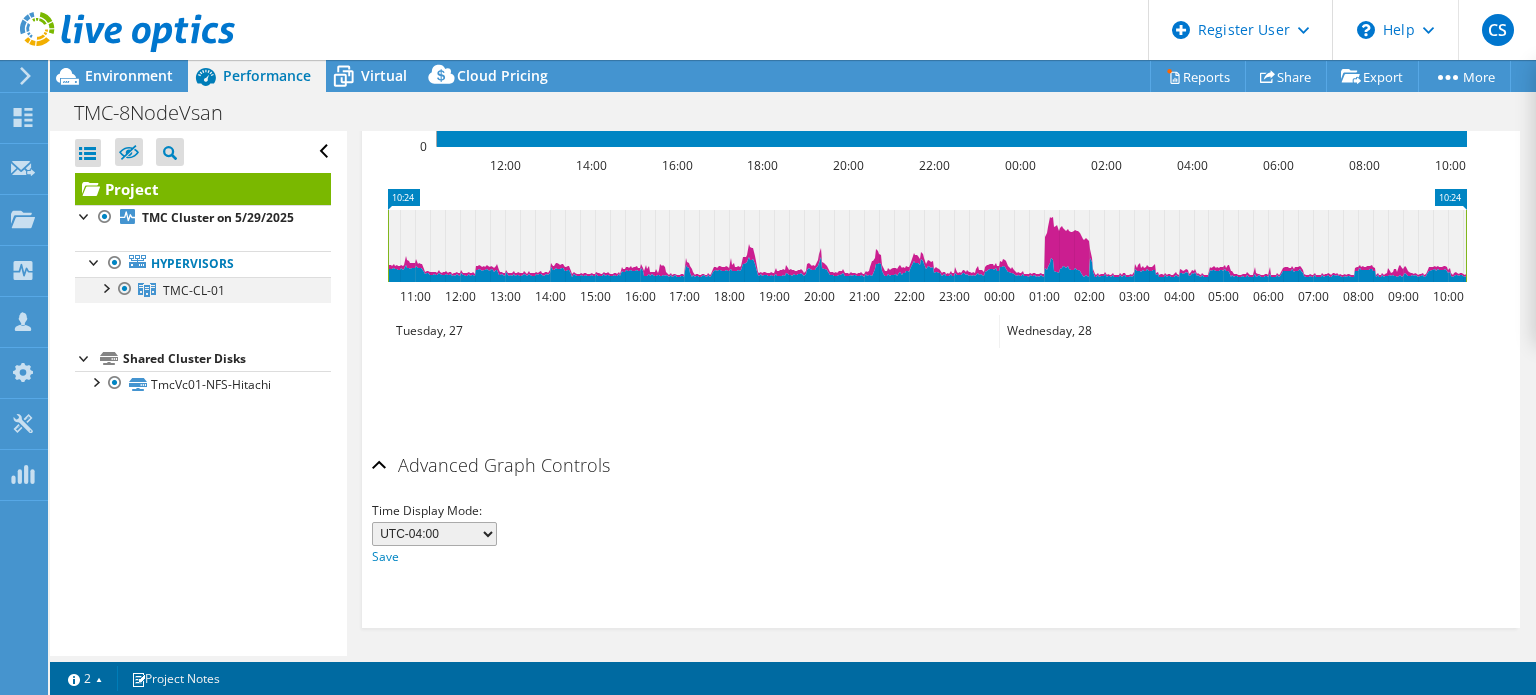 click at bounding box center (105, 287) 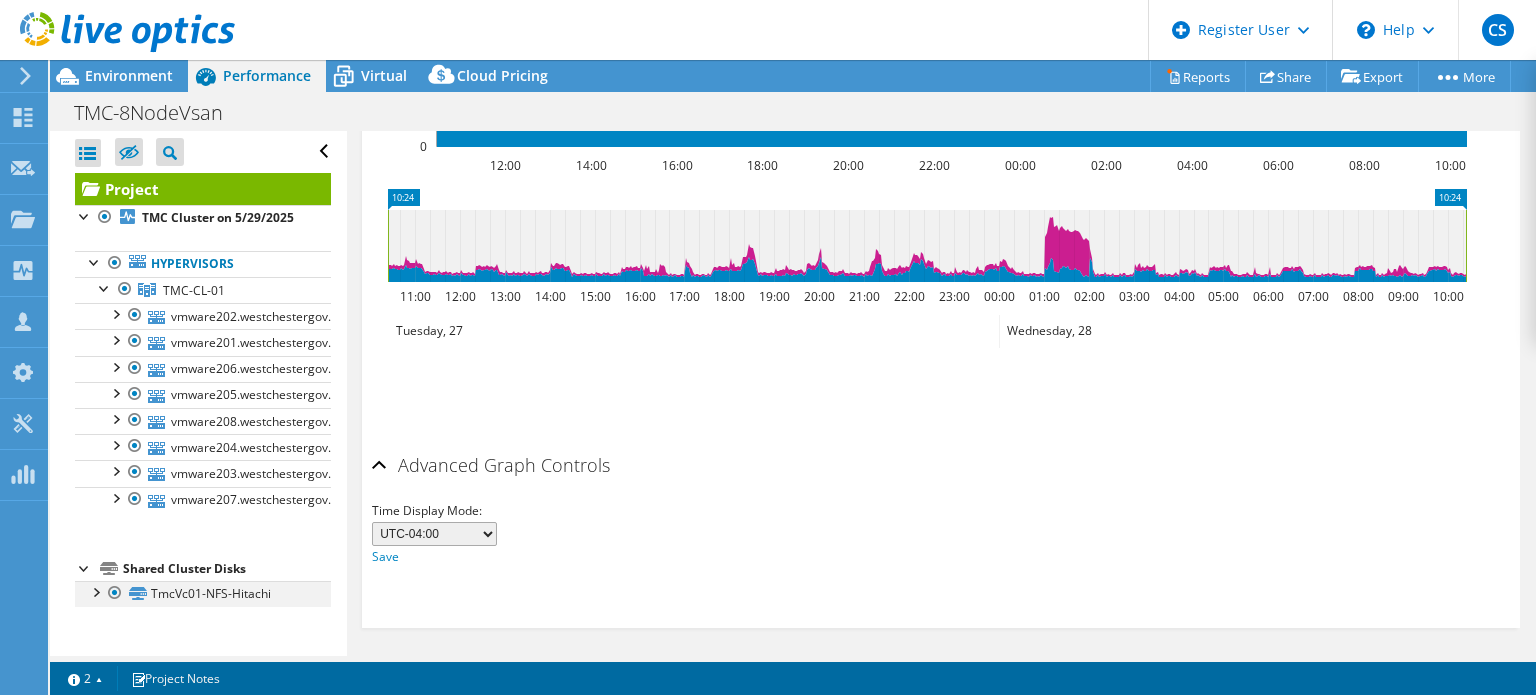 click at bounding box center [95, 591] 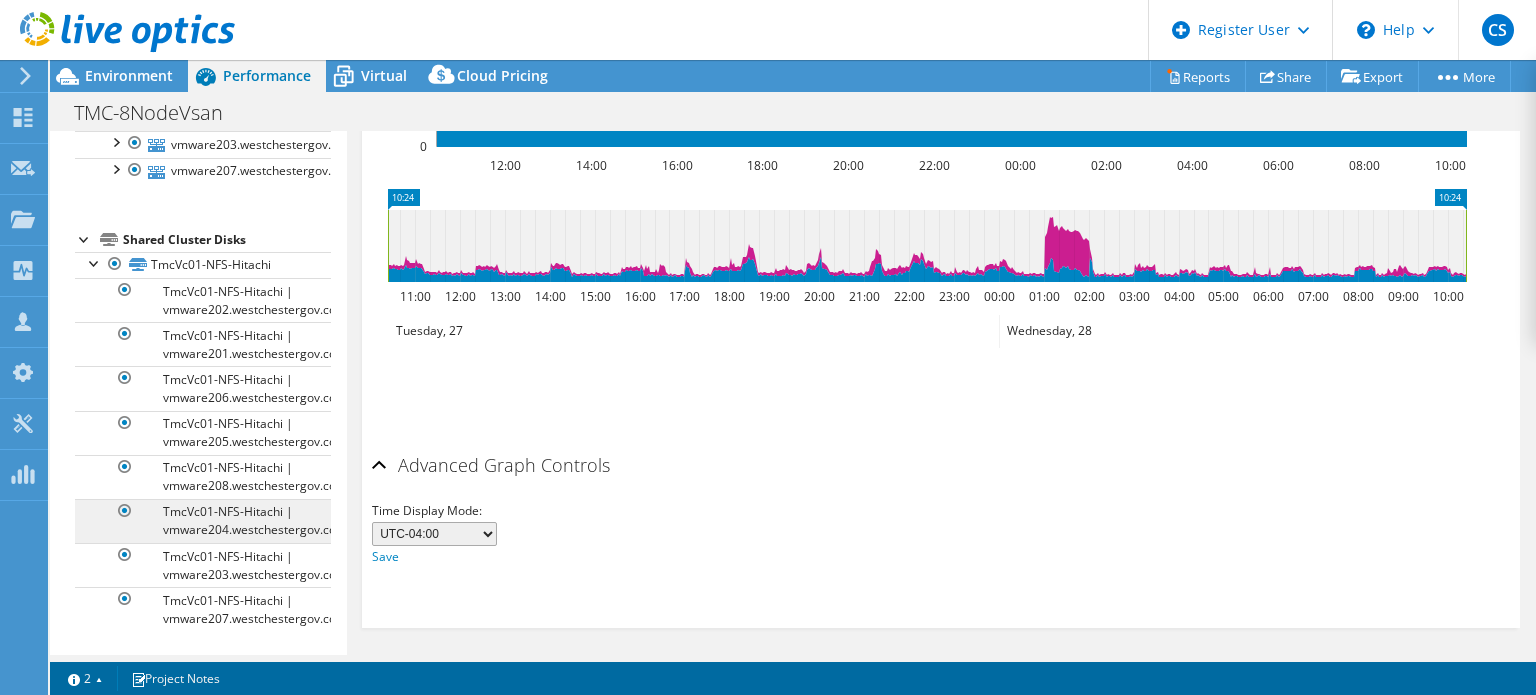 scroll, scrollTop: 486, scrollLeft: 0, axis: vertical 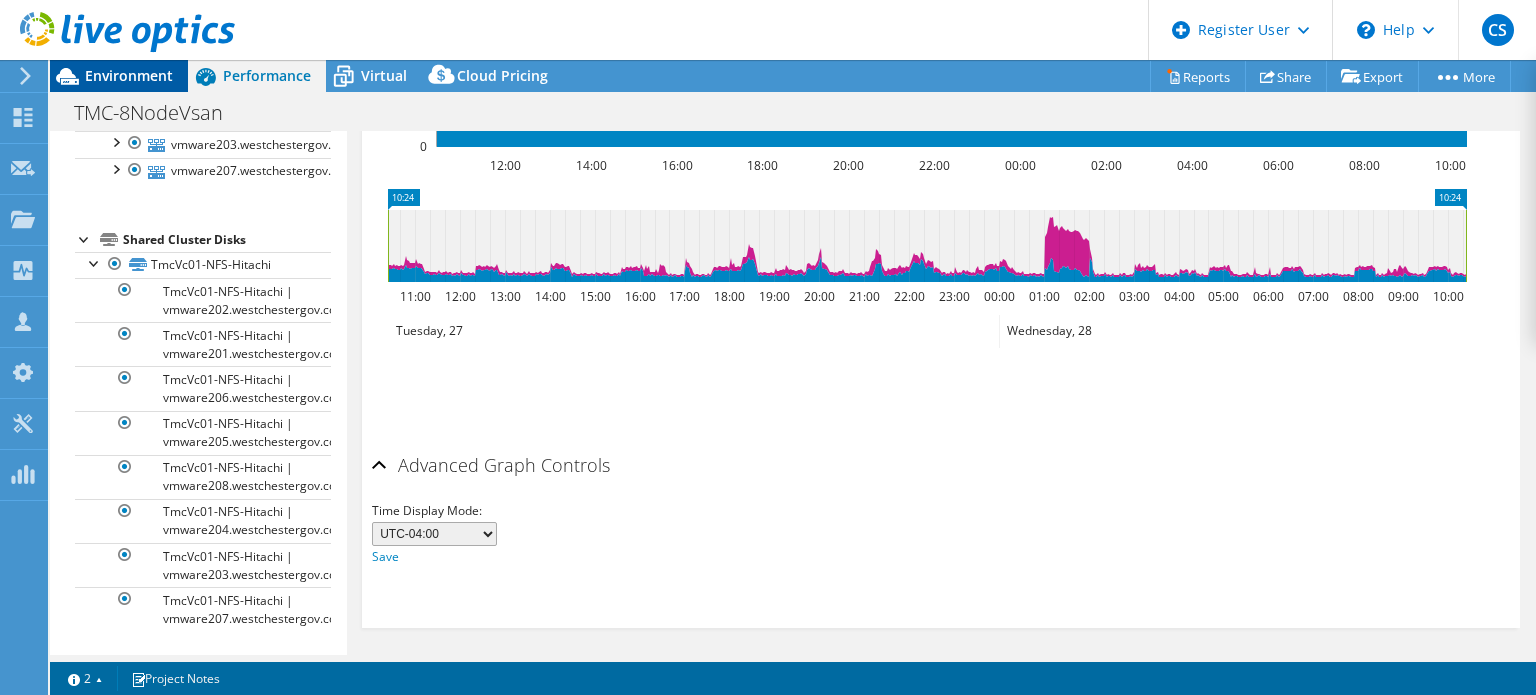 click on "Environment" at bounding box center [129, 75] 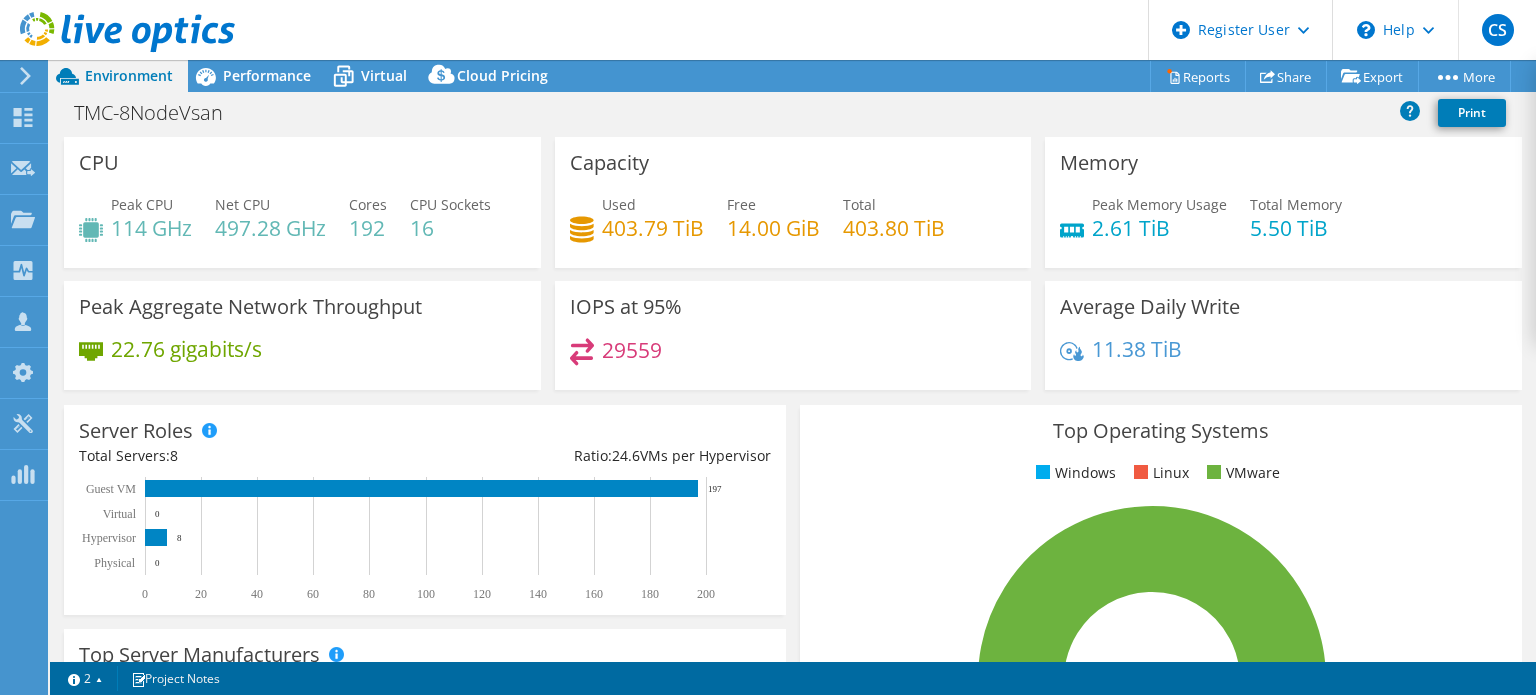 click on "CPU Sockets" at bounding box center [450, 204] 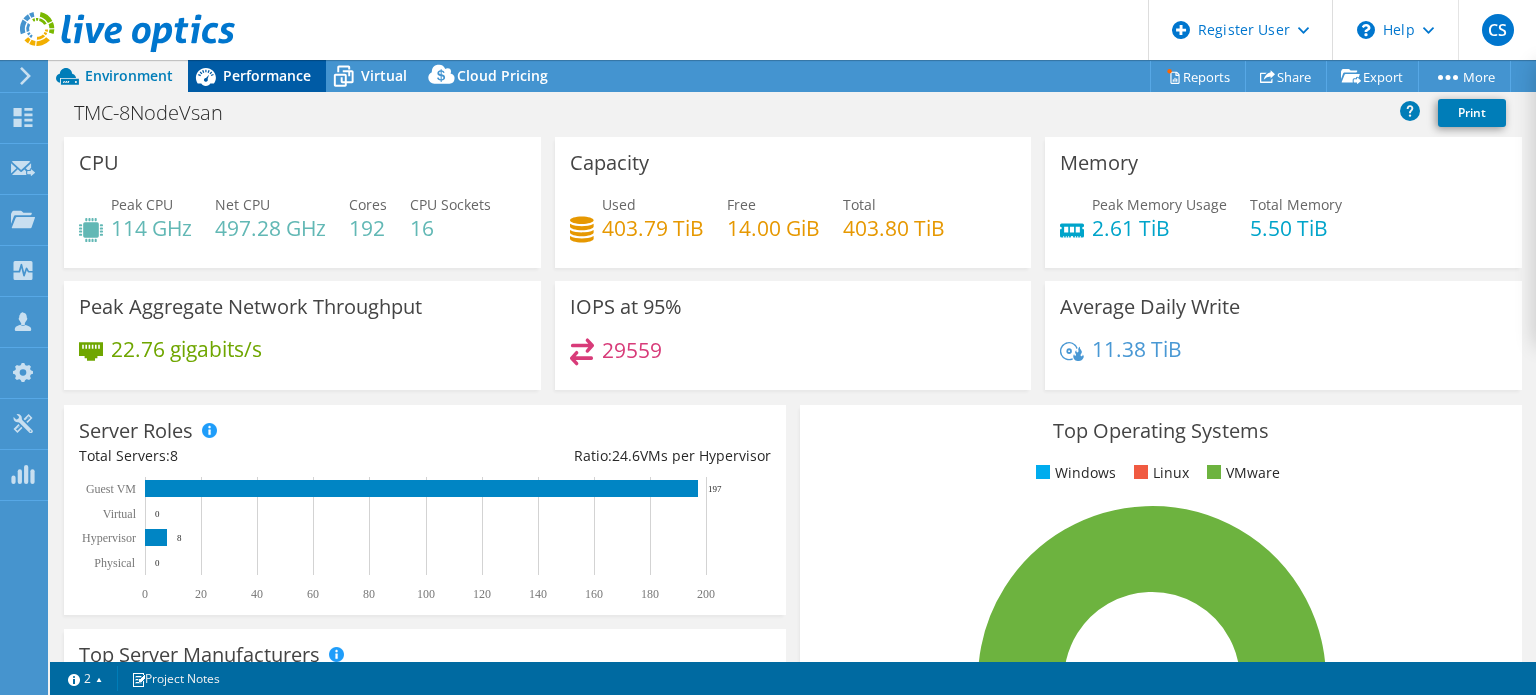 click on "Performance" at bounding box center (267, 75) 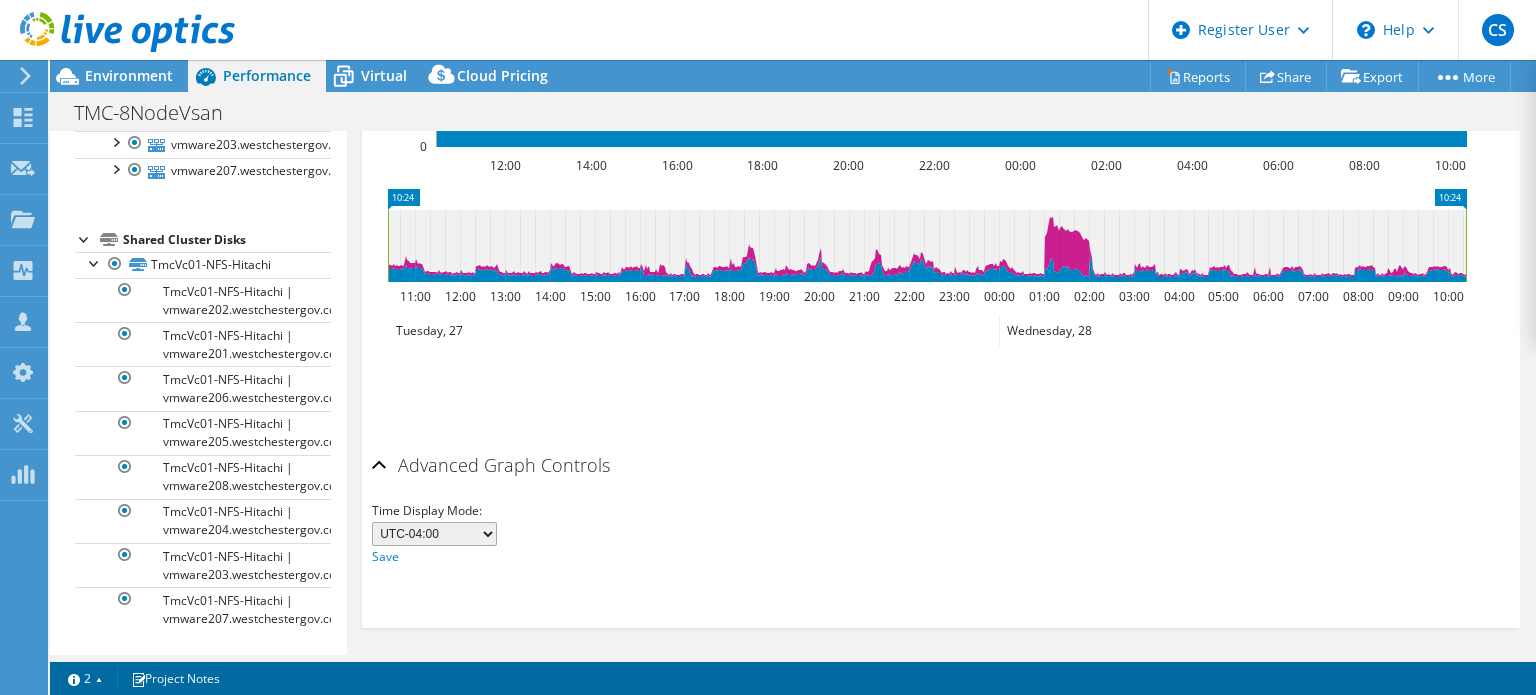 scroll, scrollTop: 0, scrollLeft: 0, axis: both 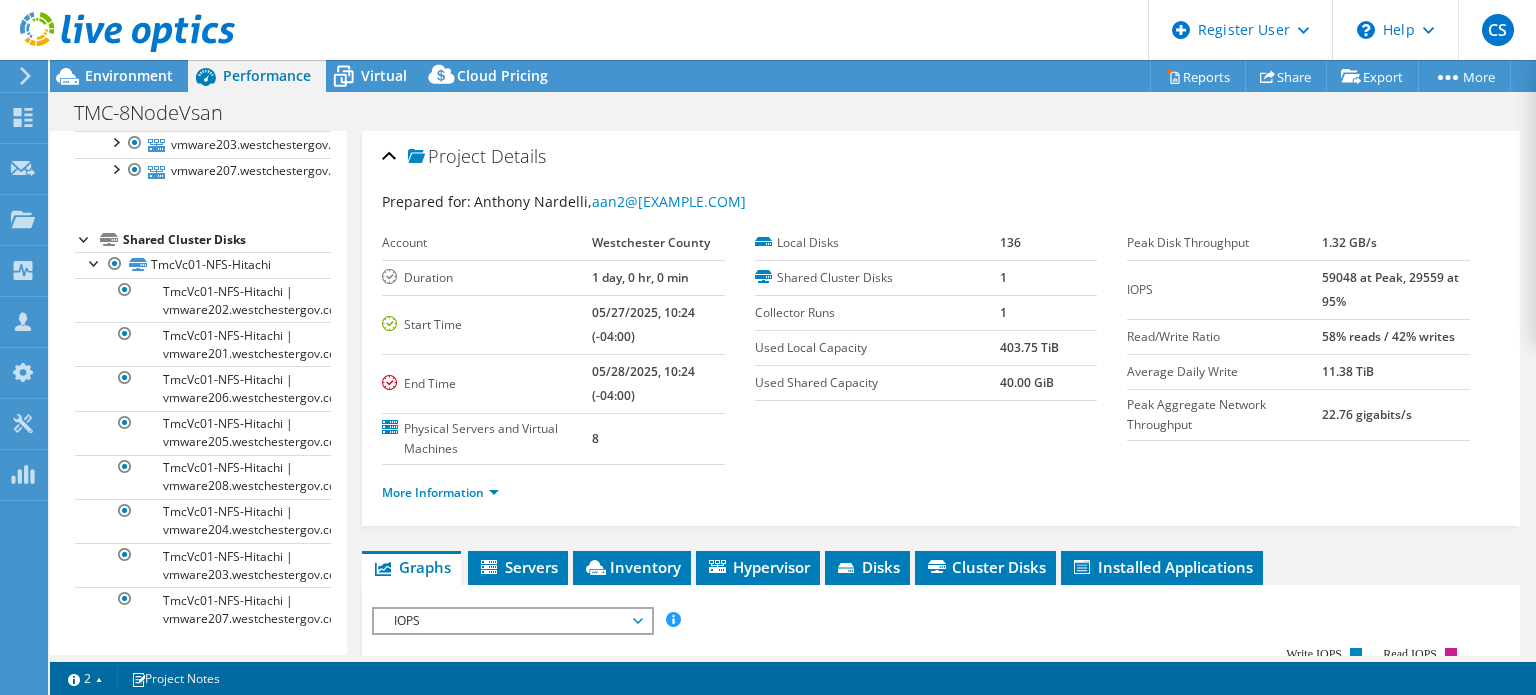 click on "Project
Details" at bounding box center [941, 157] 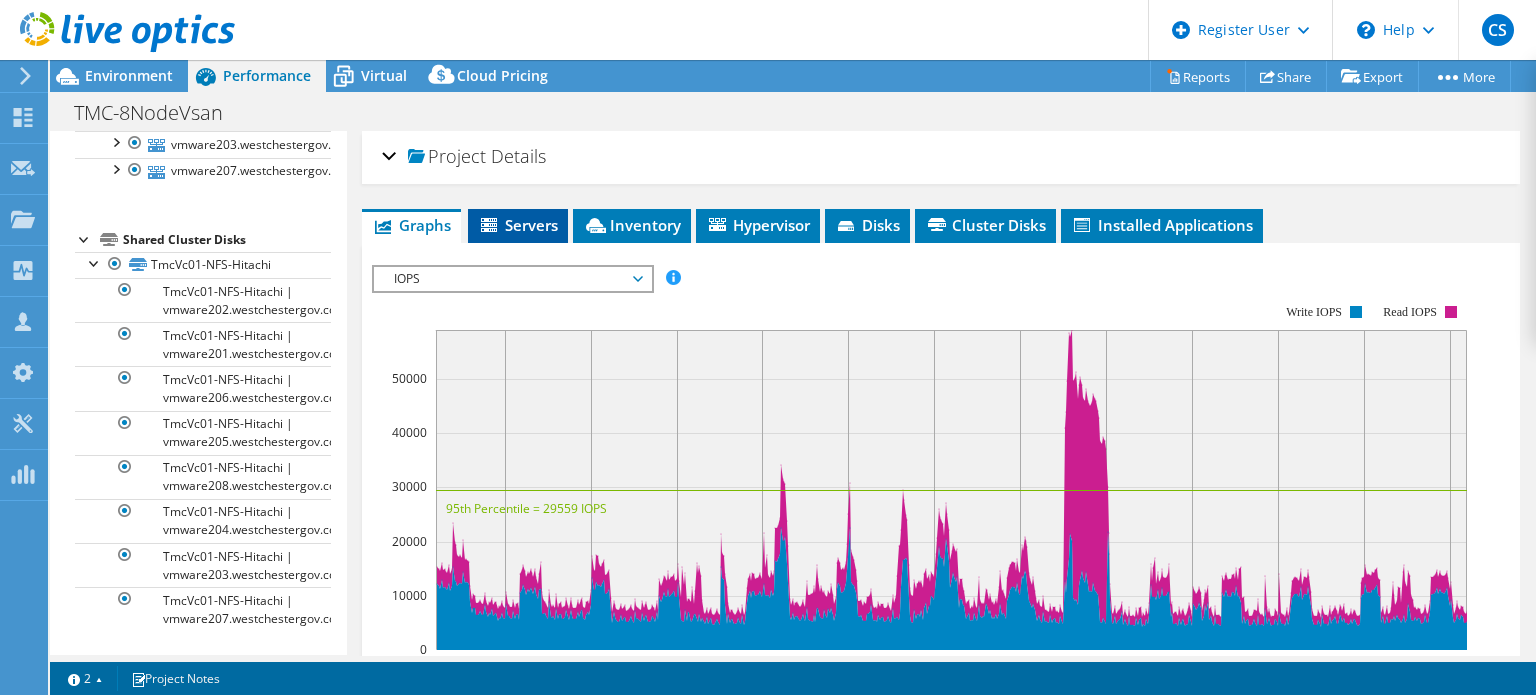 click on "Servers" at bounding box center (518, 225) 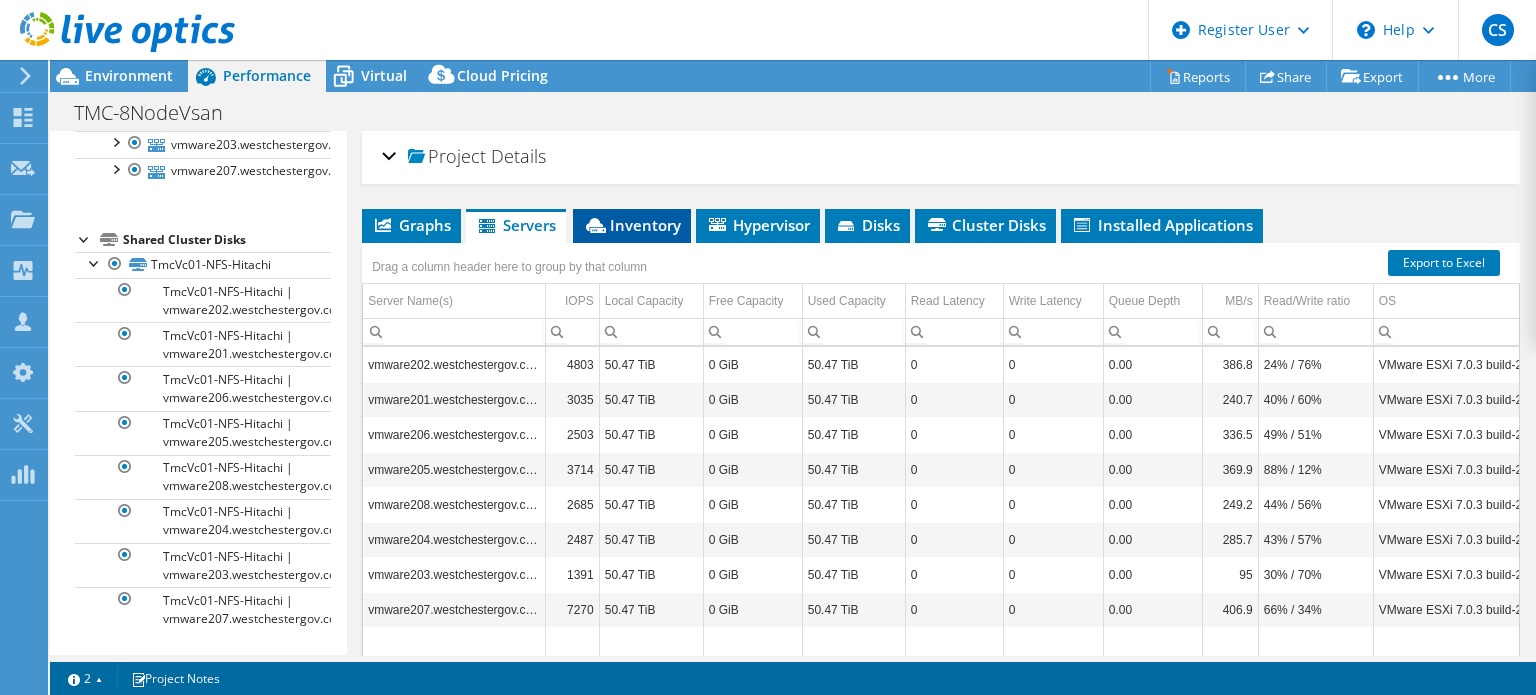 click on "Inventory" at bounding box center (632, 226) 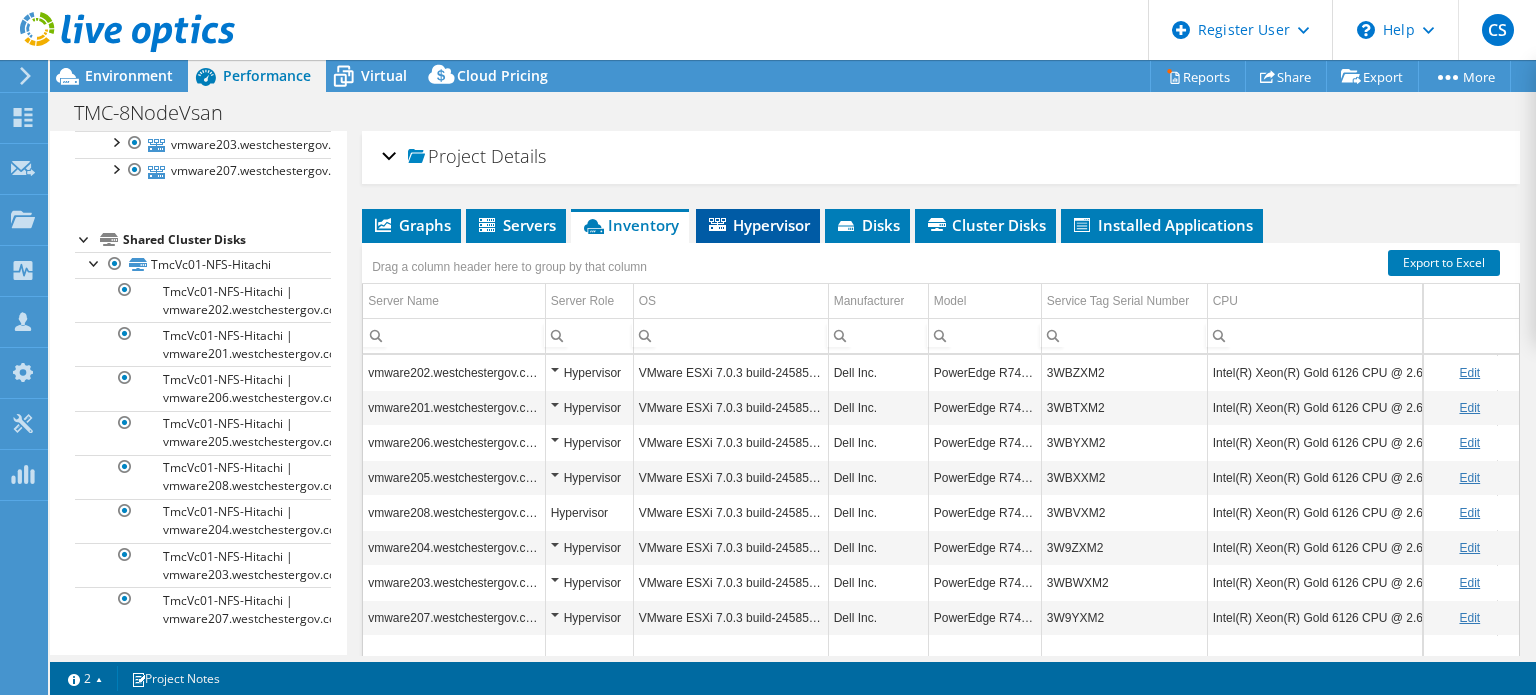 click on "Hypervisor" at bounding box center [758, 225] 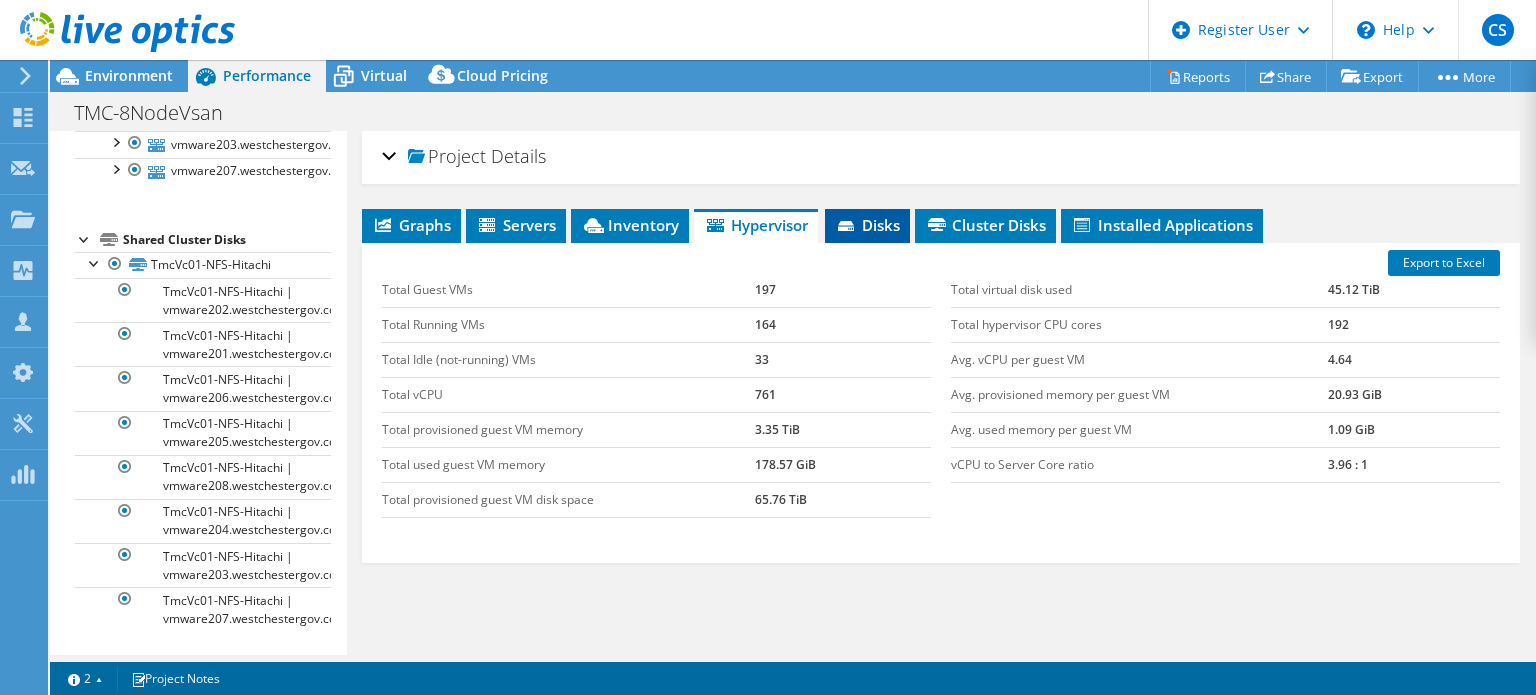 click on "Disks" at bounding box center (867, 225) 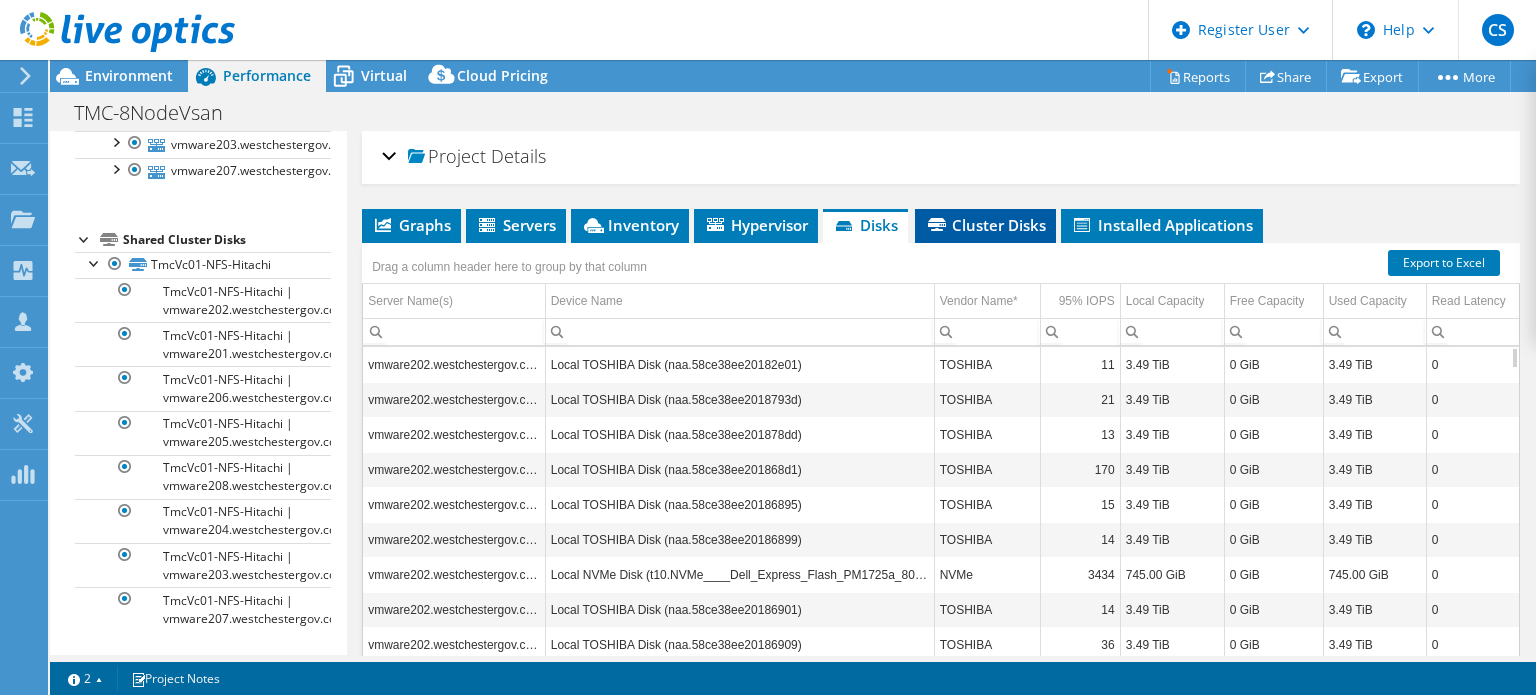 click on "Cluster Disks" at bounding box center [985, 225] 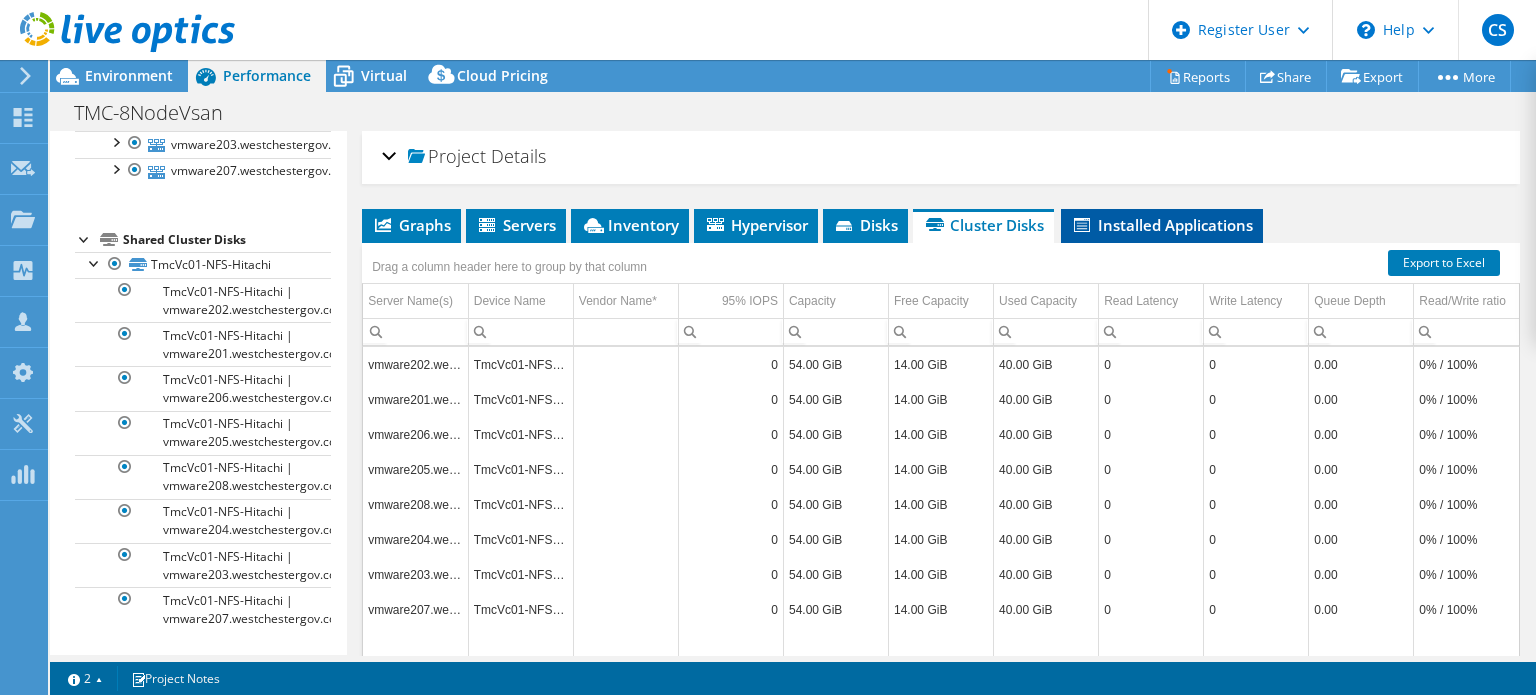 drag, startPoint x: 1110, startPoint y: 215, endPoint x: 1124, endPoint y: 222, distance: 15.652476 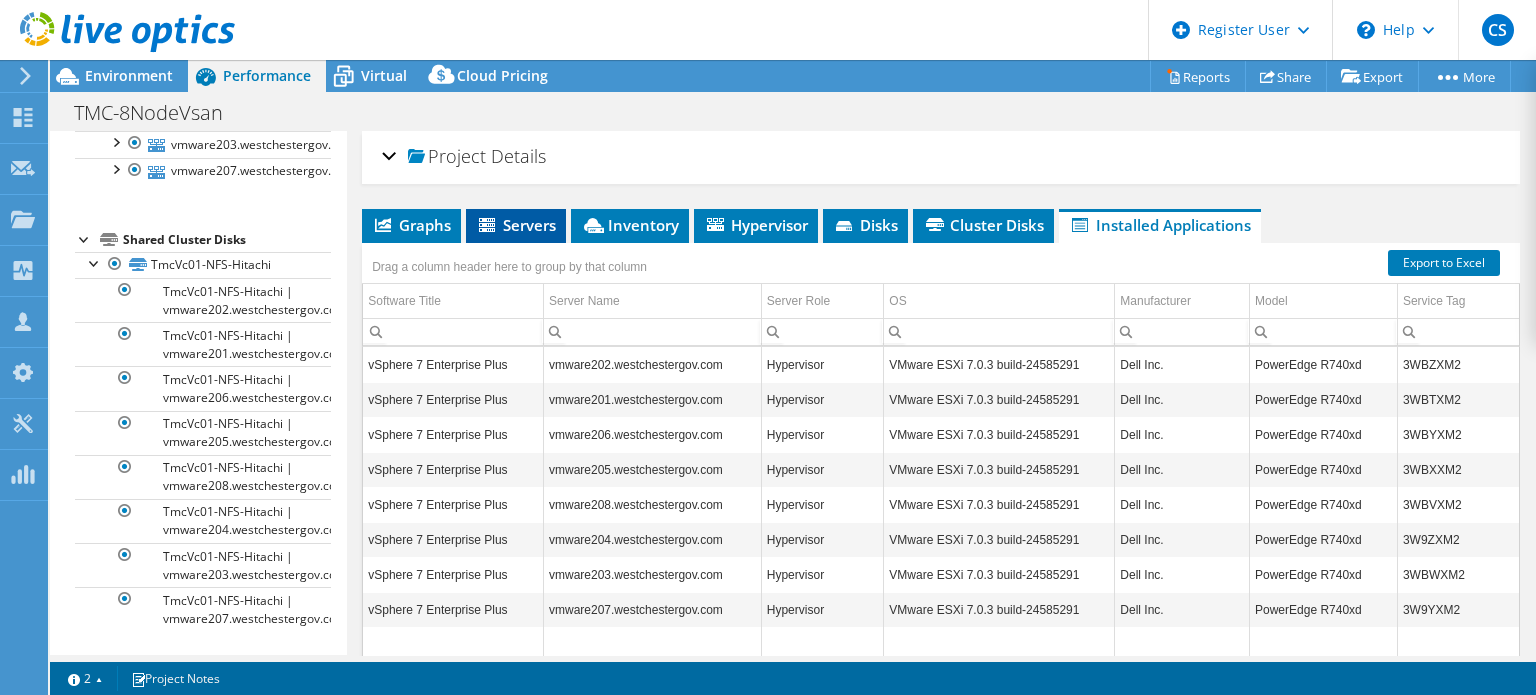 drag, startPoint x: 525, startPoint y: 226, endPoint x: 548, endPoint y: 229, distance: 23.194826 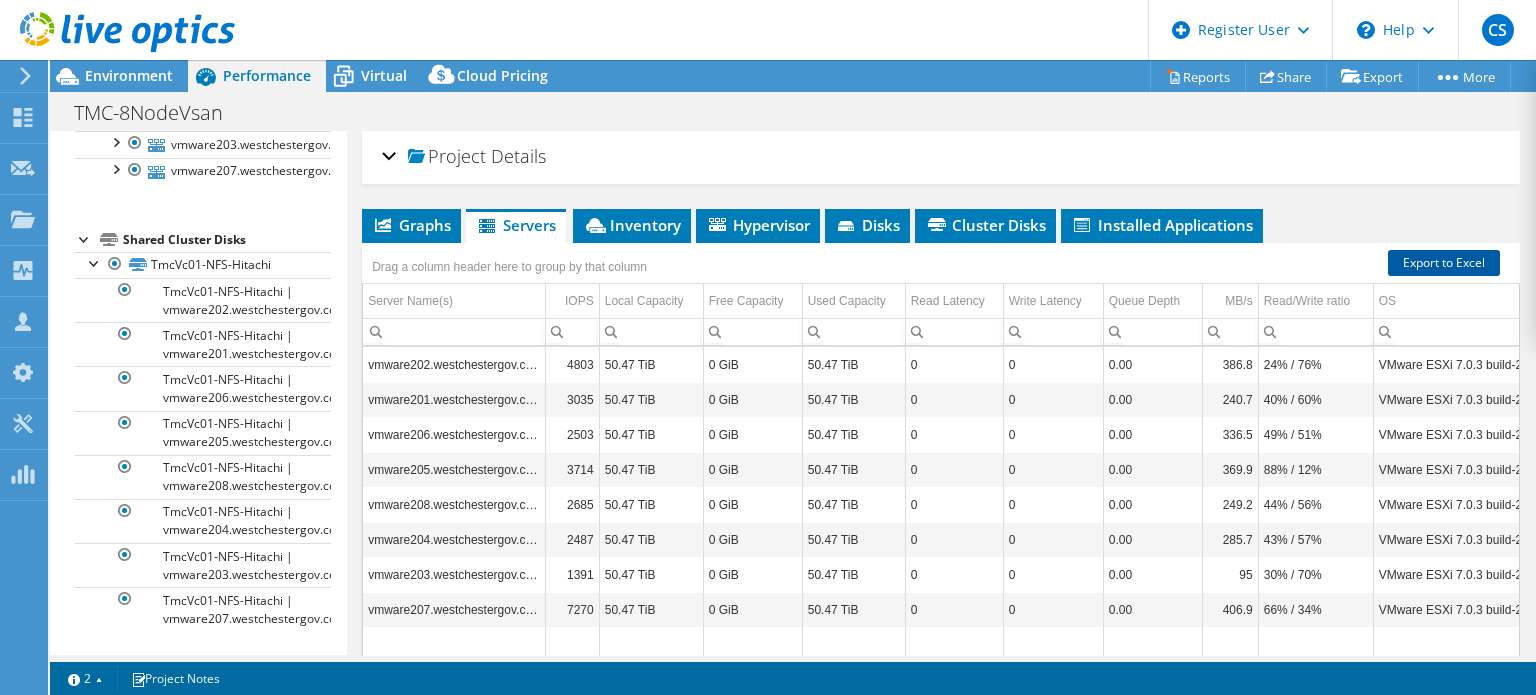 click on "Export to Excel" at bounding box center (1444, 263) 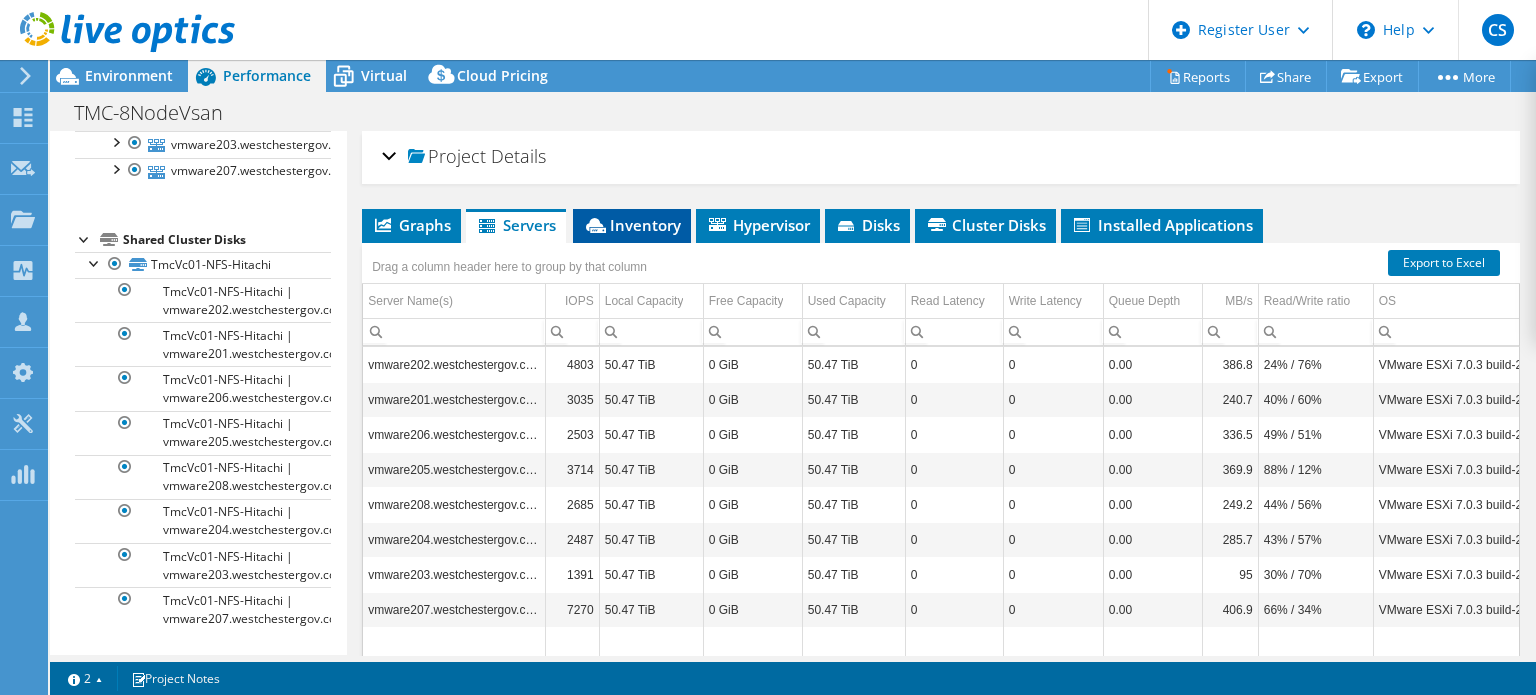 click on "Inventory" at bounding box center (632, 225) 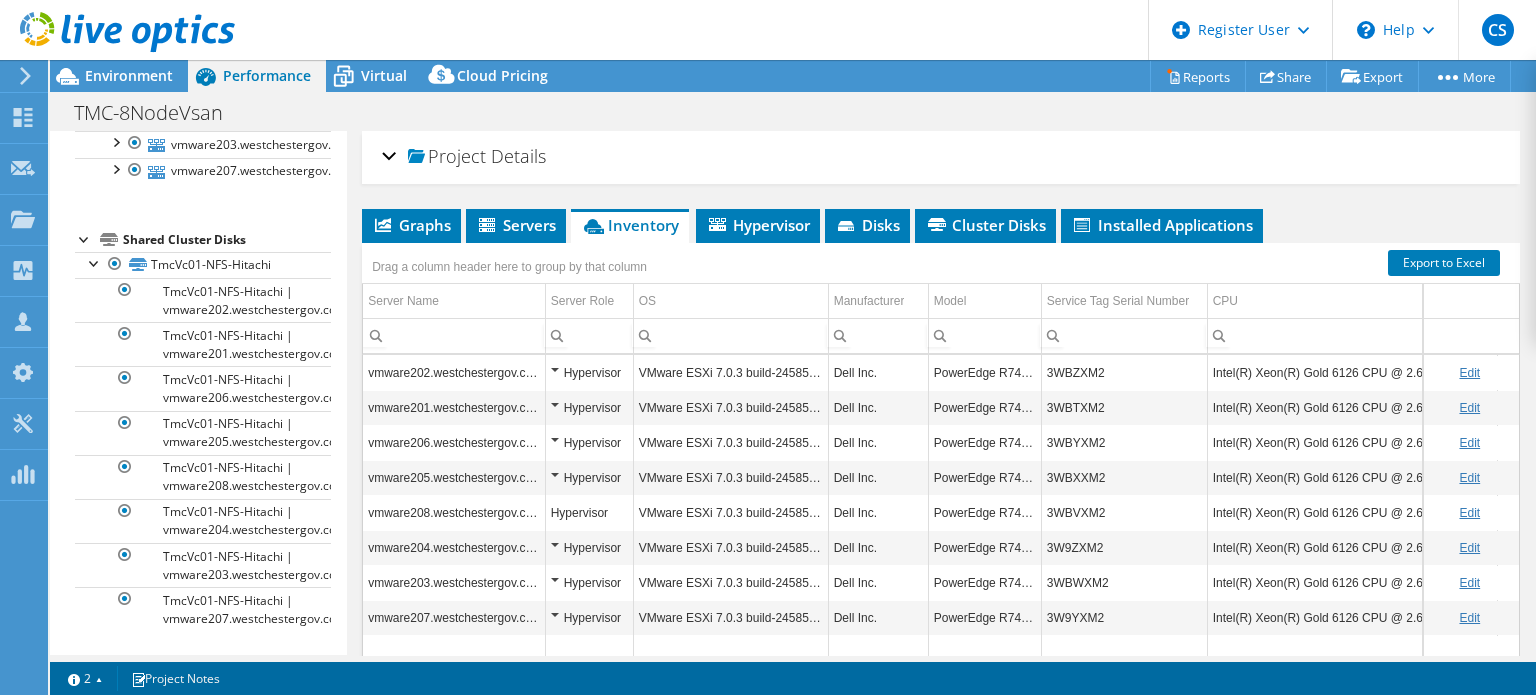 click on "3WBZXM2" at bounding box center (1124, 372) 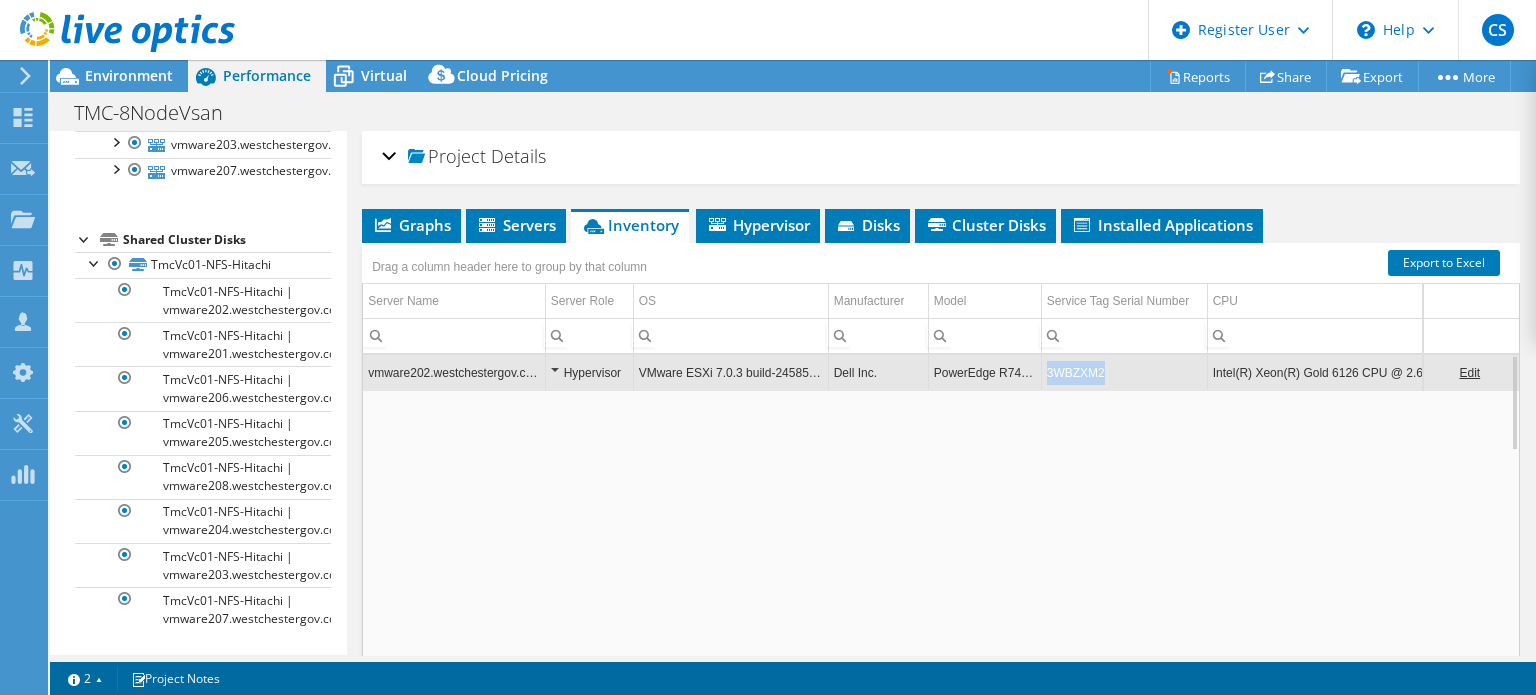 click on "3WBZXM2" at bounding box center [1124, 372] 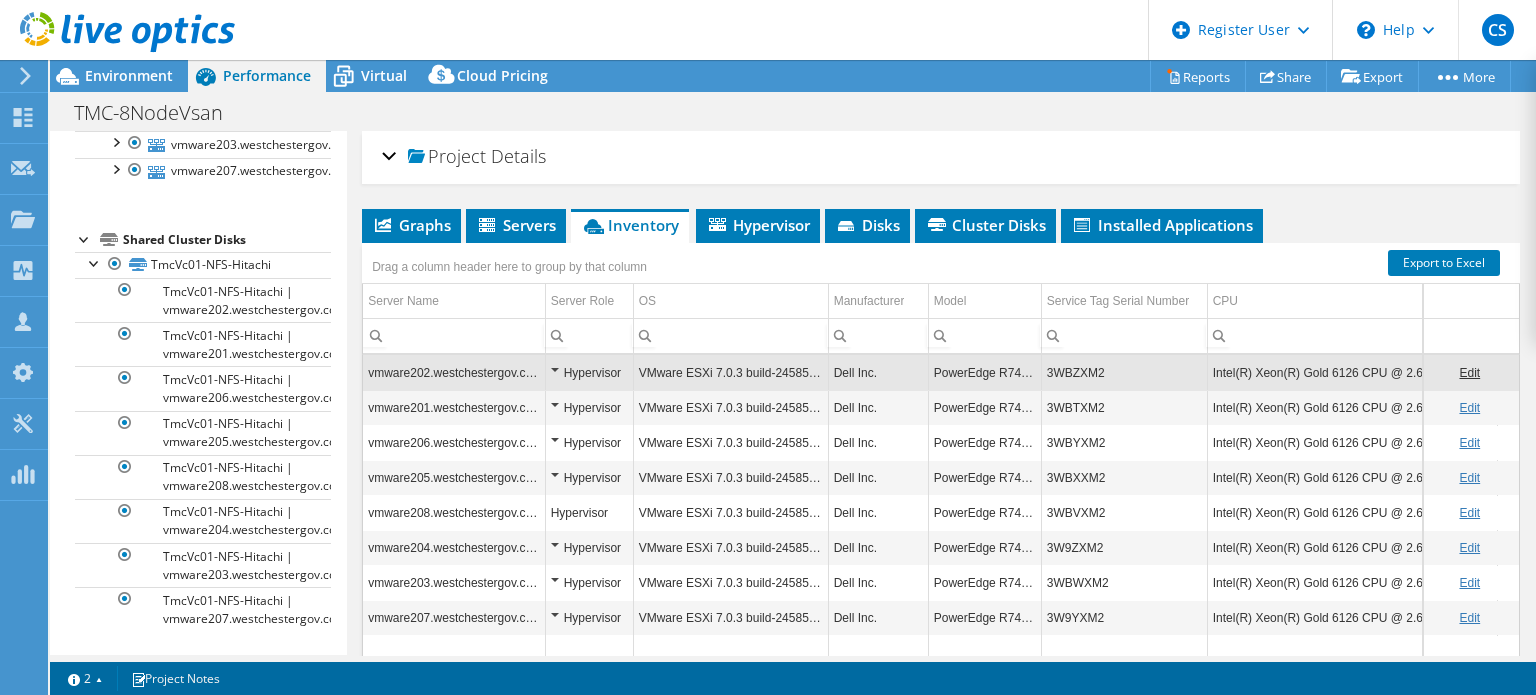click on "3WBZXM2" at bounding box center (1124, 372) 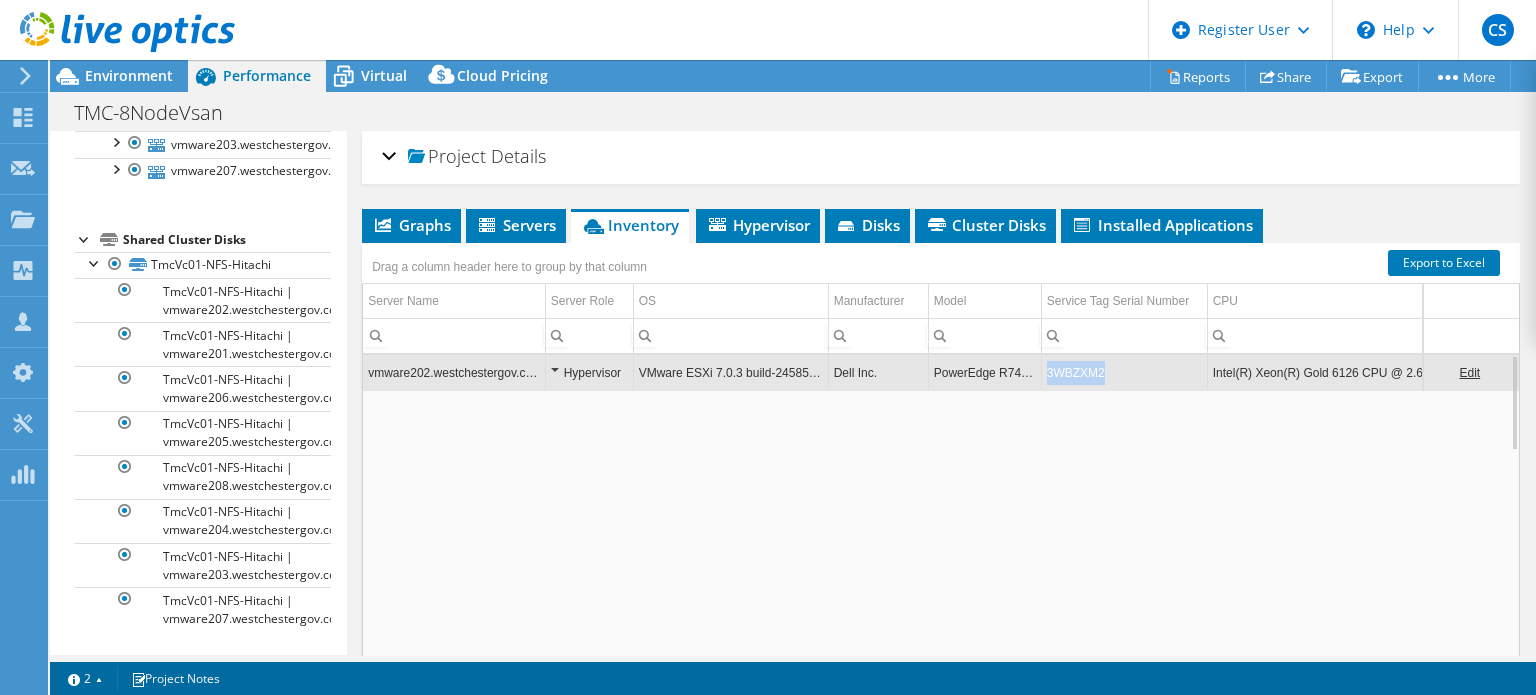 click on "3WBZXM2" at bounding box center (1124, 372) 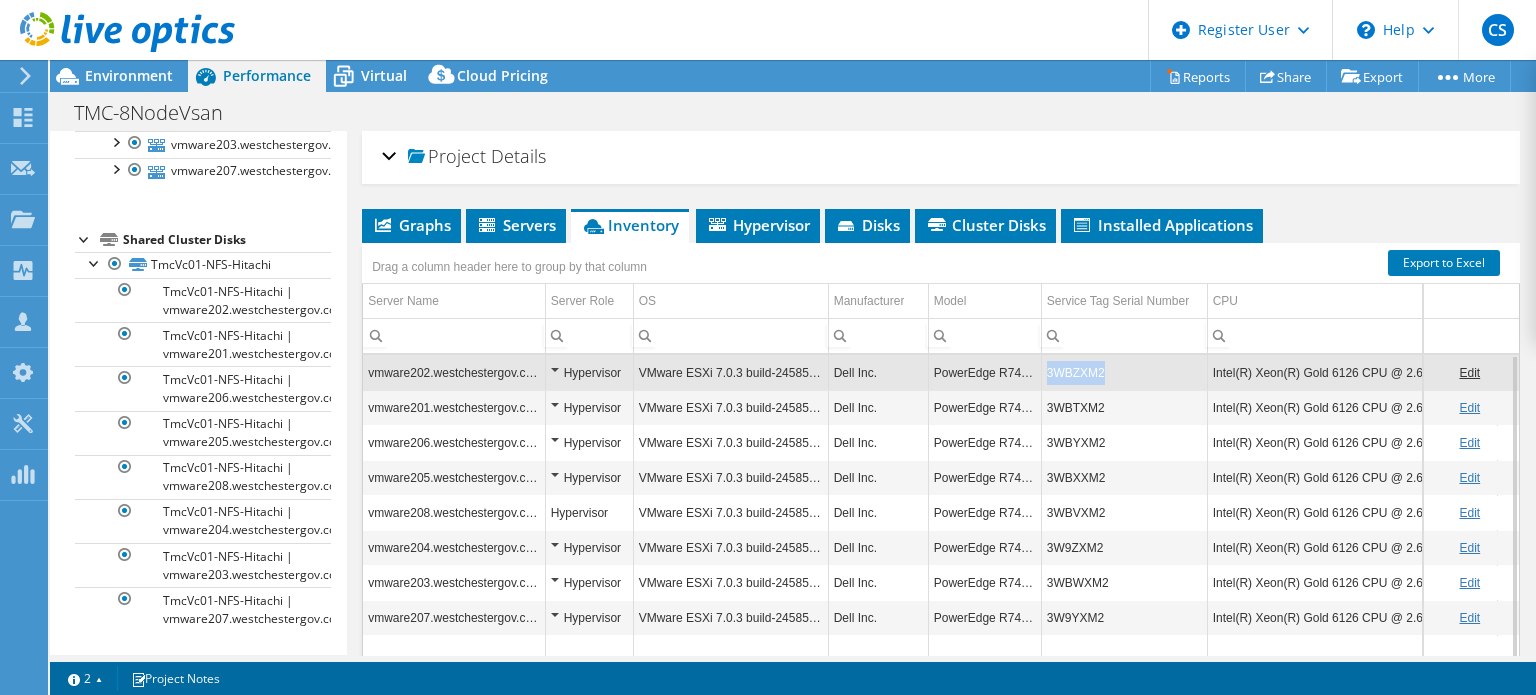 drag, startPoint x: 1108, startPoint y: 374, endPoint x: 1040, endPoint y: 369, distance: 68.18358 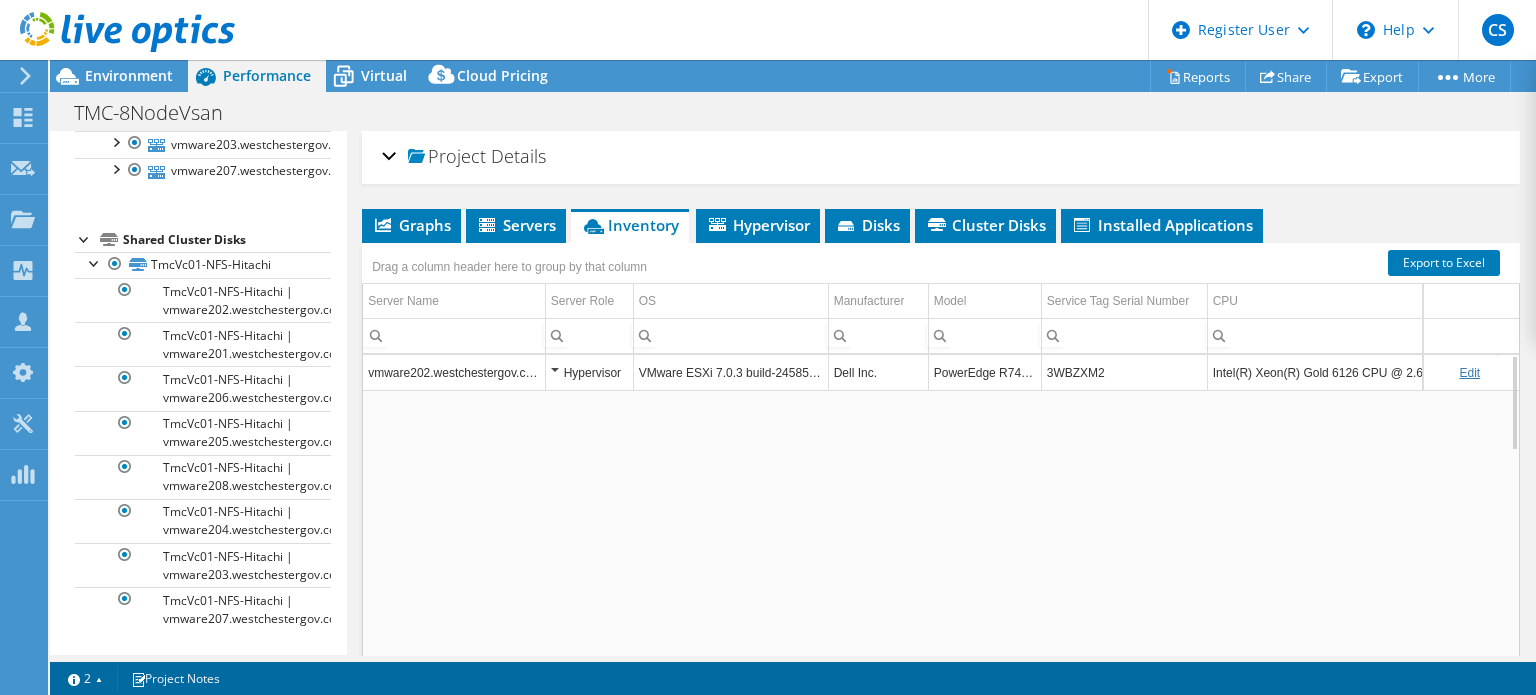 copy on "3WBZXM2" 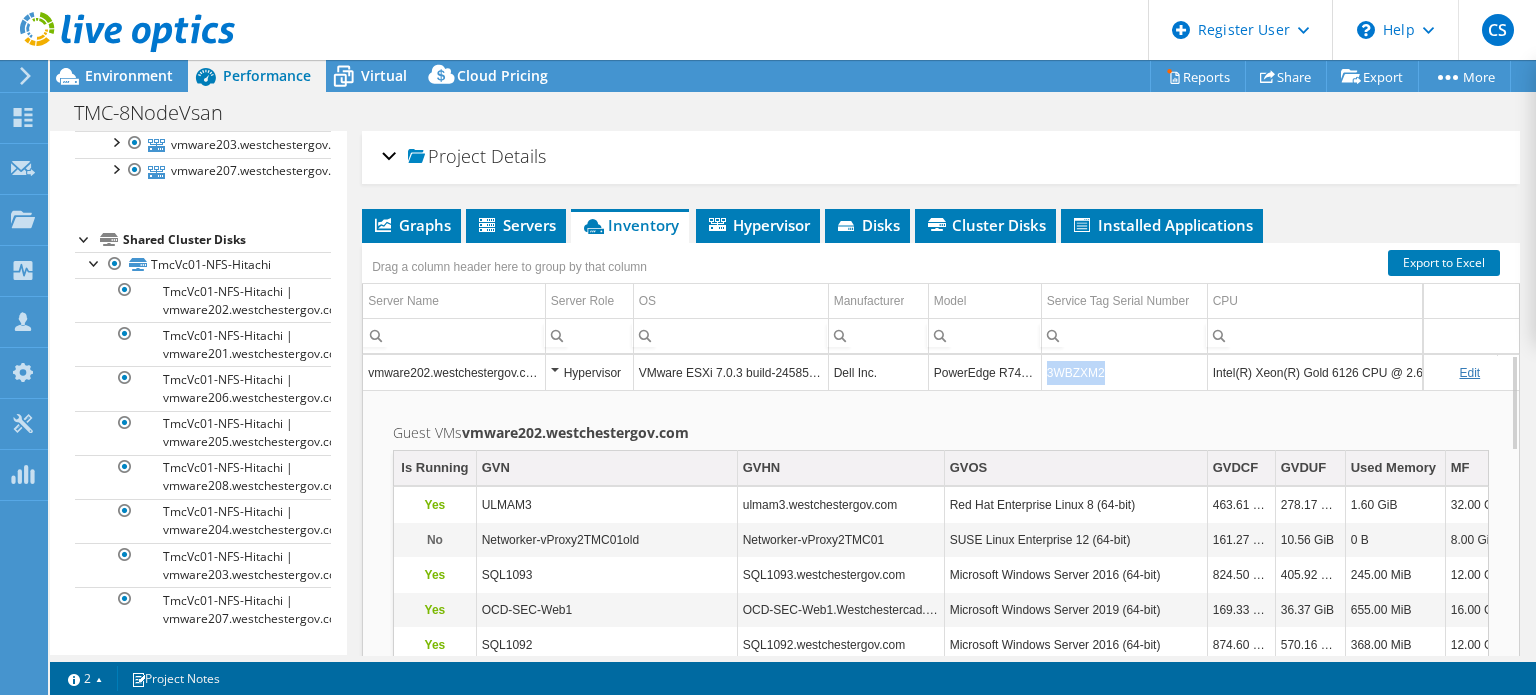 drag, startPoint x: 1112, startPoint y: 370, endPoint x: 1037, endPoint y: 362, distance: 75.42546 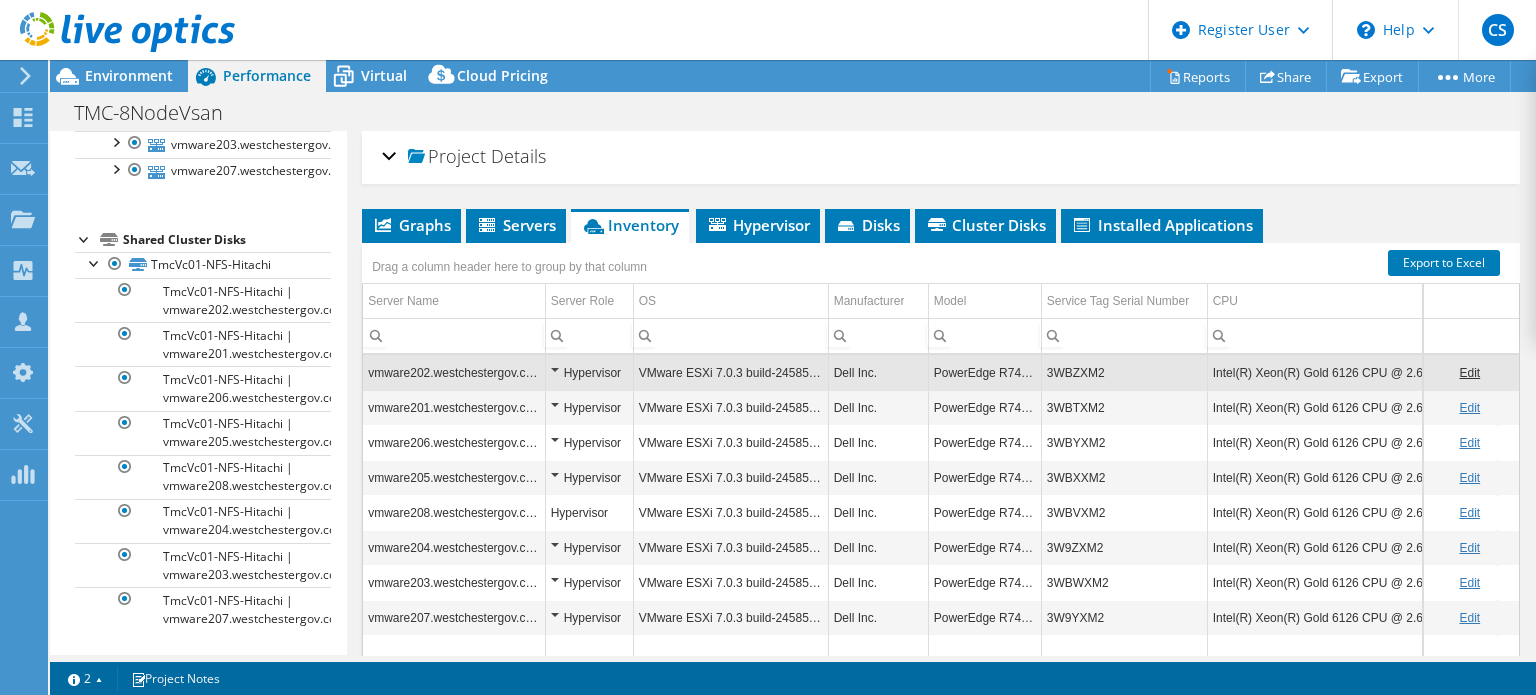 copy on "3WBZXM2" 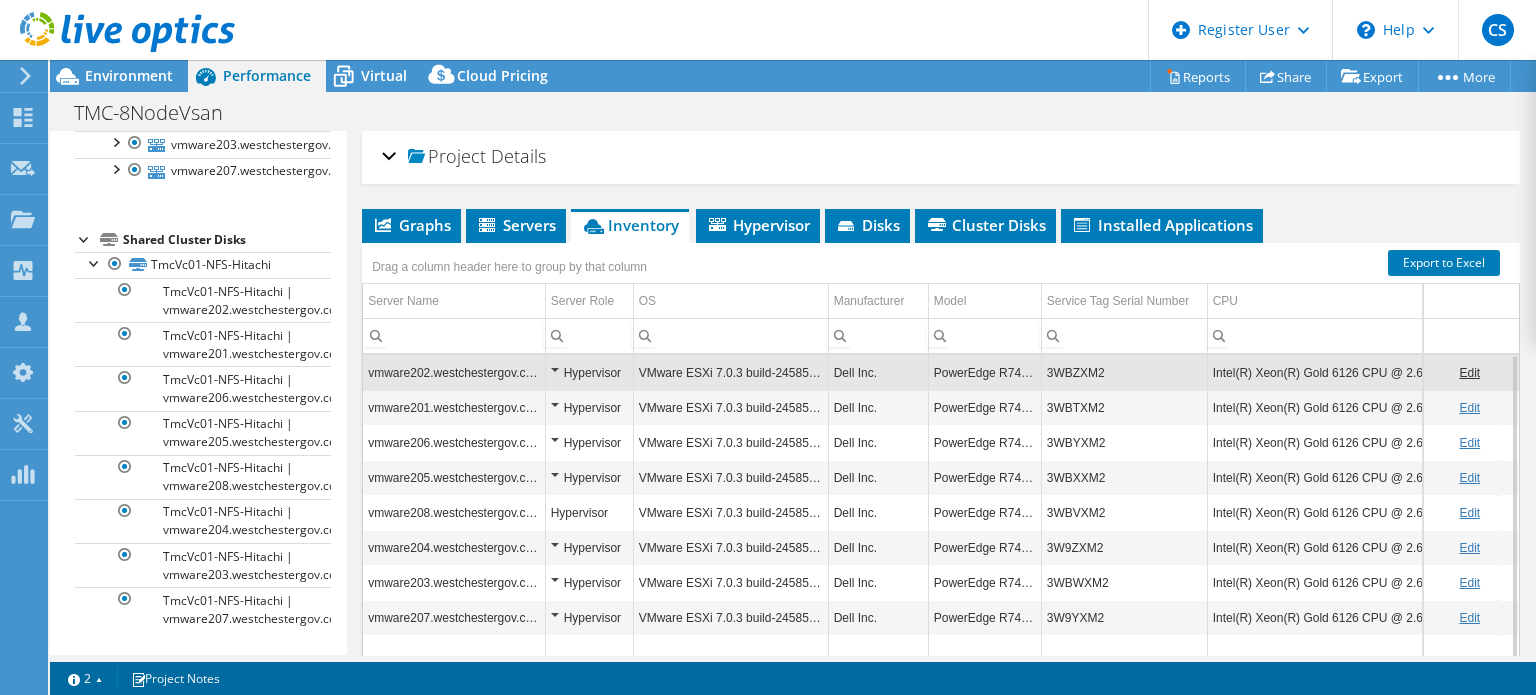 click on "3WBZXM2" at bounding box center [1124, 372] 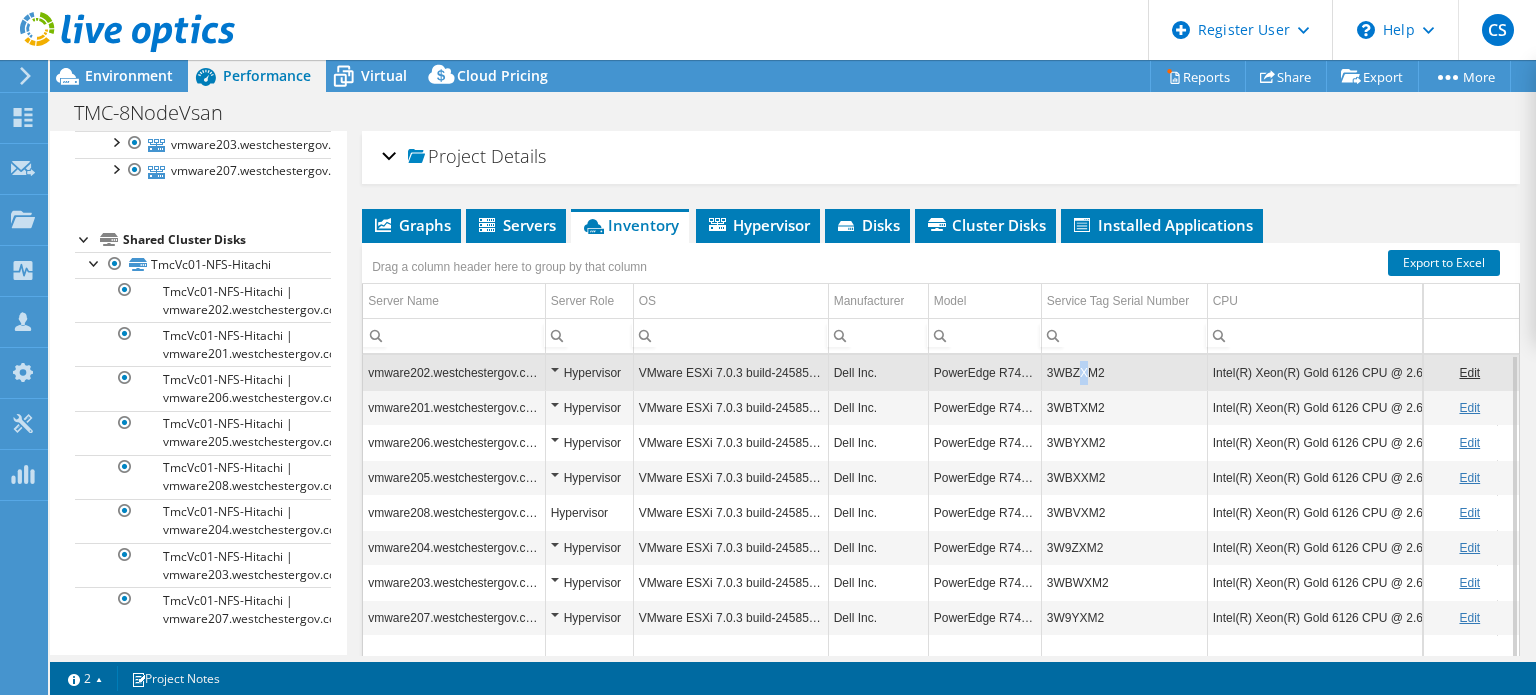 click on "3WBZXM2" at bounding box center (1124, 372) 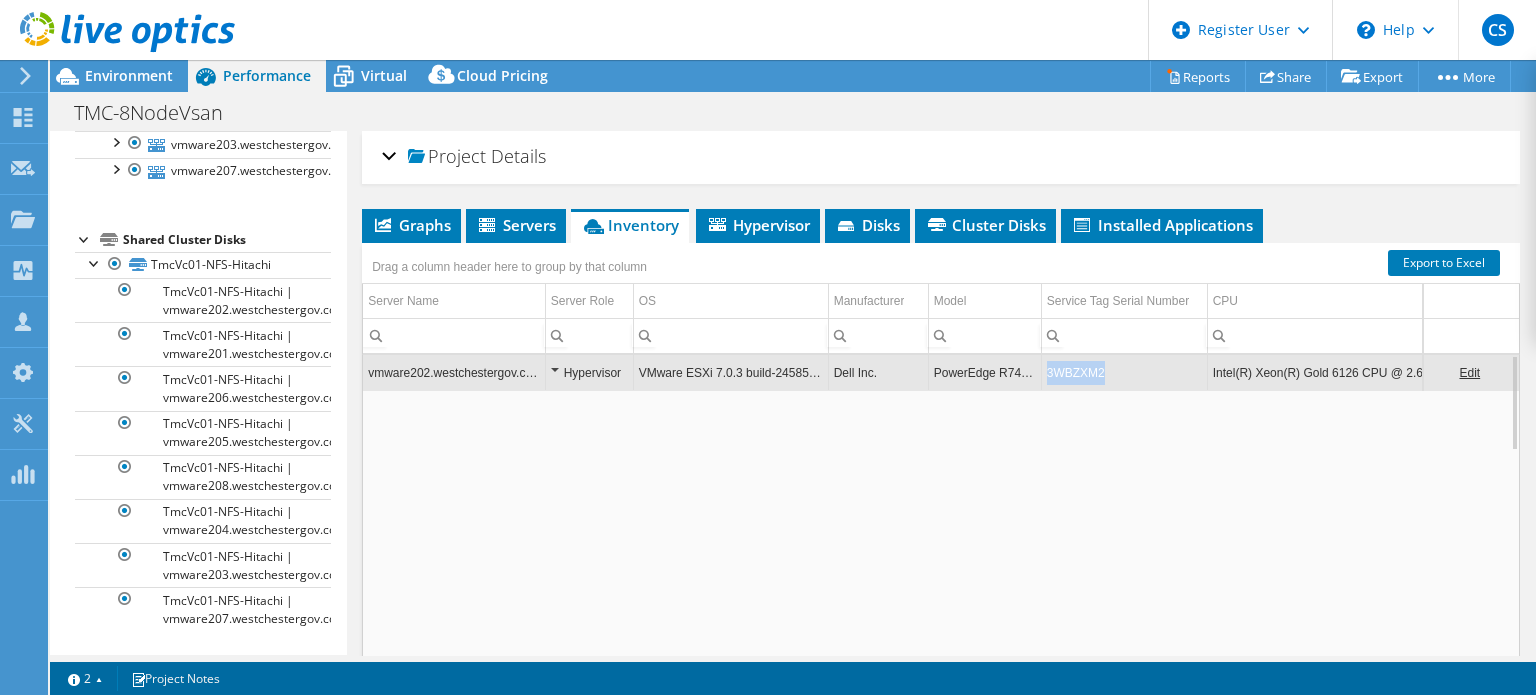 click on "3WBZXM2" at bounding box center [1124, 372] 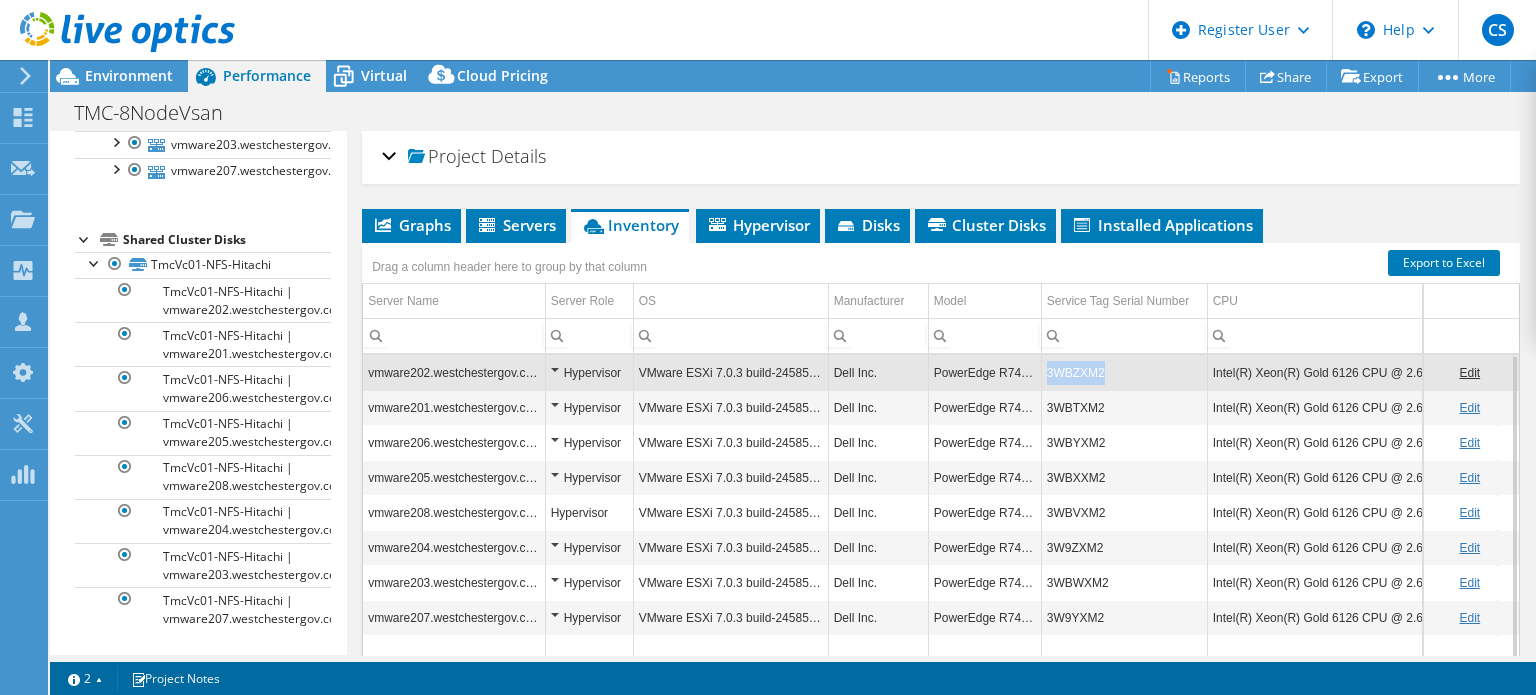 copy on "3WBZXM2" 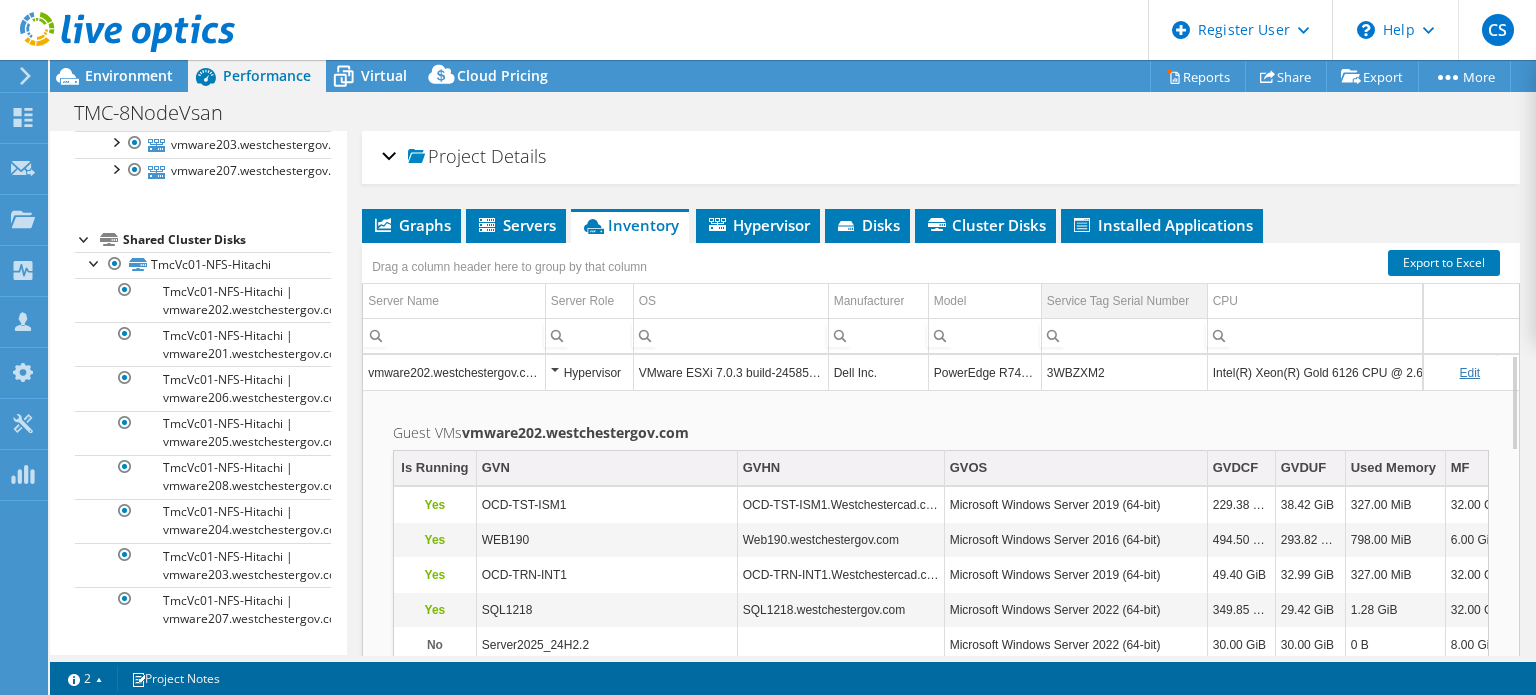 click on "Service Tag Serial Number" at bounding box center [1118, 301] 